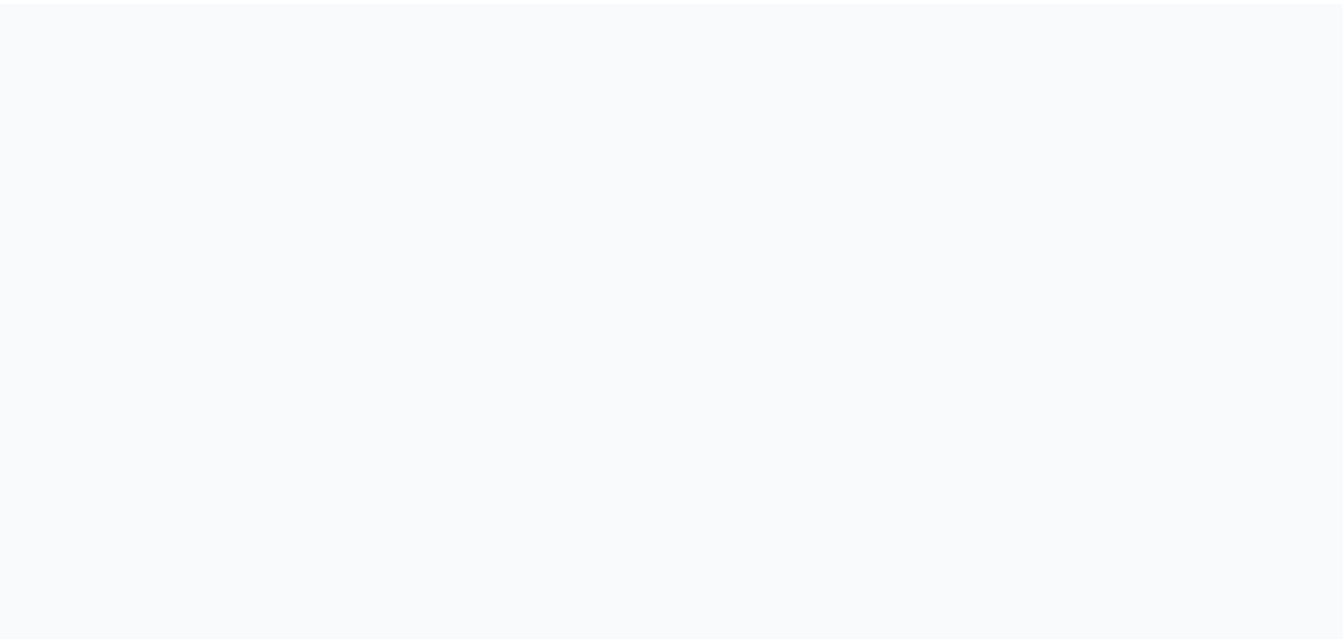 scroll, scrollTop: 0, scrollLeft: 0, axis: both 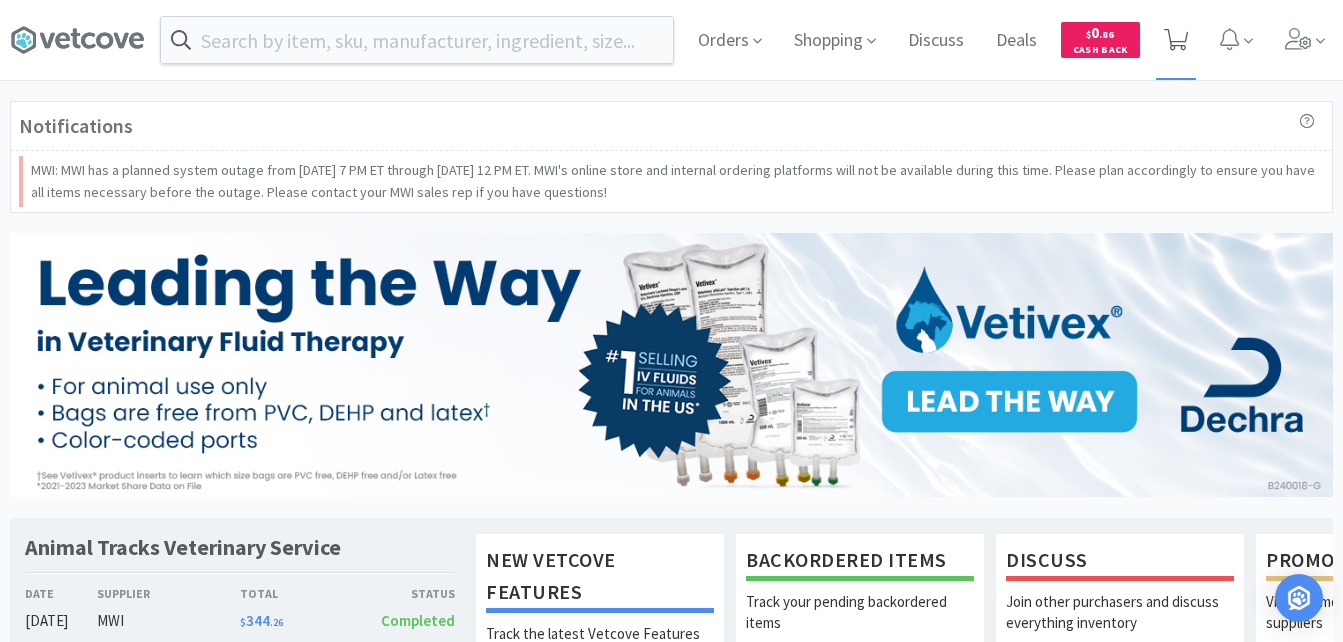 click 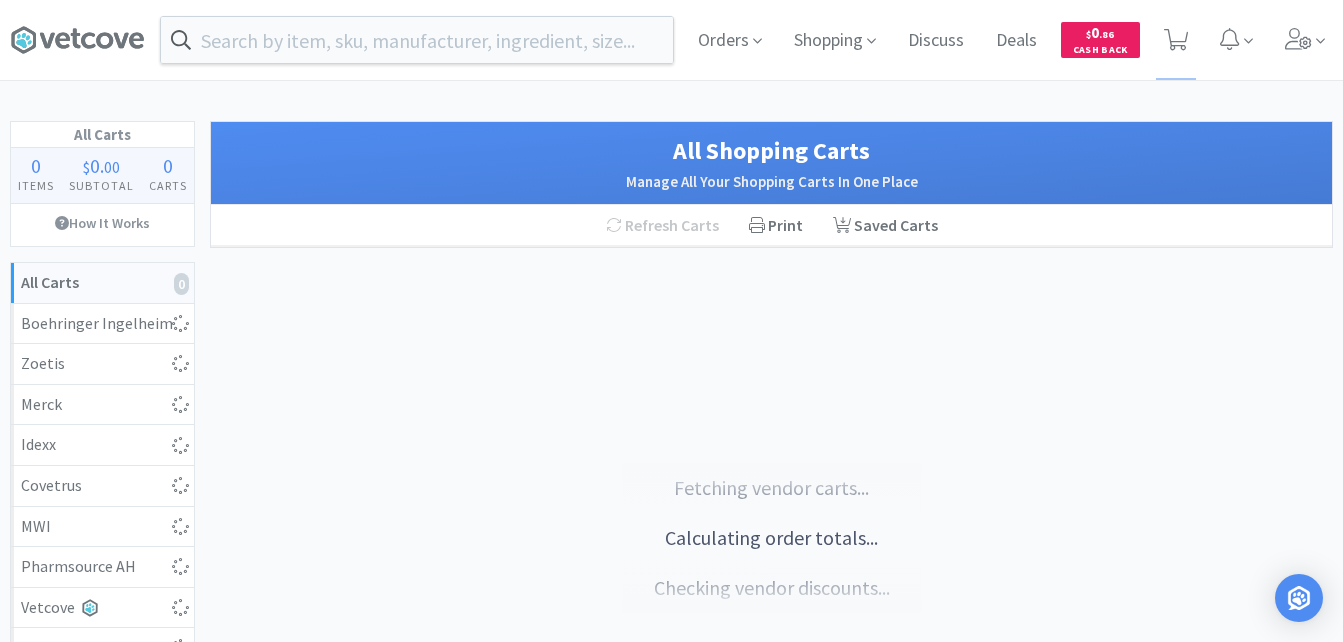 select on "1" 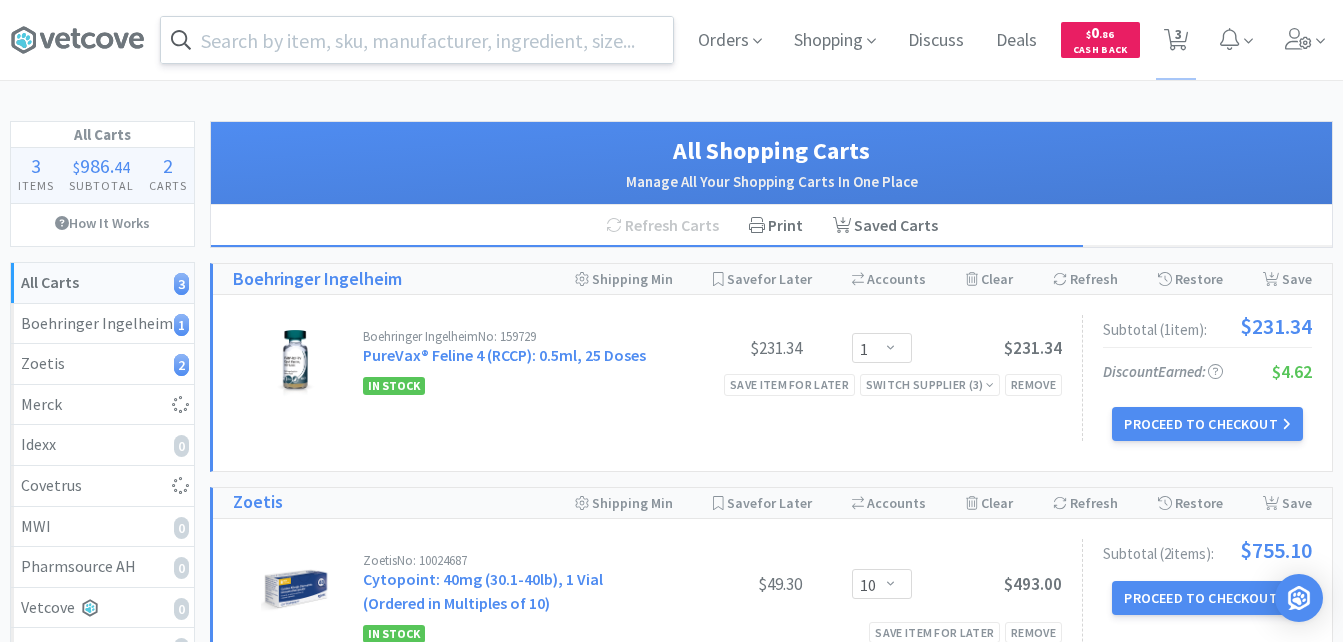 select on "2" 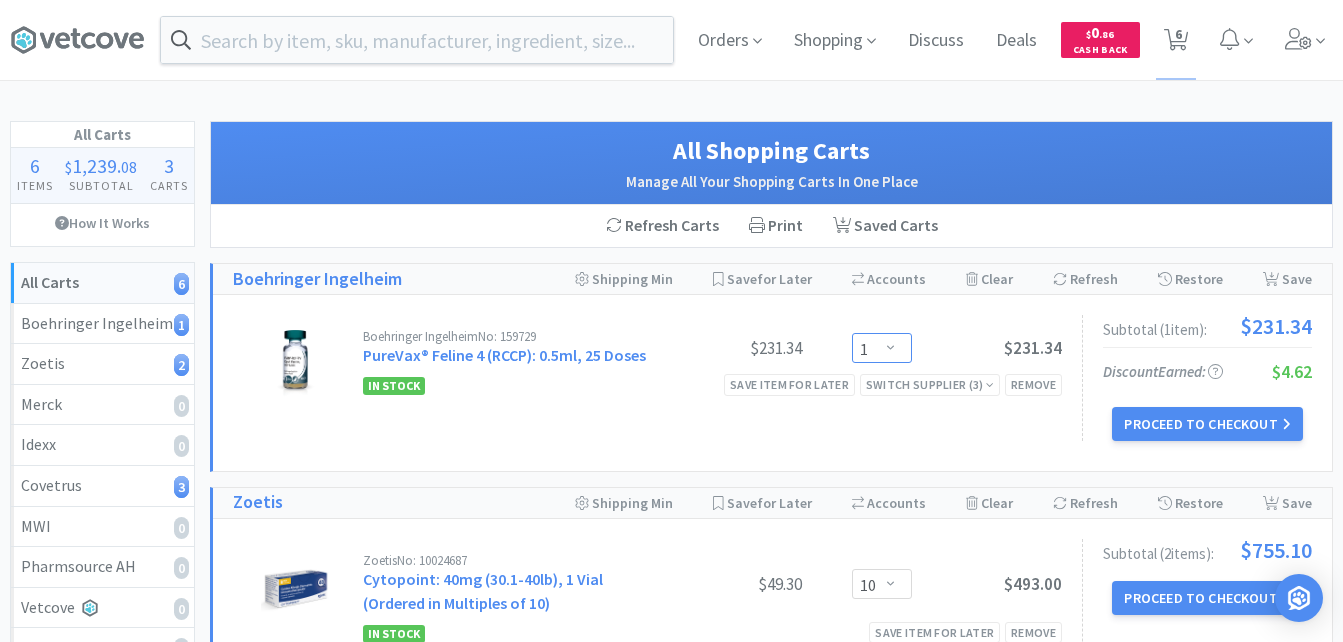 click on "Enter Quantity 1 2 3 4 5 6 7 8 9 10 11 12 13 14 15 16 17 18 19 20 Enter Quantity" at bounding box center [882, 348] 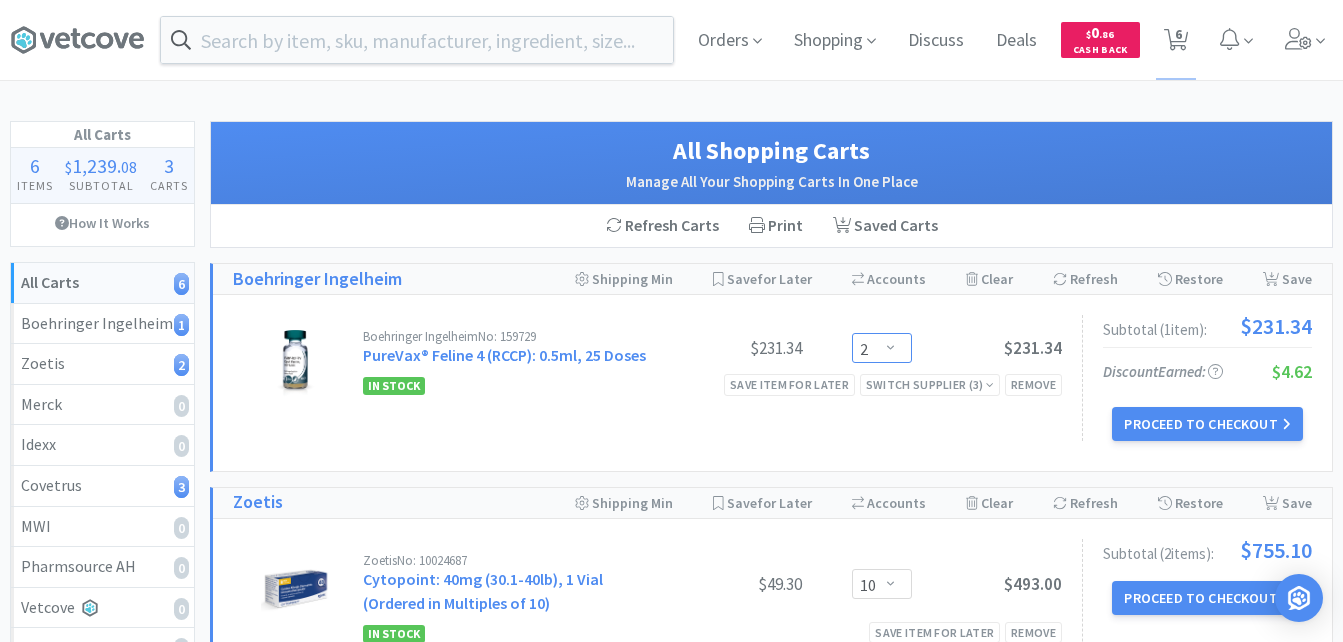 click on "Enter Quantity 1 2 3 4 5 6 7 8 9 10 11 12 13 14 15 16 17 18 19 20 Enter Quantity" at bounding box center [882, 348] 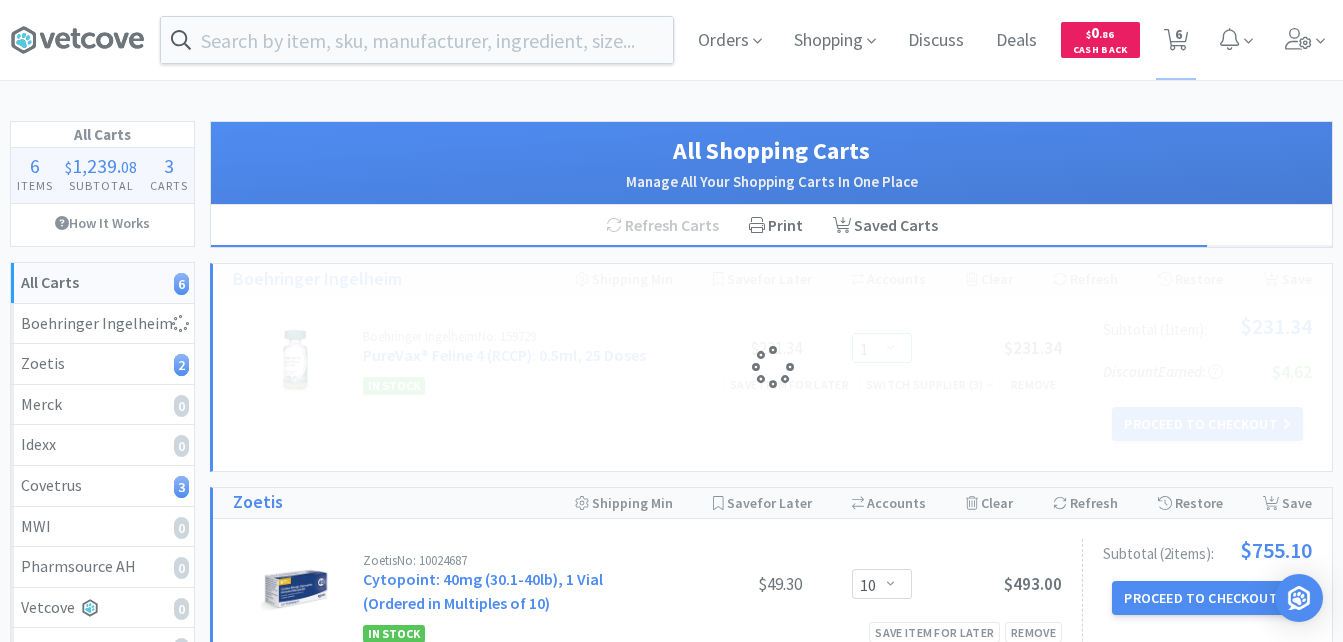 select on "2" 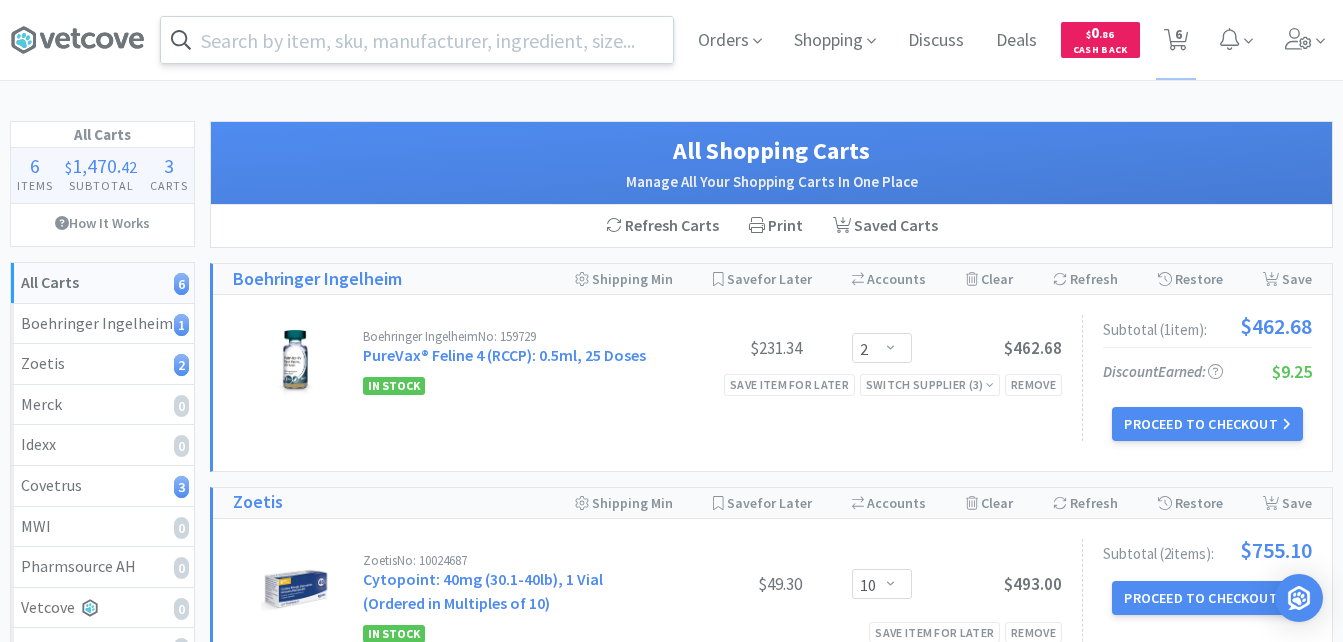 click at bounding box center (417, 40) 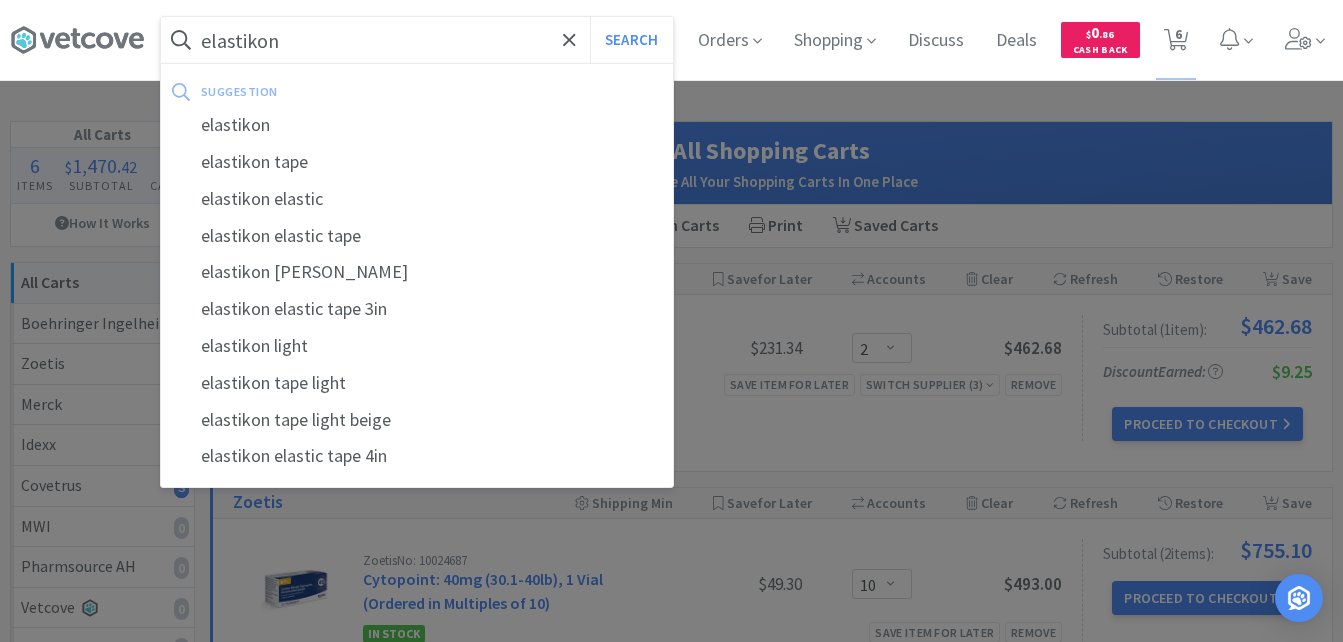 type on "elastikon" 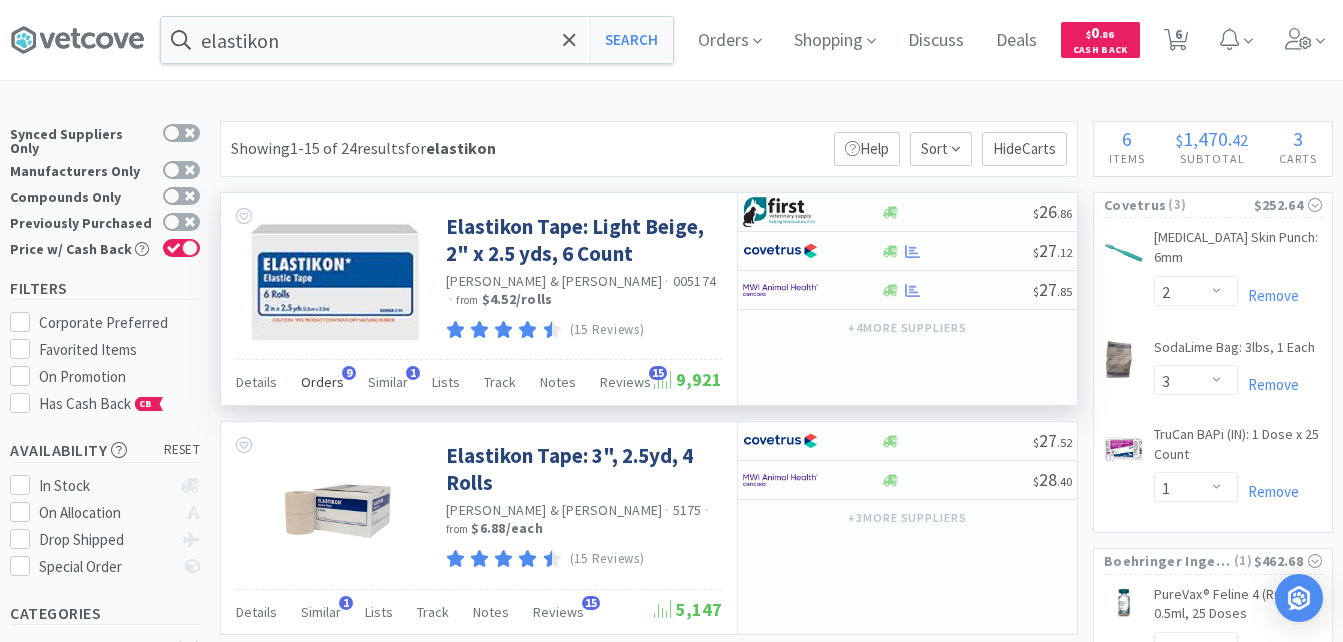 click on "Orders" at bounding box center [322, 382] 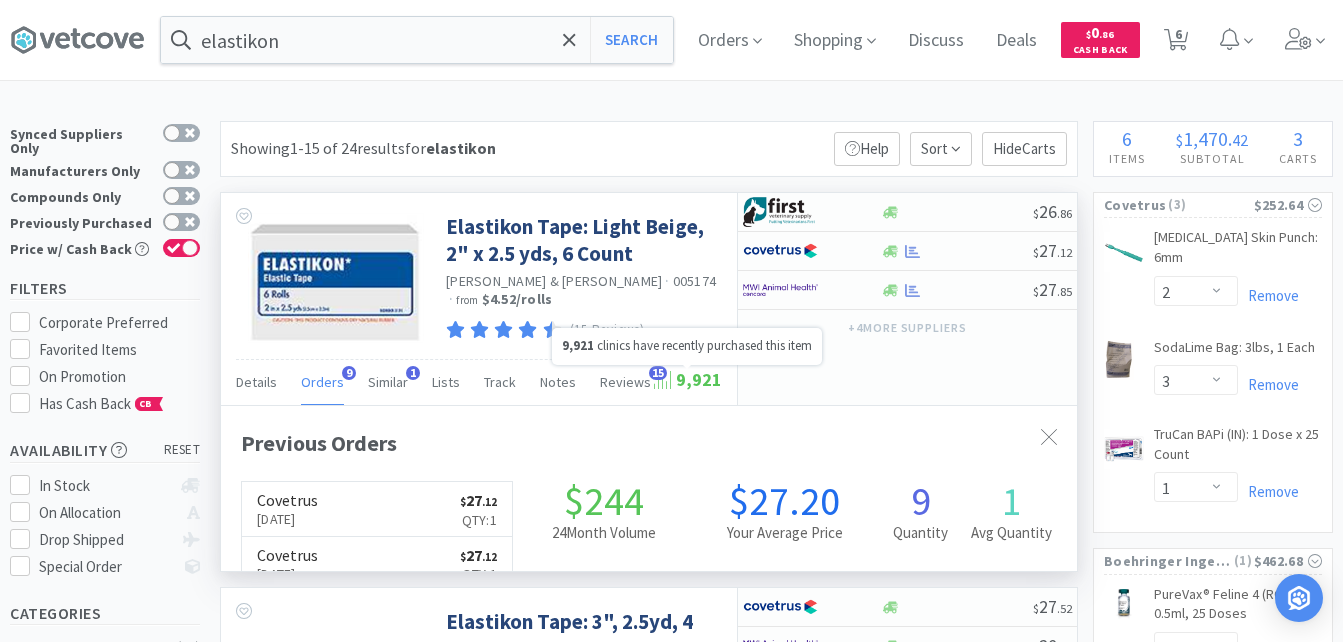 scroll, scrollTop: 999464, scrollLeft: 999144, axis: both 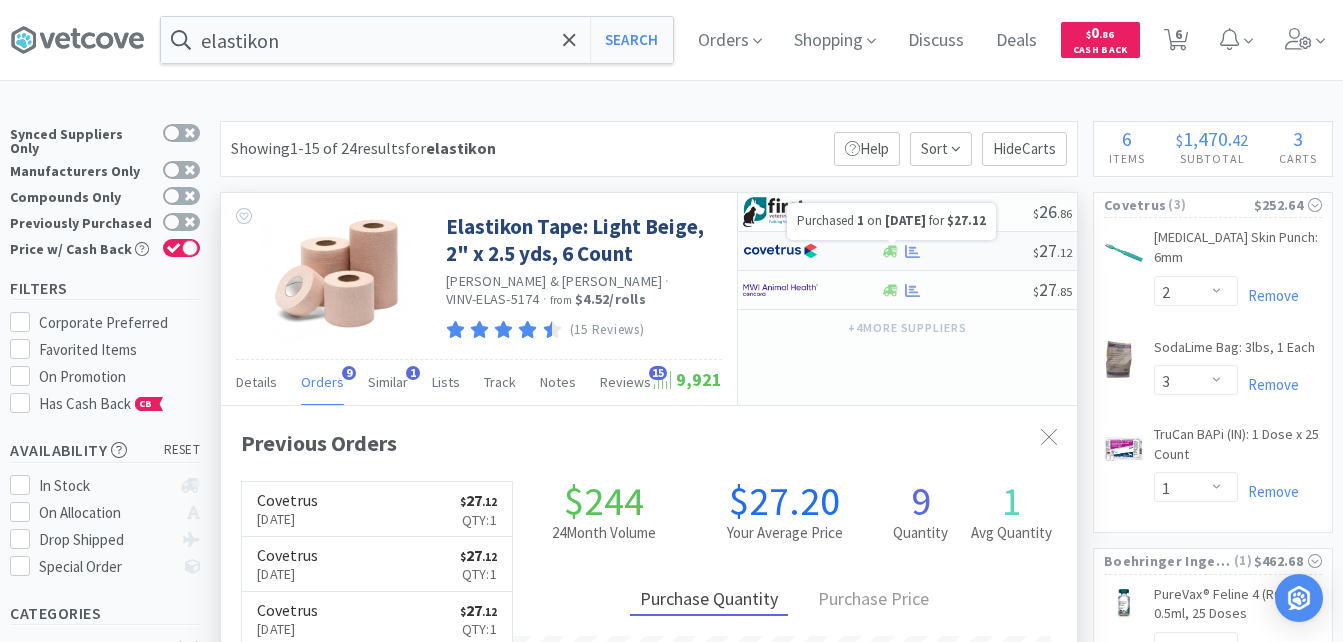 click 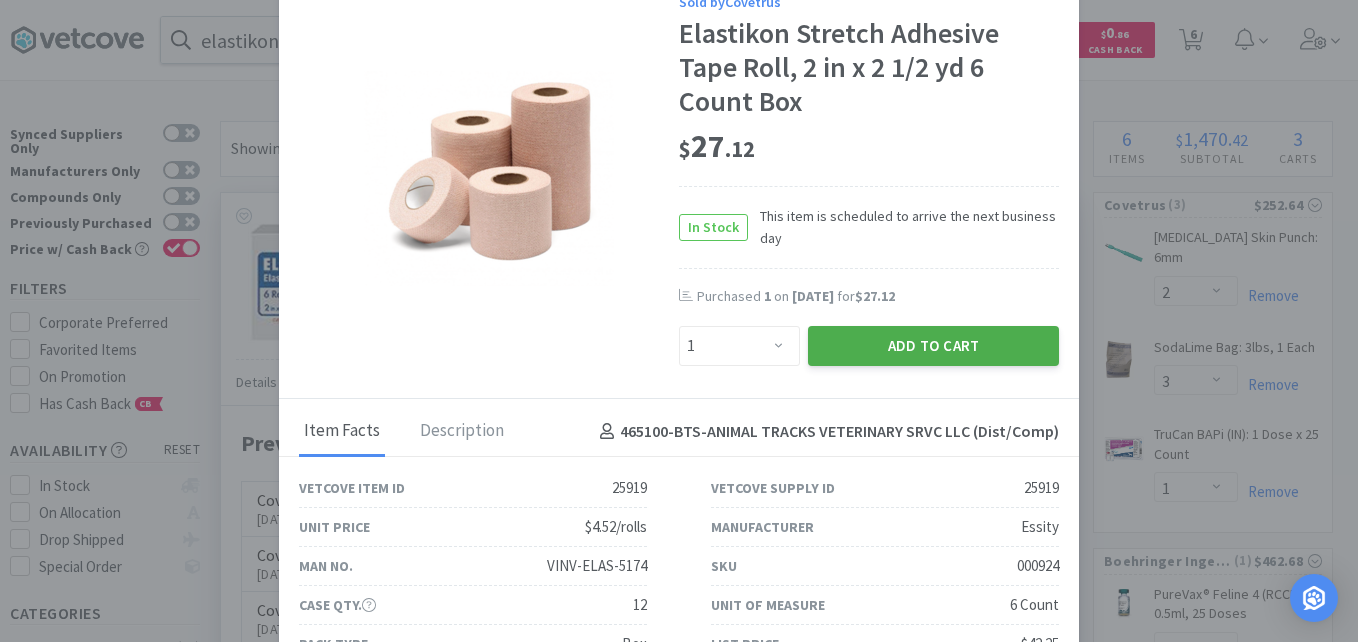 click on "Add to Cart" at bounding box center [933, 346] 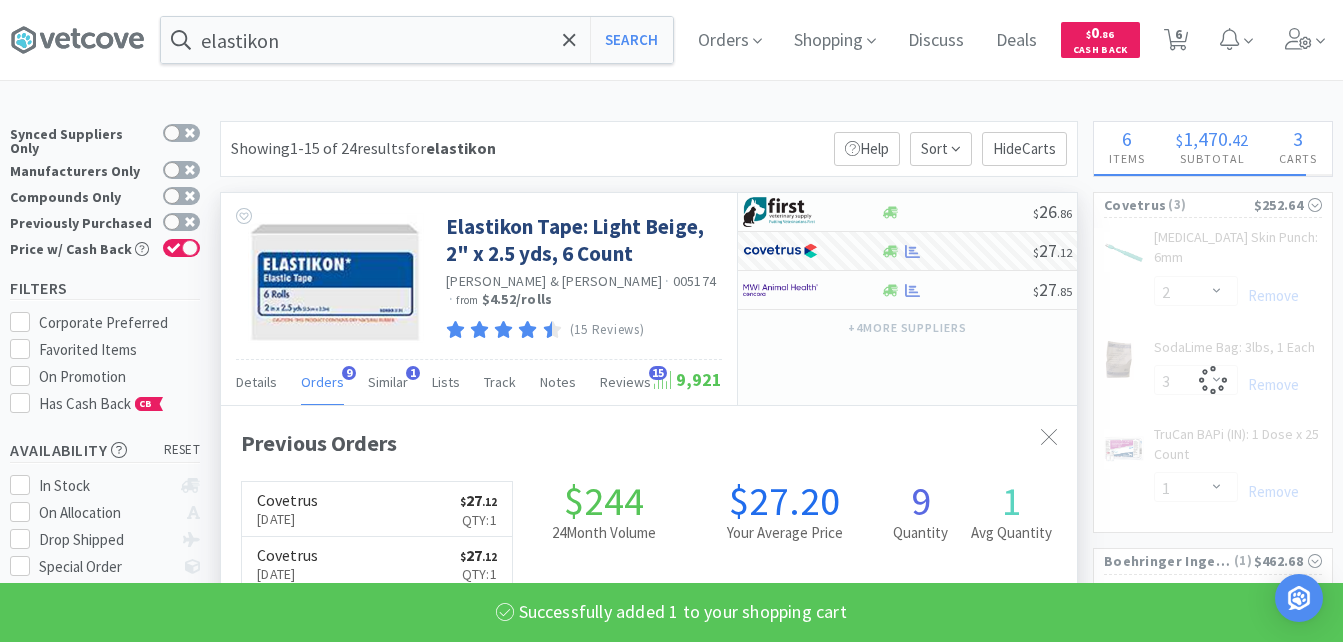 scroll, scrollTop: 999464, scrollLeft: 999144, axis: both 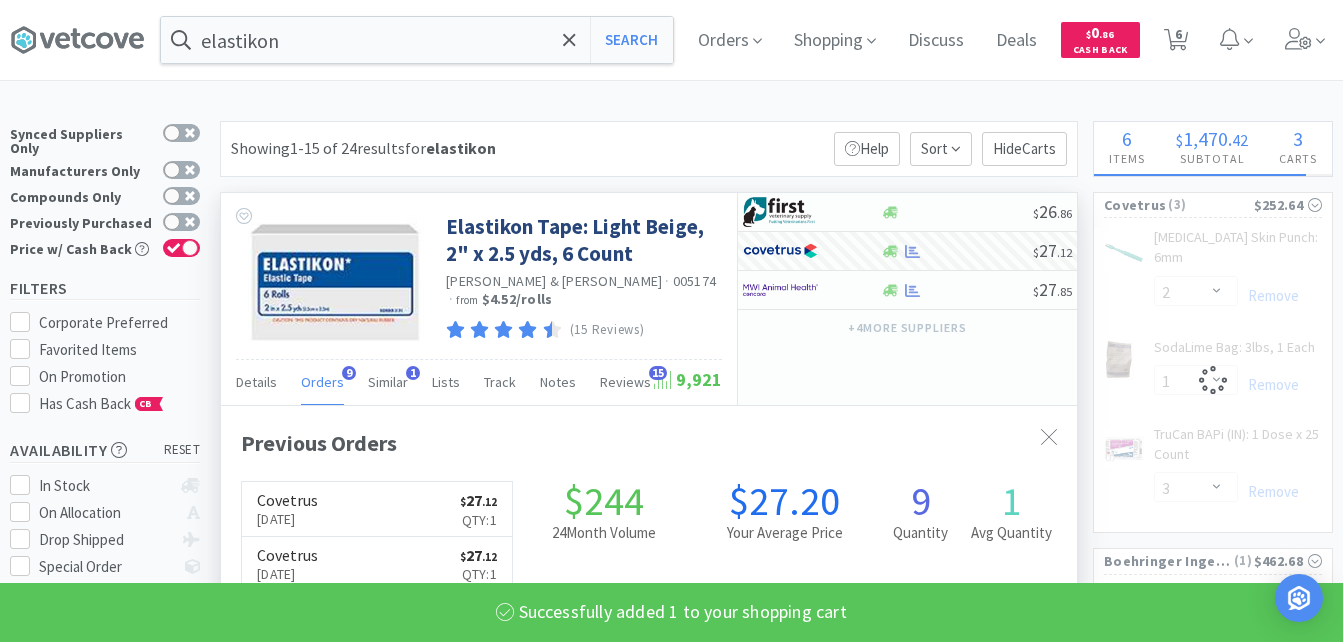 select on "1" 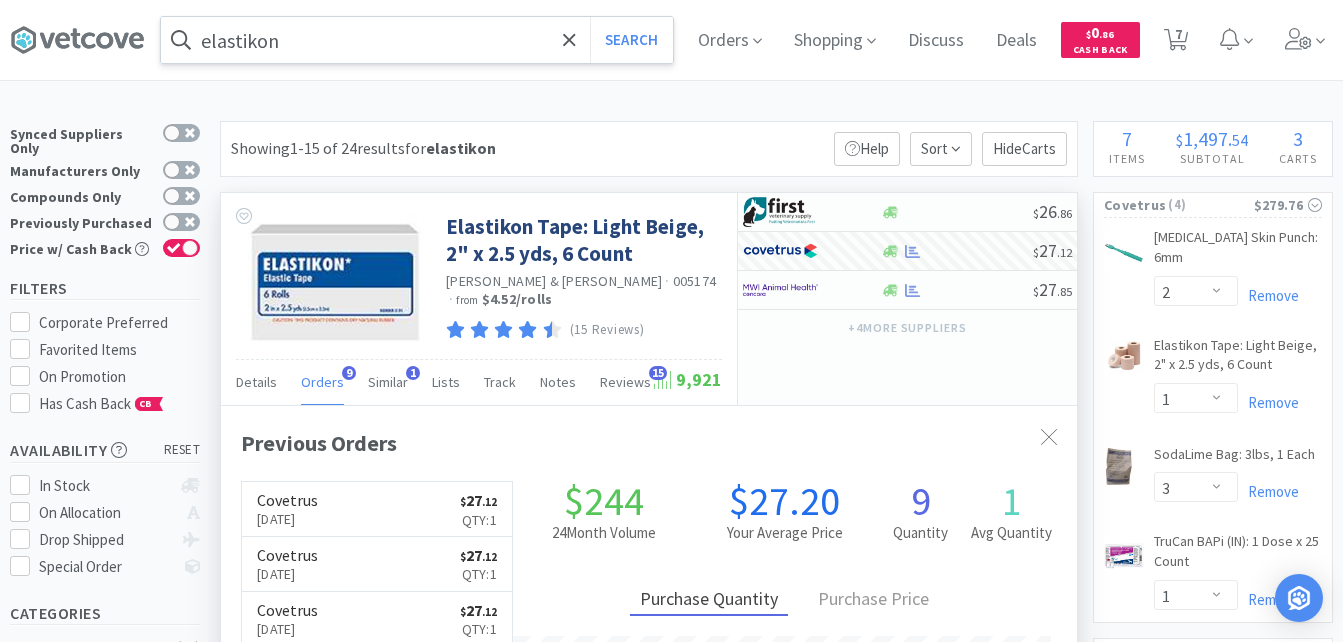 click on "elastikon" at bounding box center (417, 40) 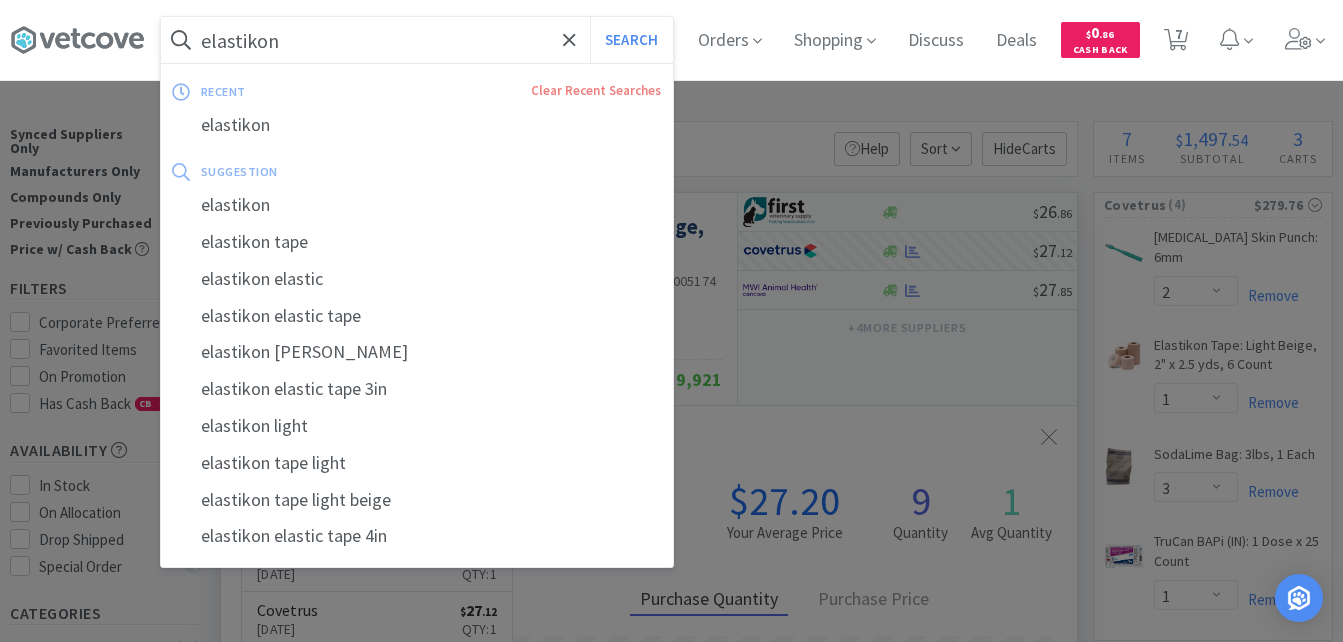 paste on "Clavamox Suspension 15 ml" 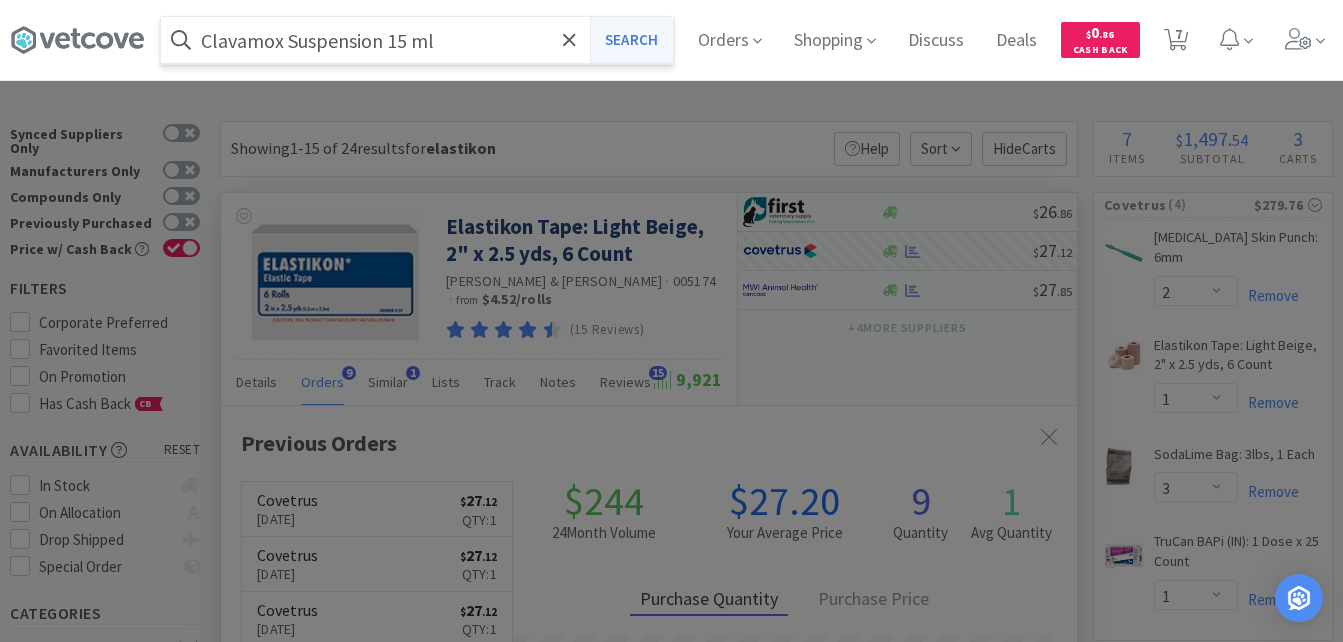type on "Clavamox Suspension 15 ml" 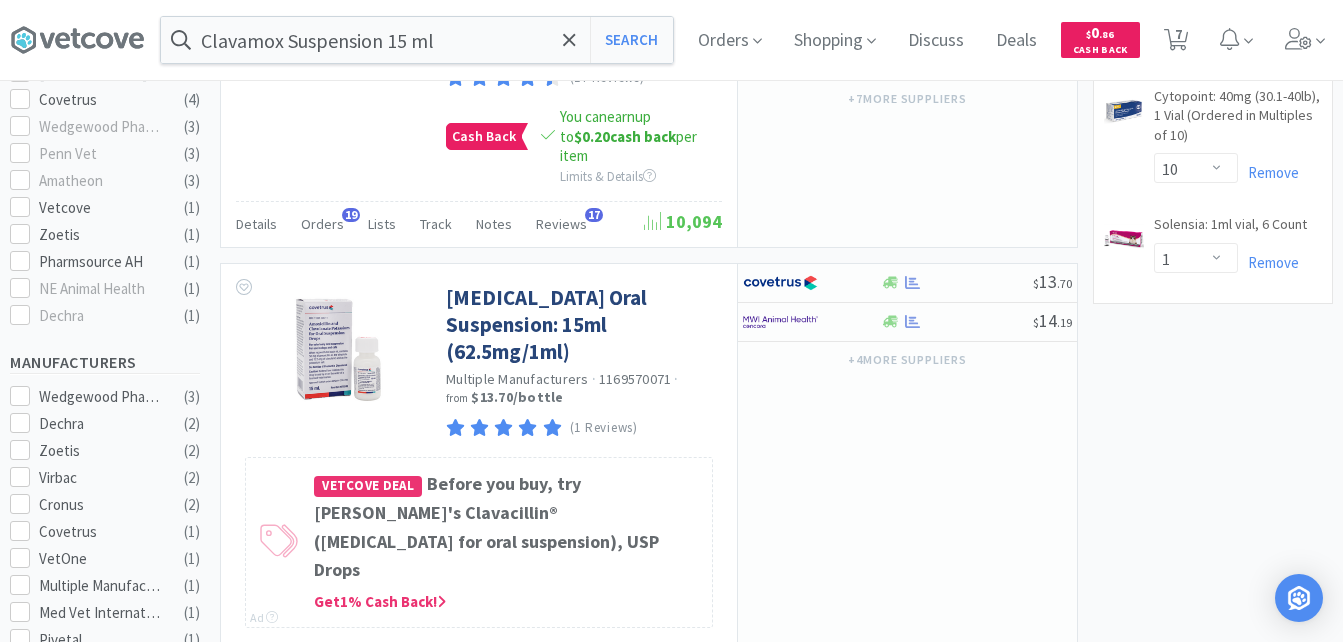 scroll, scrollTop: 800, scrollLeft: 0, axis: vertical 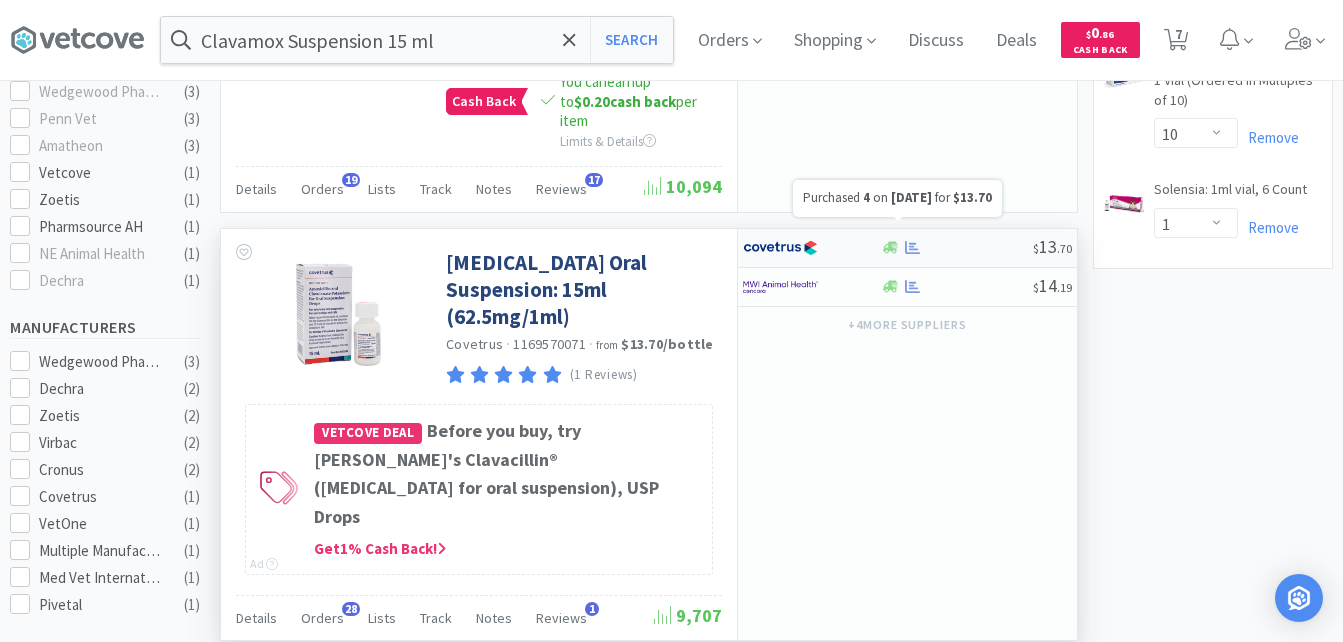 click 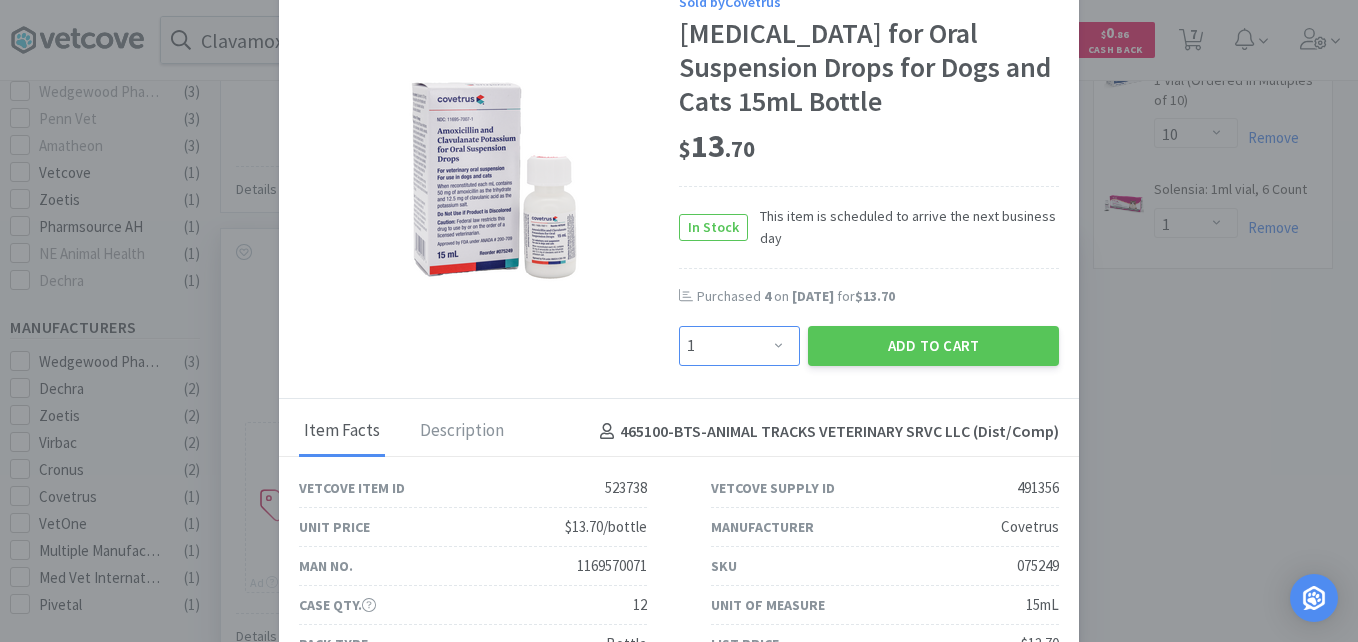 drag, startPoint x: 731, startPoint y: 382, endPoint x: 729, endPoint y: 358, distance: 24.083189 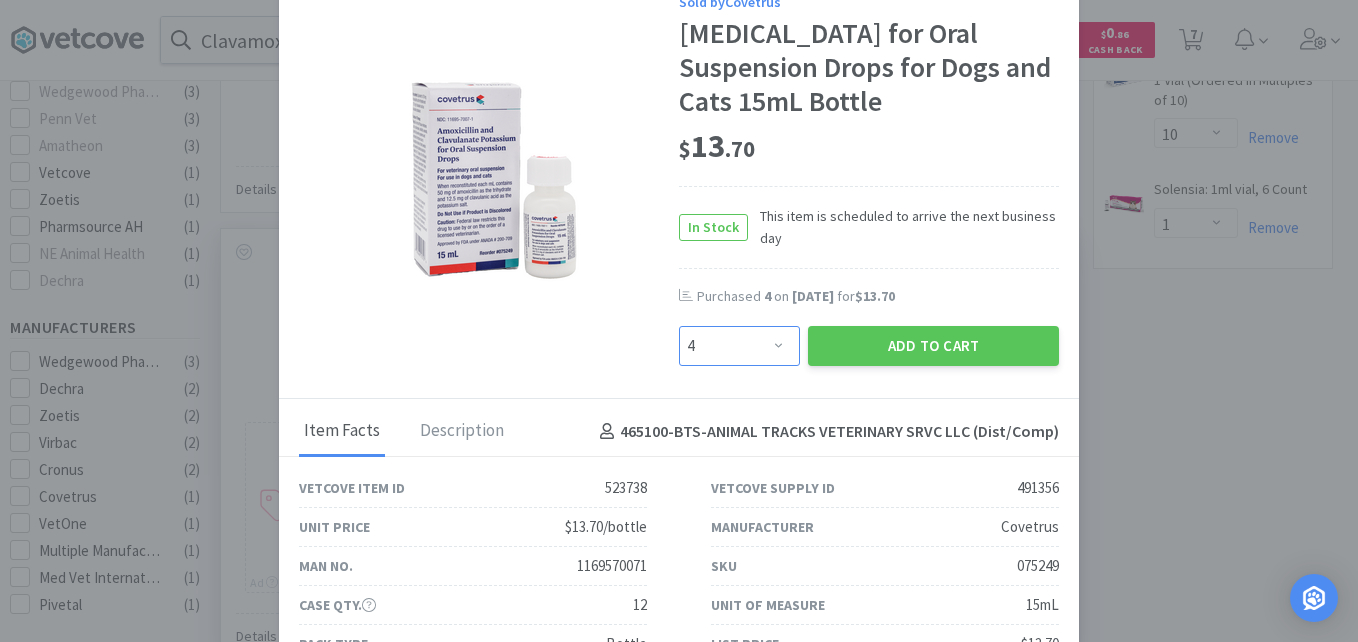 click on "Enter Quantity 1 2 3 4 5 6 7 8 9 10 11 12 13 14 15 16 17 18 19 20 Enter Quantity" at bounding box center (739, 346) 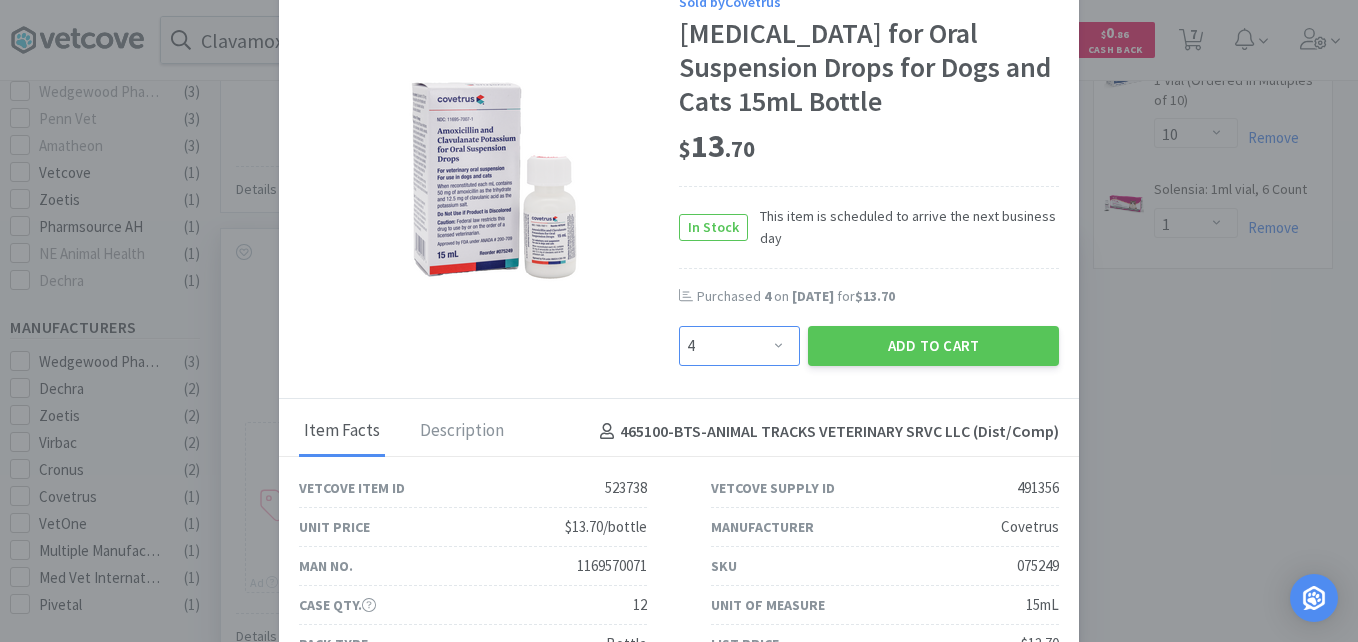 click on "Enter Quantity 1 2 3 4 5 6 7 8 9 10 11 12 13 14 15 16 17 18 19 20 Enter Quantity" at bounding box center [739, 346] 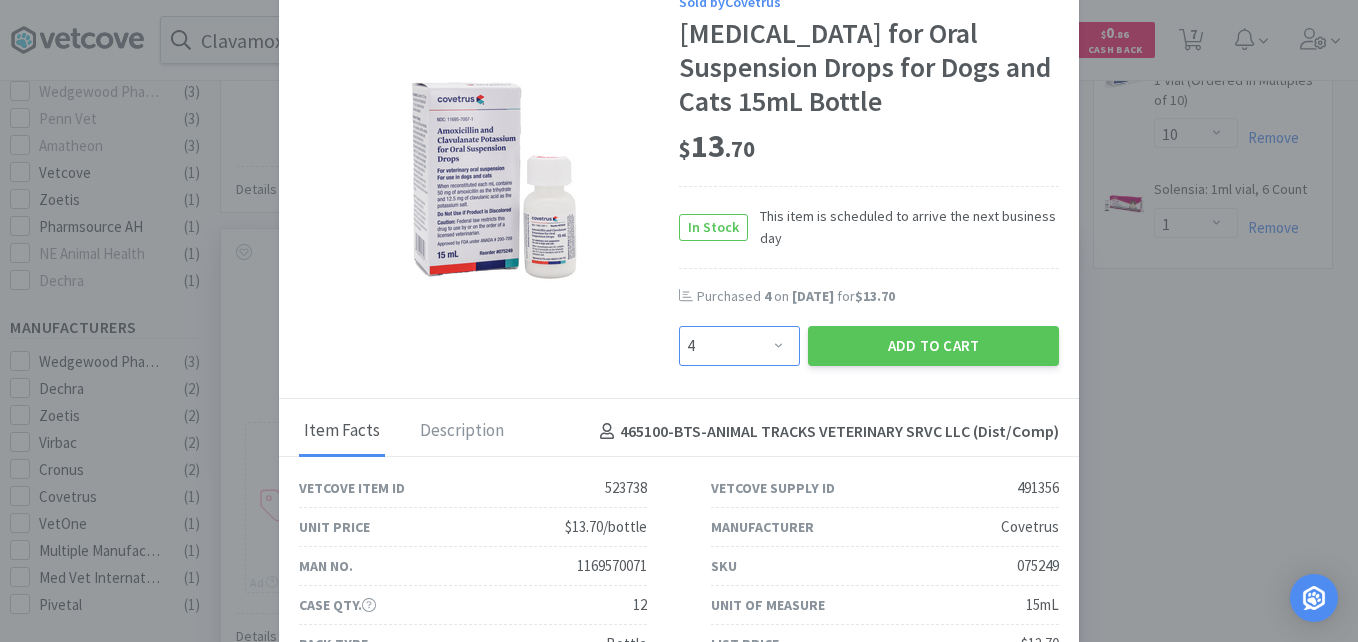 select on "3" 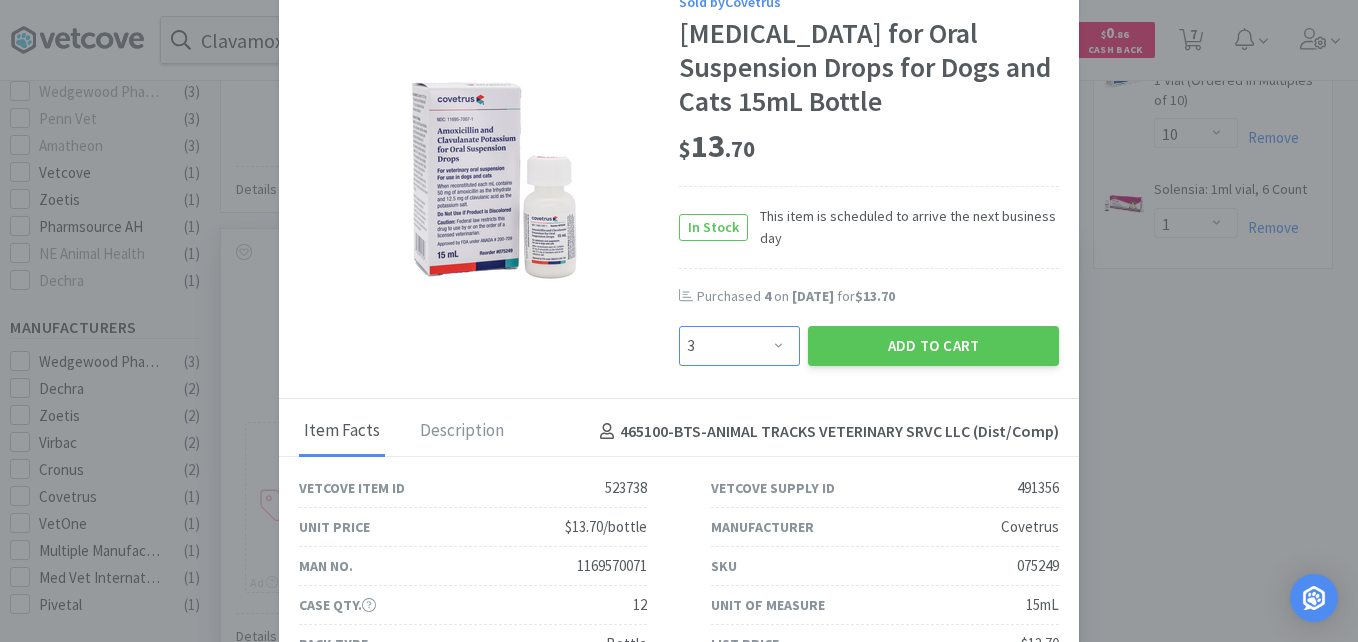 click on "Enter Quantity 1 2 3 4 5 6 7 8 9 10 11 12 13 14 15 16 17 18 19 20 Enter Quantity" at bounding box center (739, 346) 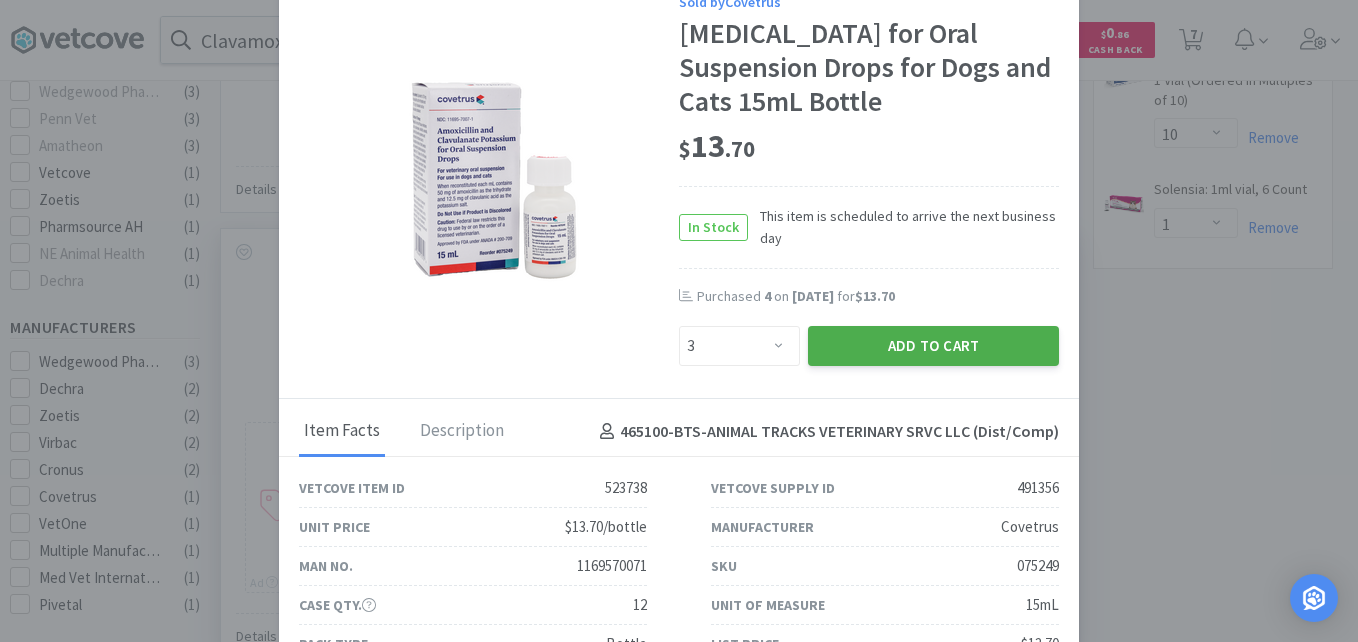 click on "Add to Cart" at bounding box center [933, 346] 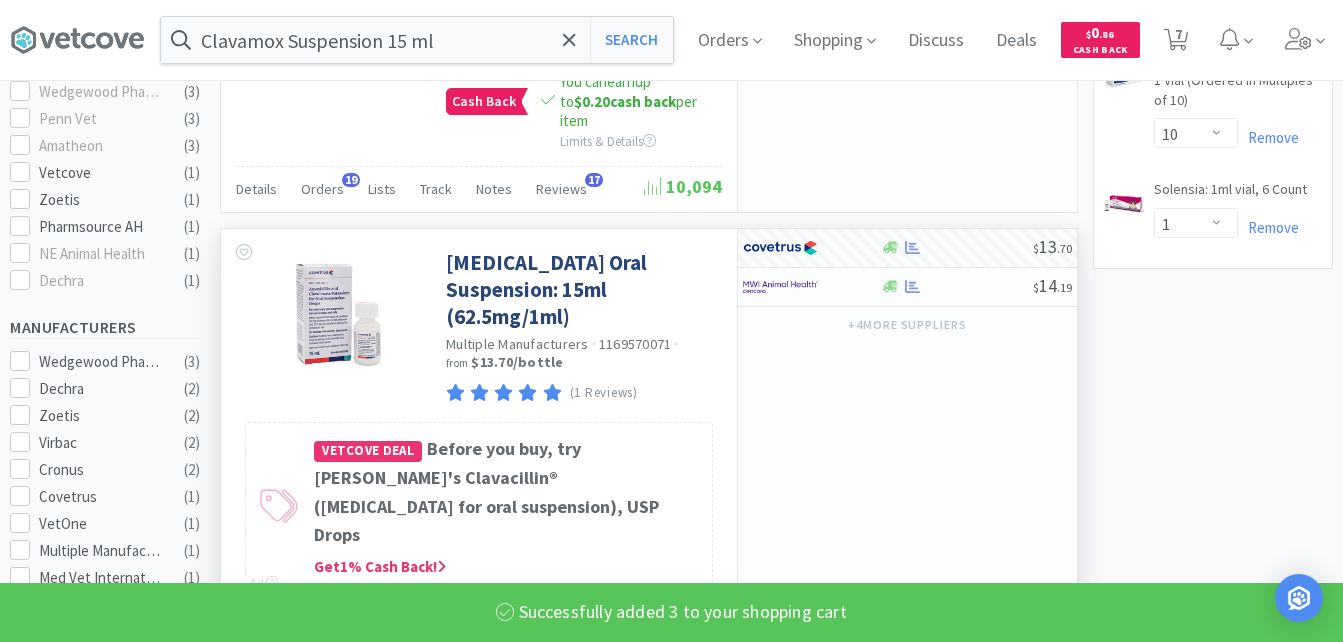 select on "3" 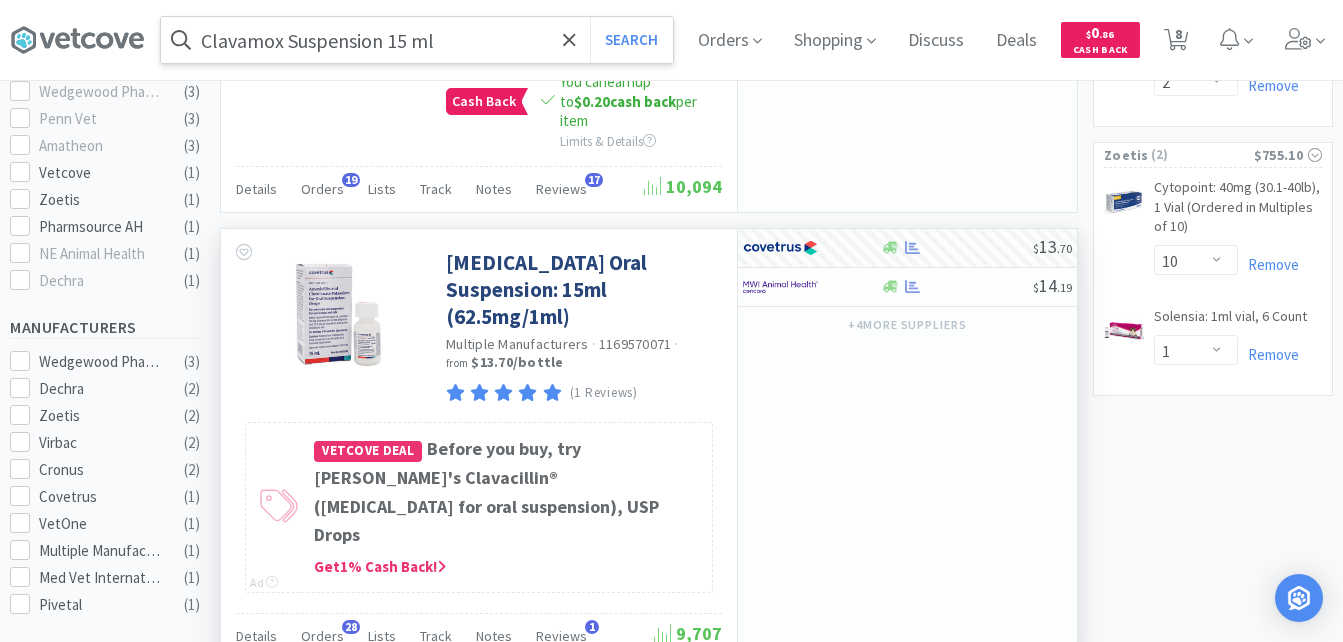 click on "Clavamox Suspension 15 ml" at bounding box center (417, 40) 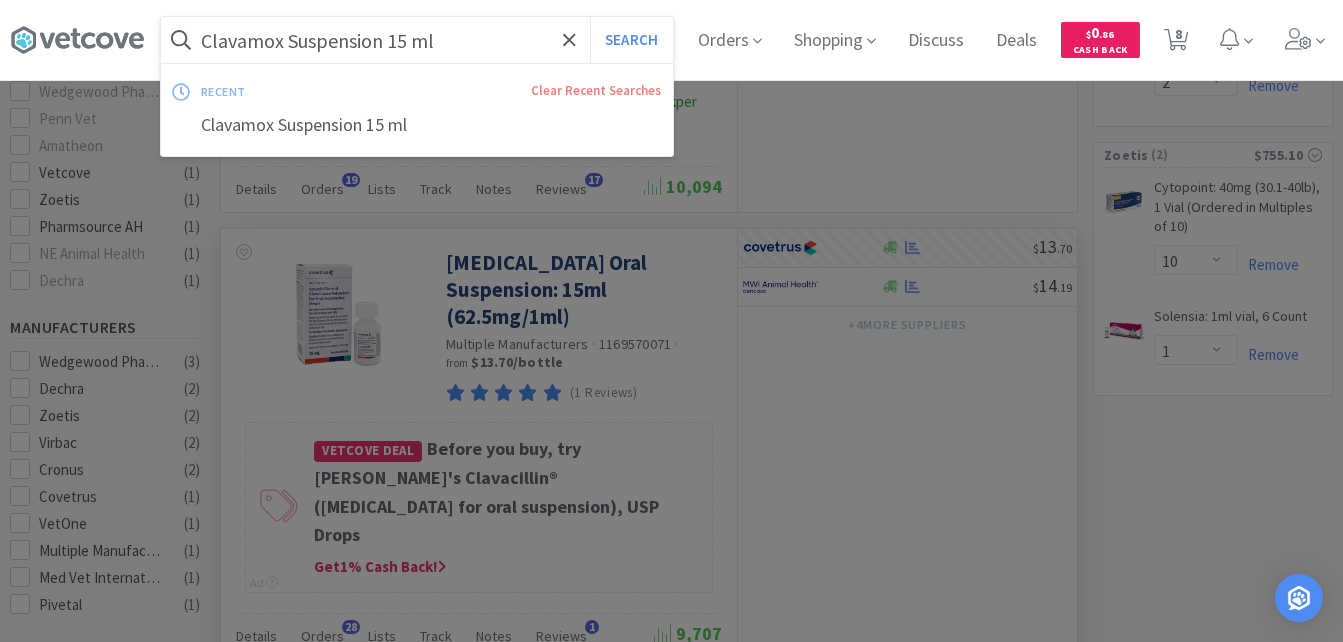 paste on "c" 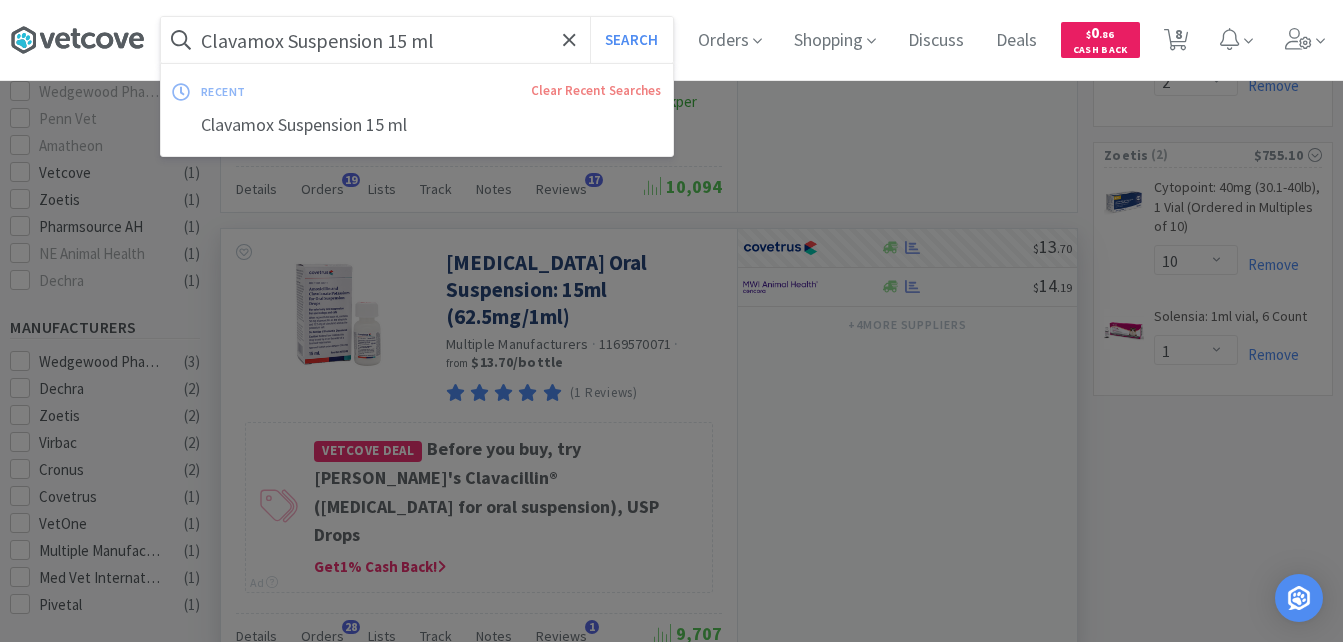 drag, startPoint x: 459, startPoint y: 45, endPoint x: 42, endPoint y: 44, distance: 417.0012 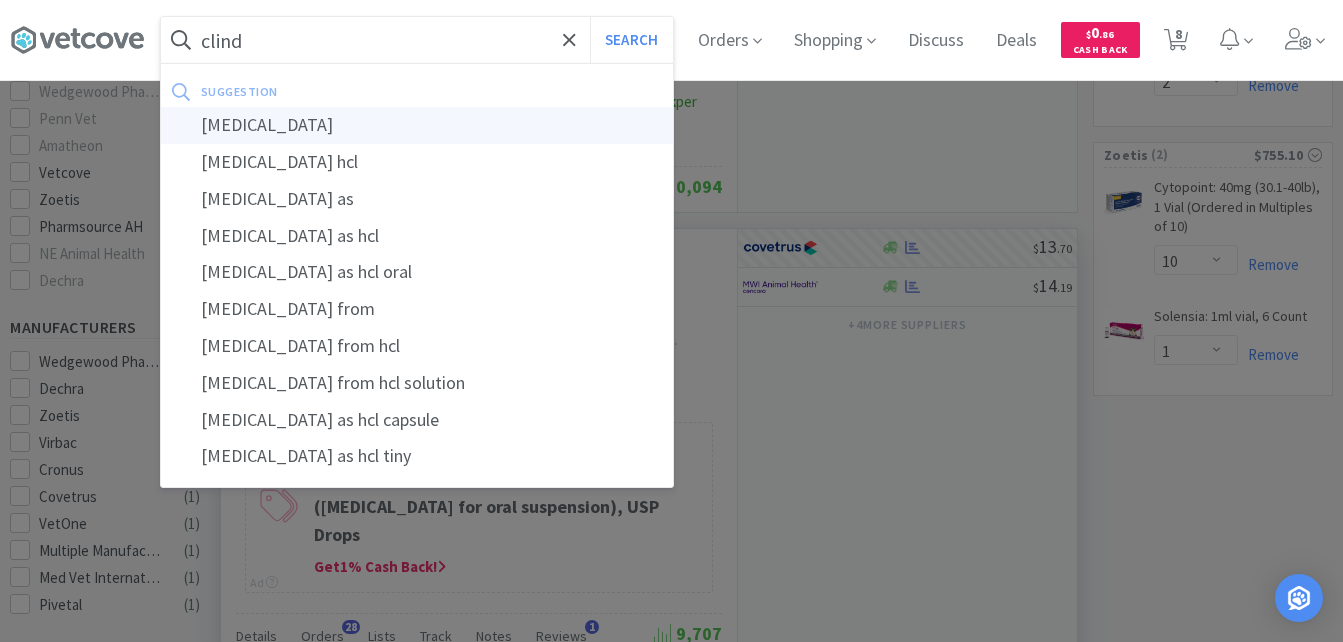 click on "[MEDICAL_DATA]" at bounding box center (417, 125) 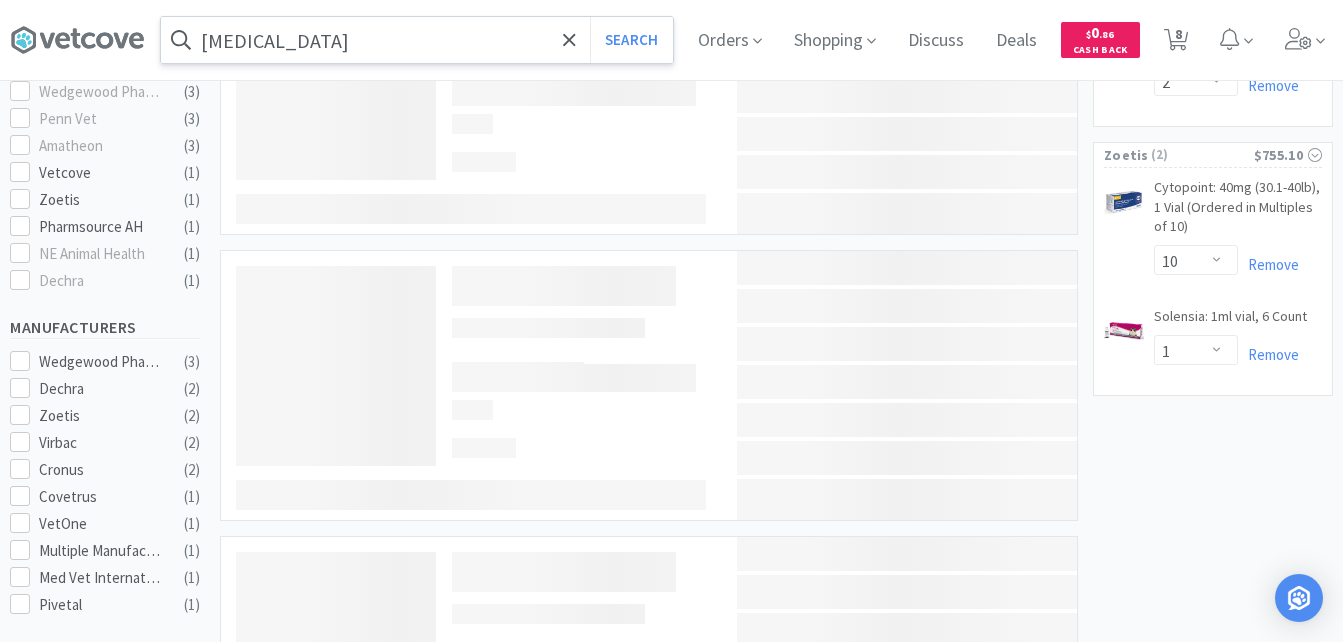 scroll, scrollTop: 0, scrollLeft: 0, axis: both 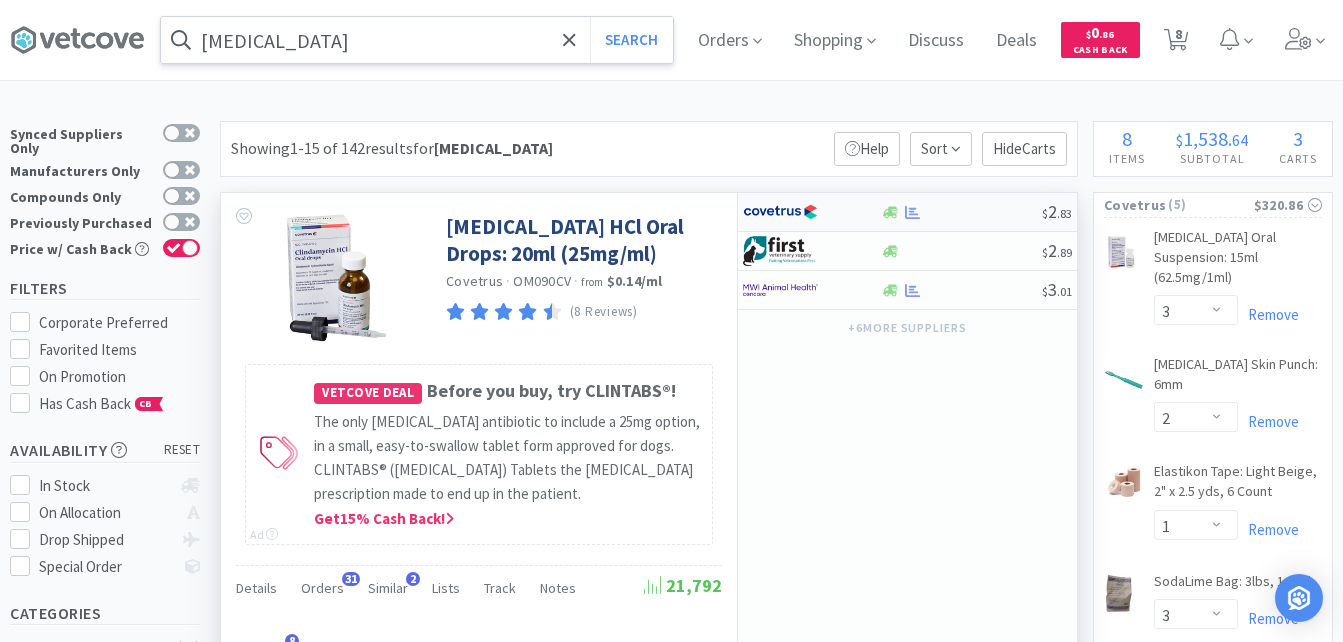 click at bounding box center (961, 212) 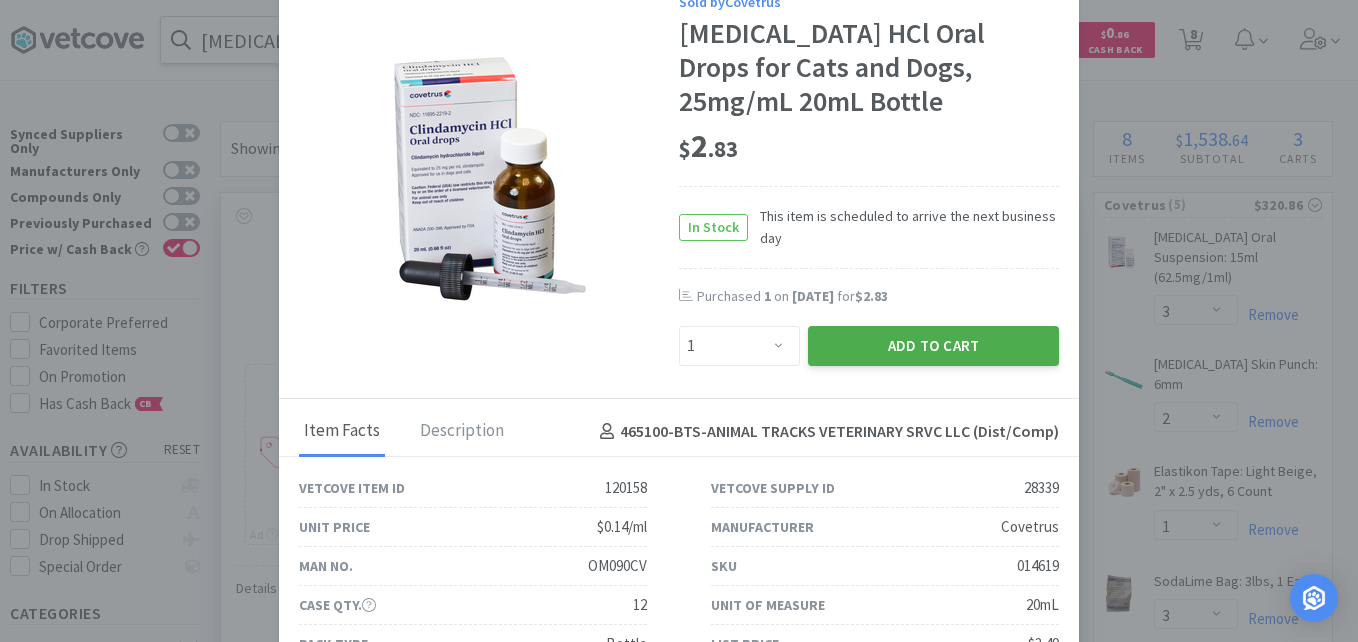 click on "Add to Cart" at bounding box center (933, 346) 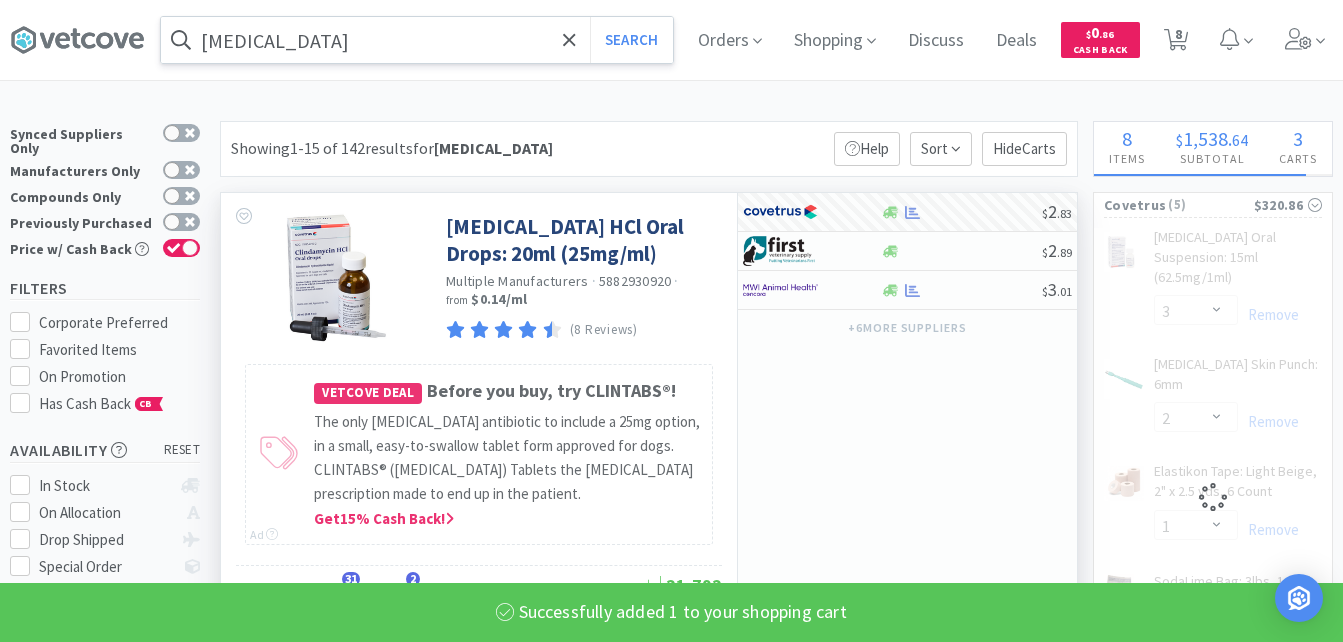 select on "1" 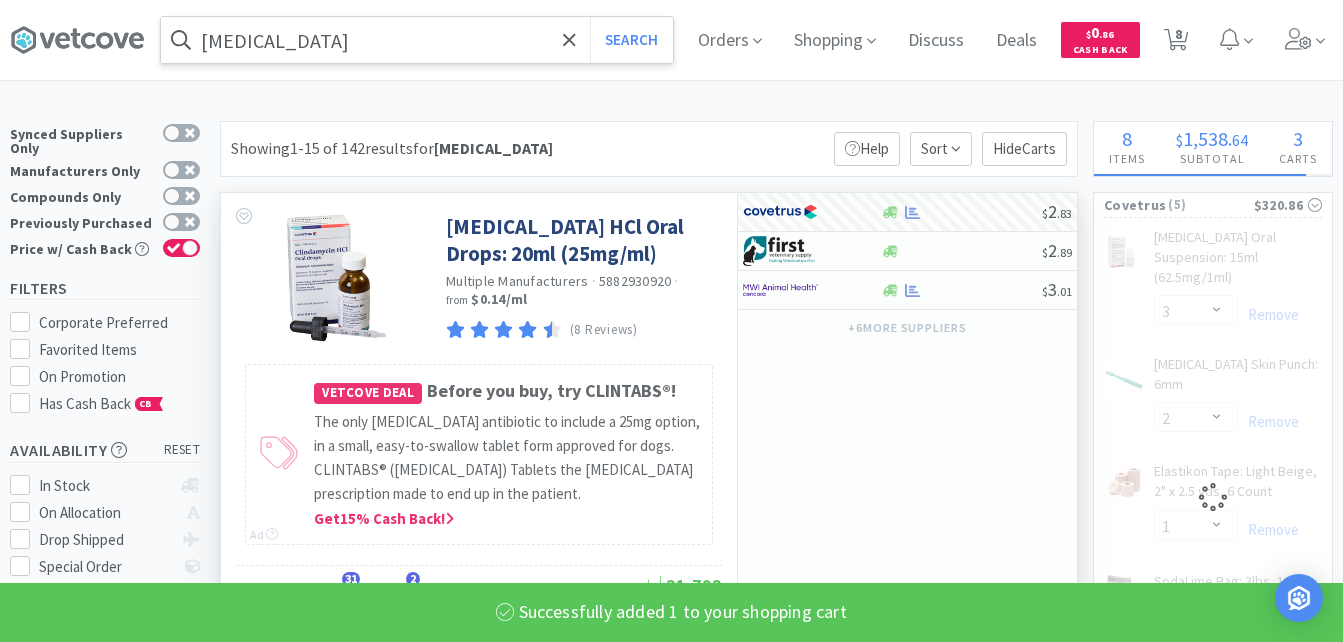 select on "1" 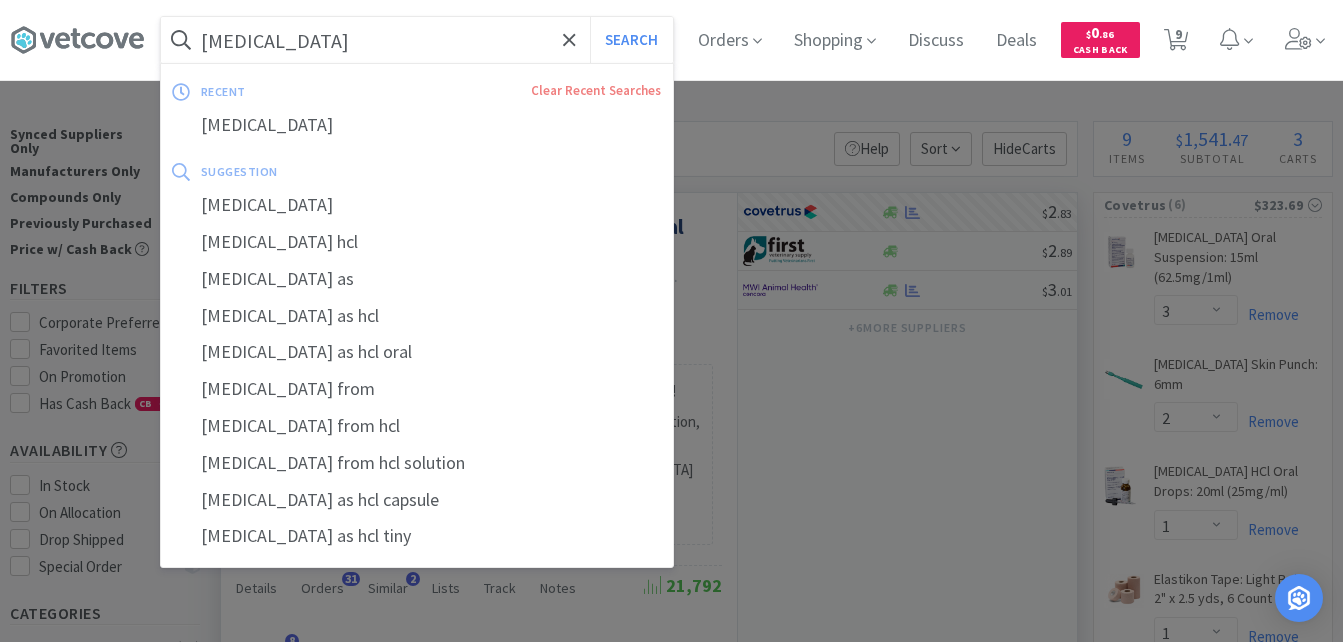 click on "[MEDICAL_DATA]" at bounding box center (417, 40) 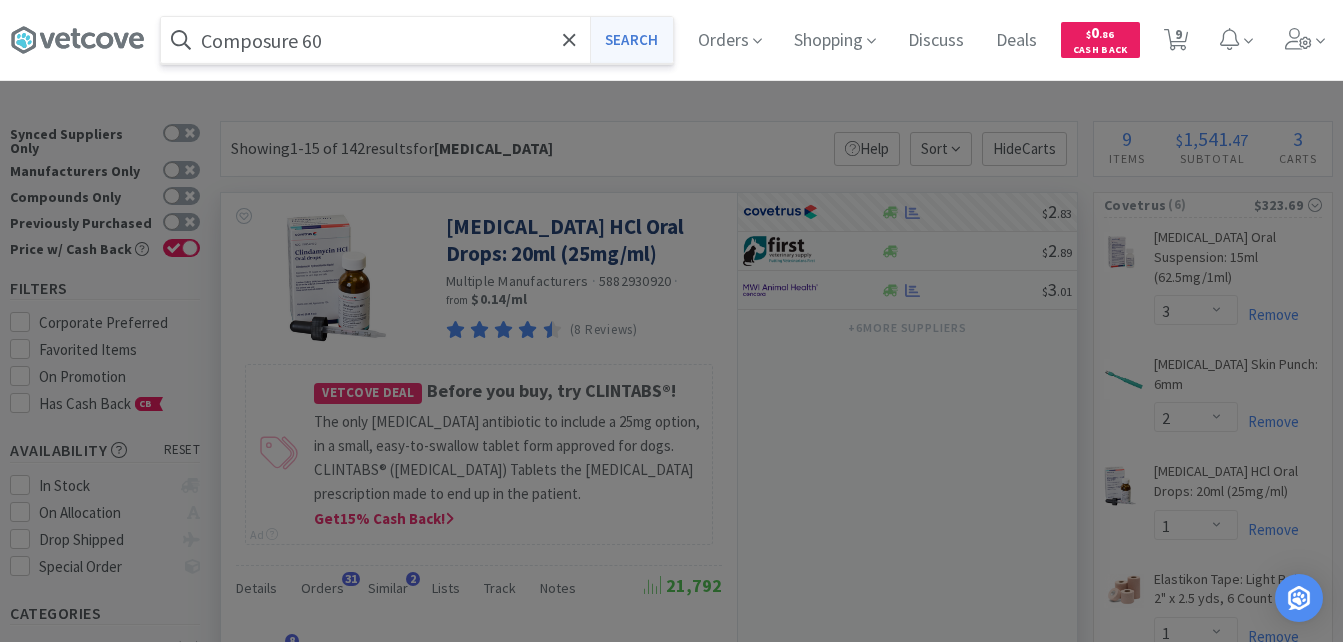 type on "Composure 60" 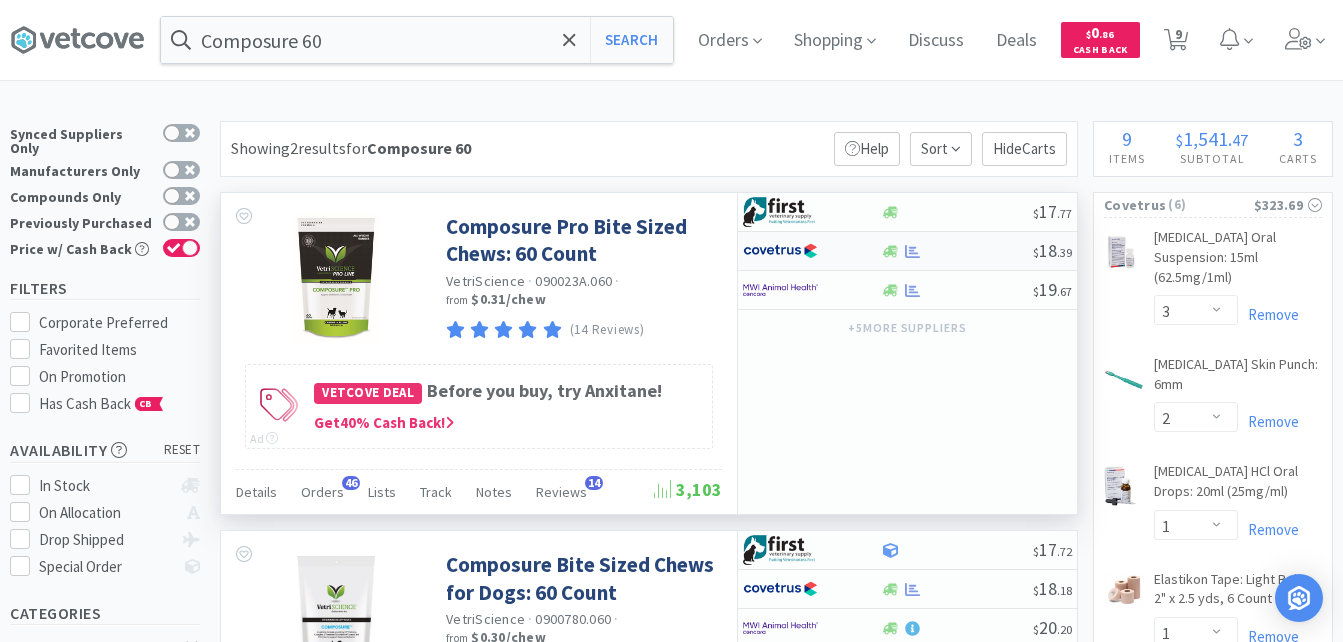 click at bounding box center [956, 251] 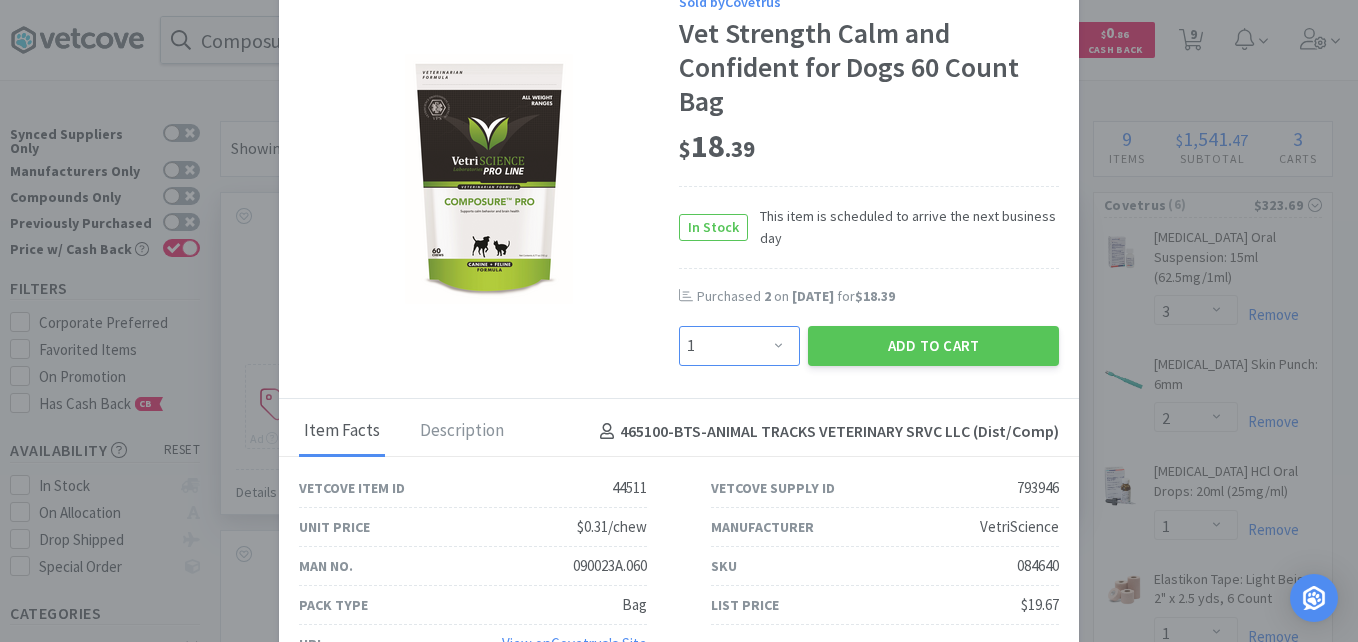 drag, startPoint x: 696, startPoint y: 350, endPoint x: 696, endPoint y: 337, distance: 13 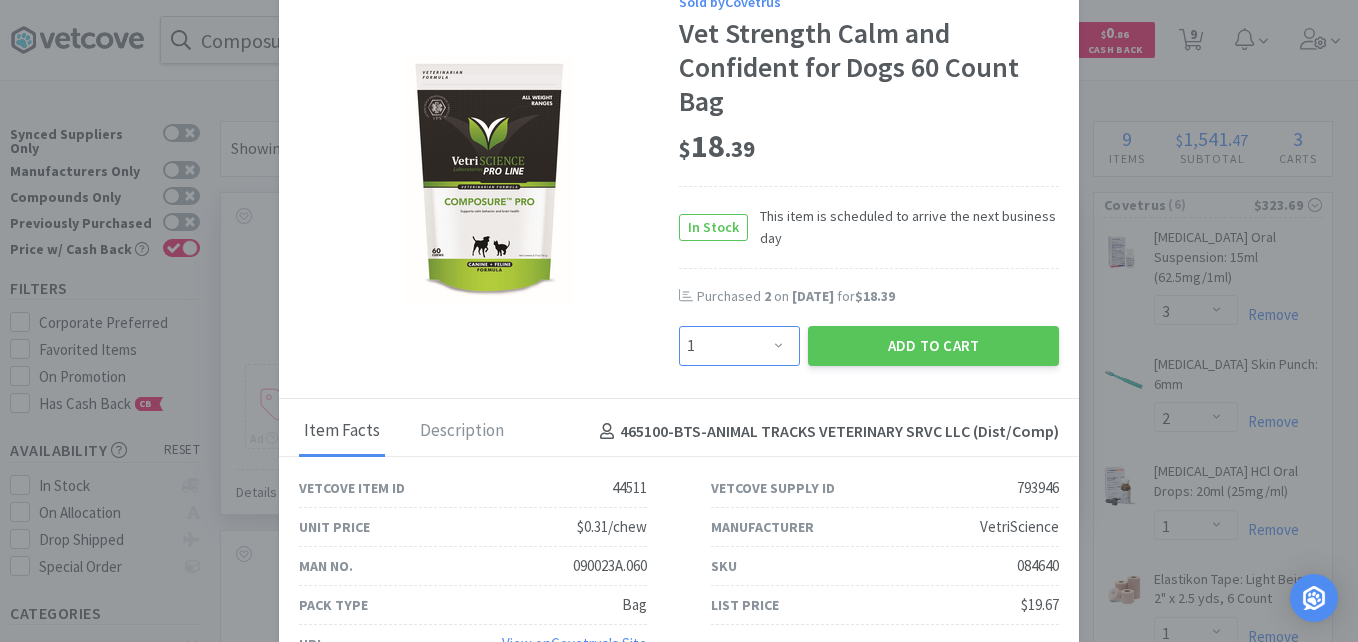 select on "2" 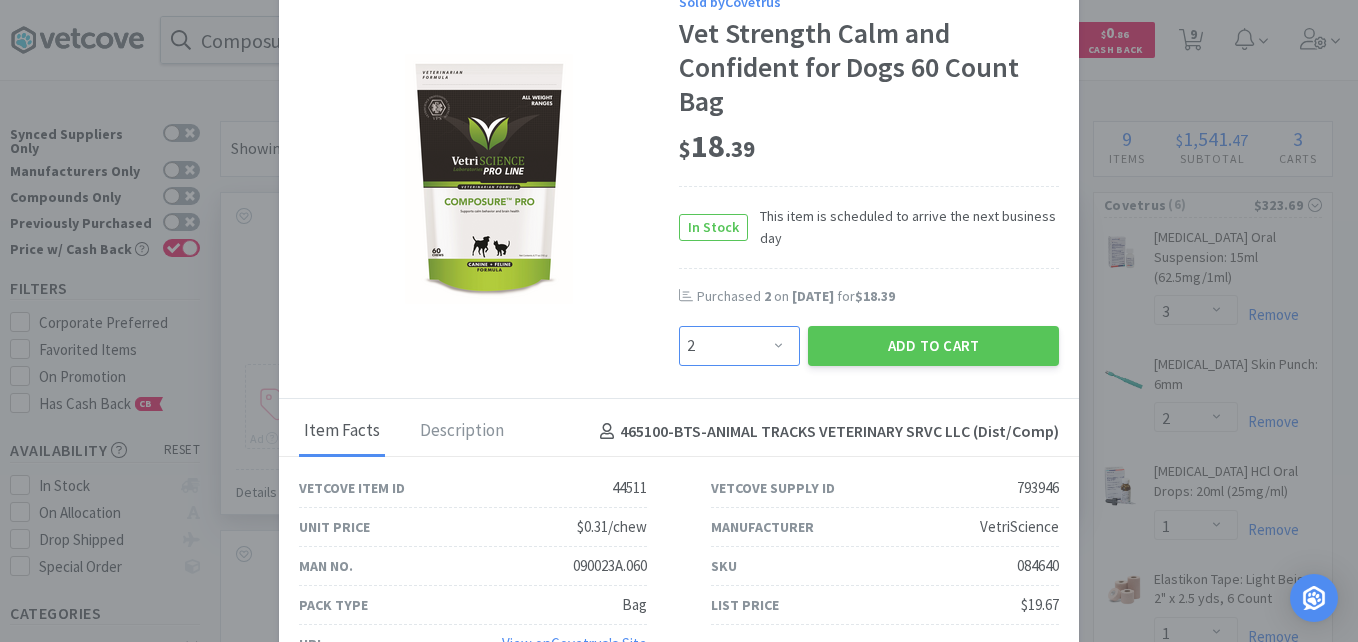 click on "Enter Quantity 1 2 3 4 5 6 7 8 9 10 11 12 13 14 15 16 17 18 19 20 Enter Quantity" at bounding box center (739, 346) 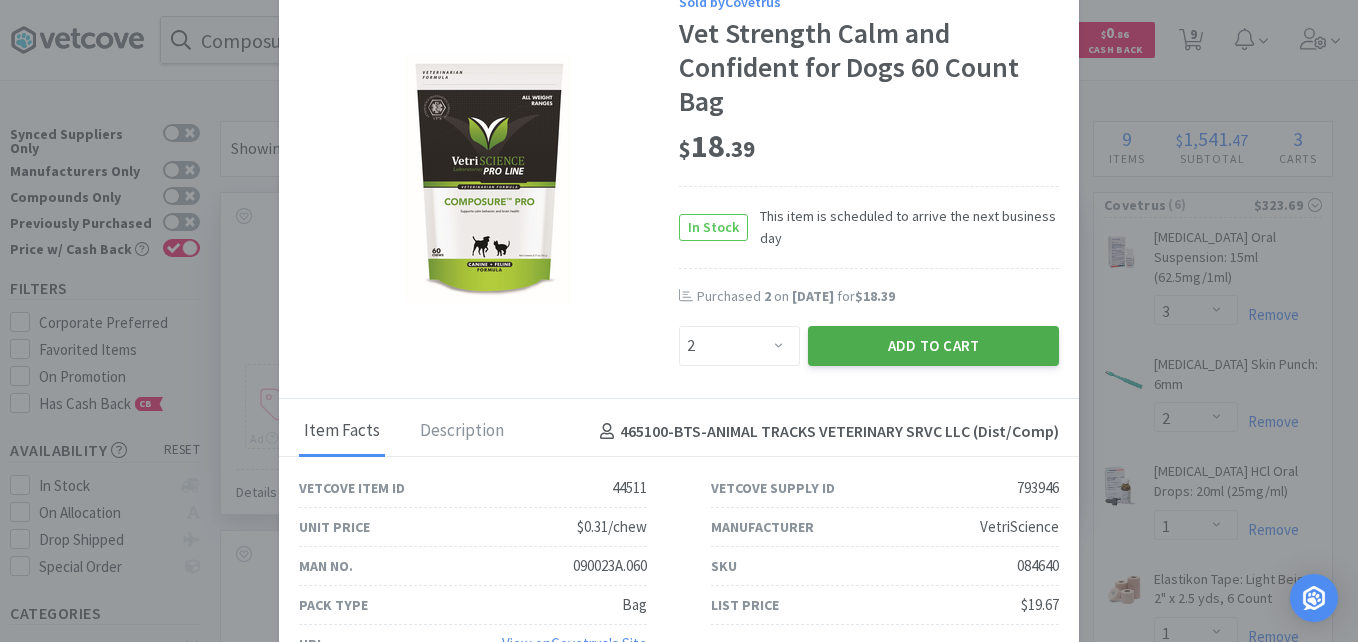 click on "Add to Cart" at bounding box center [933, 346] 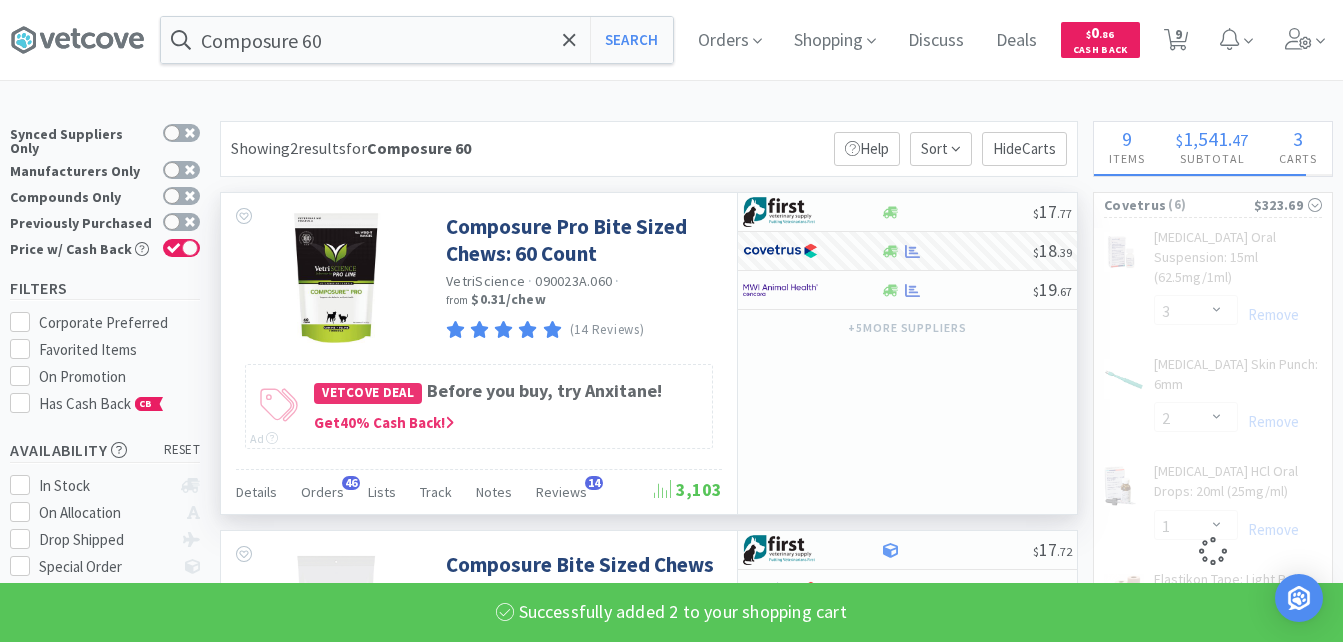 select on "2" 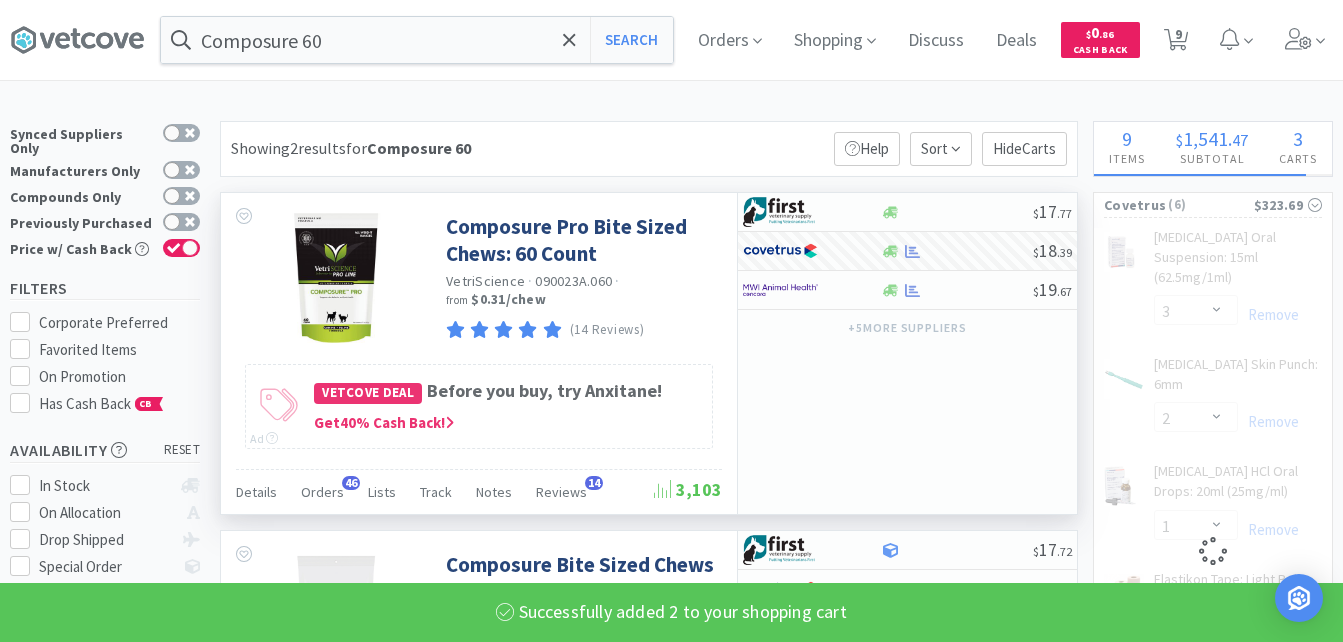 select on "1" 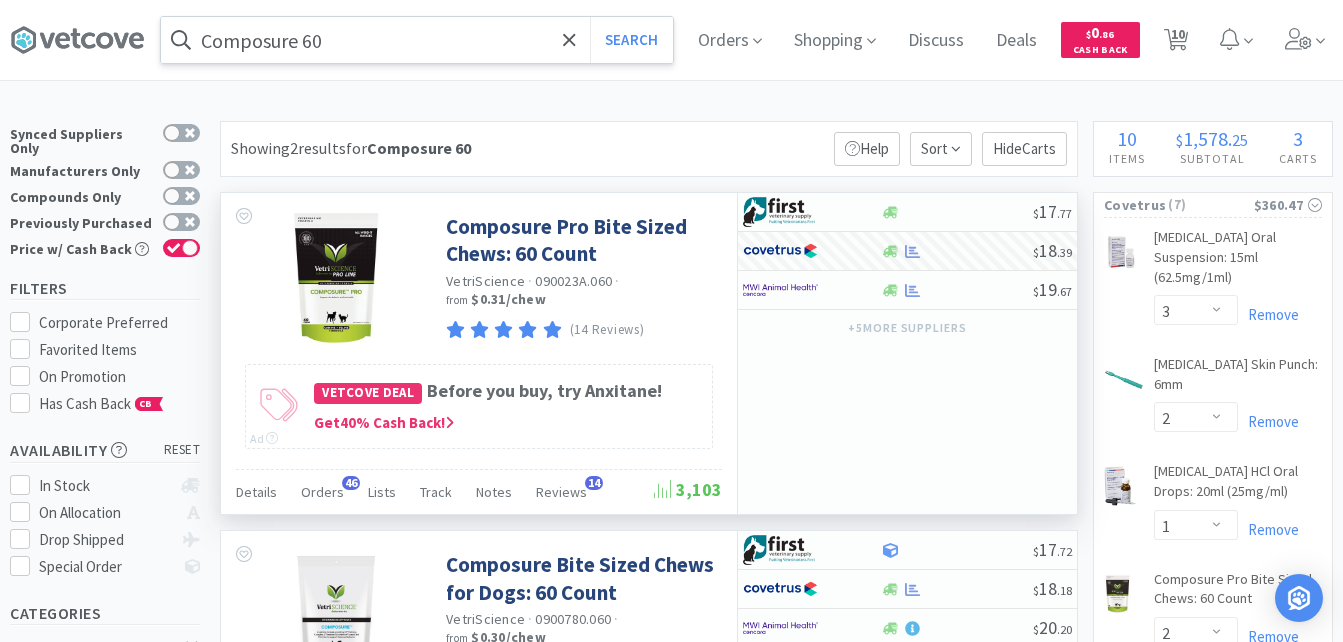 click on "Composure 60" at bounding box center [417, 40] 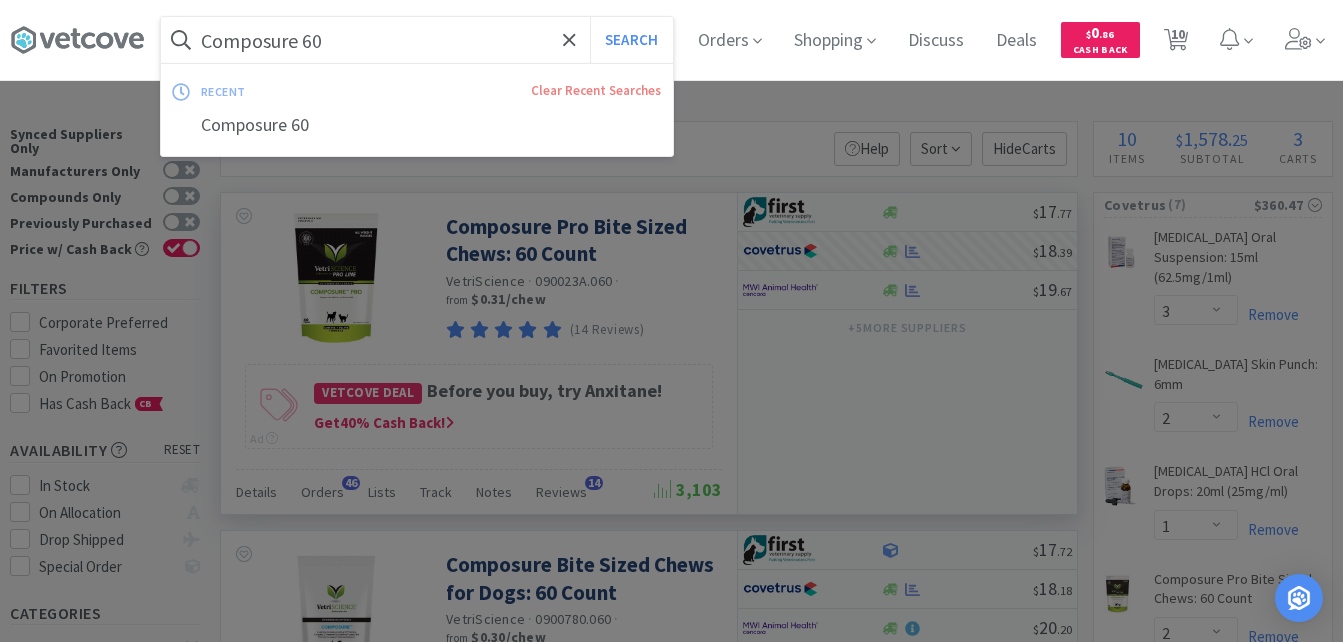 paste on "ytopoint 40" 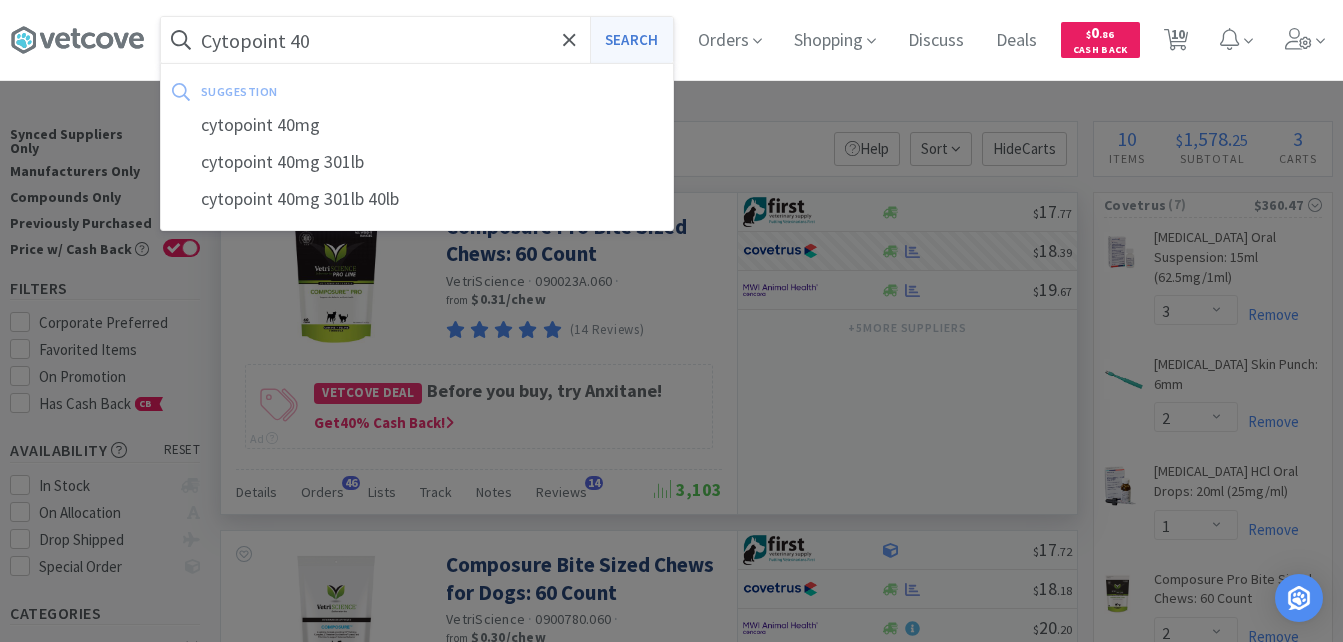 type on "Cytopoint 40" 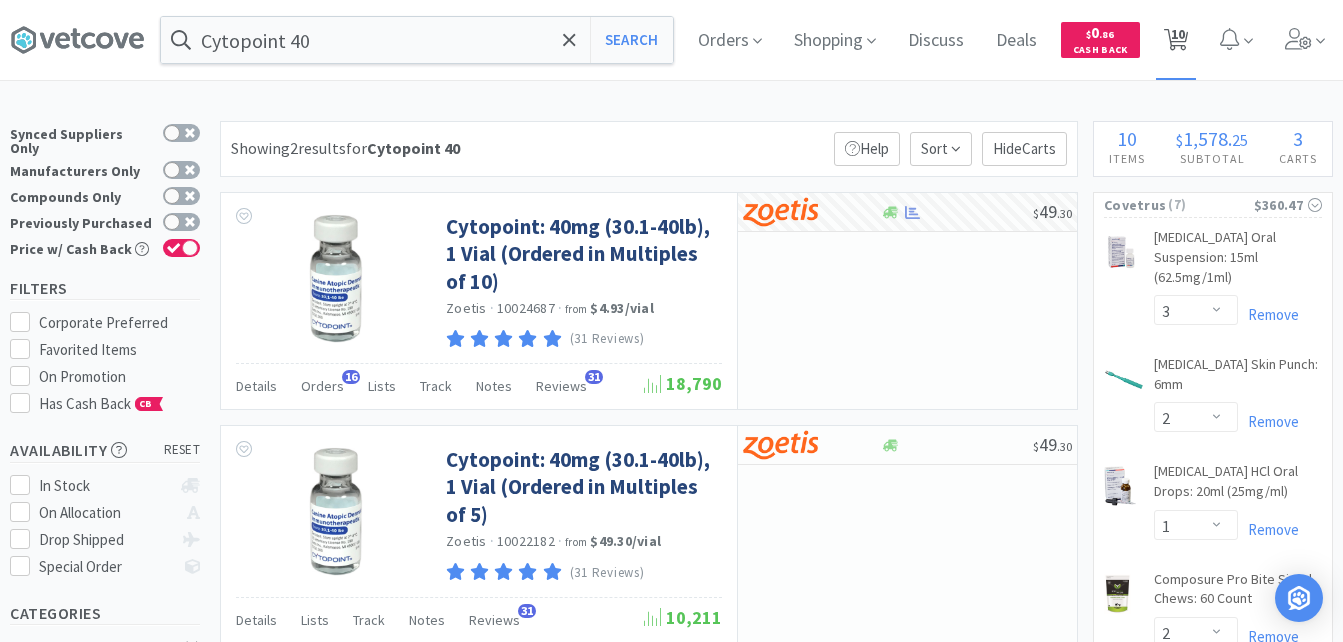 click on "10" at bounding box center (1178, 34) 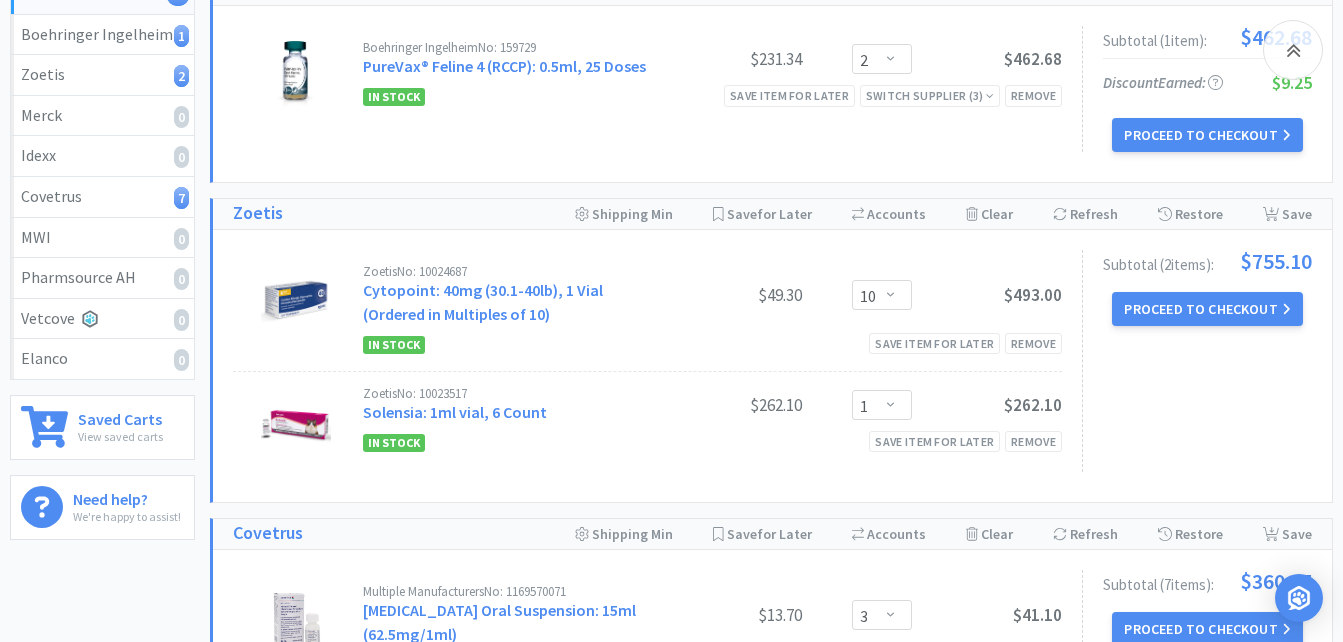 scroll, scrollTop: 300, scrollLeft: 0, axis: vertical 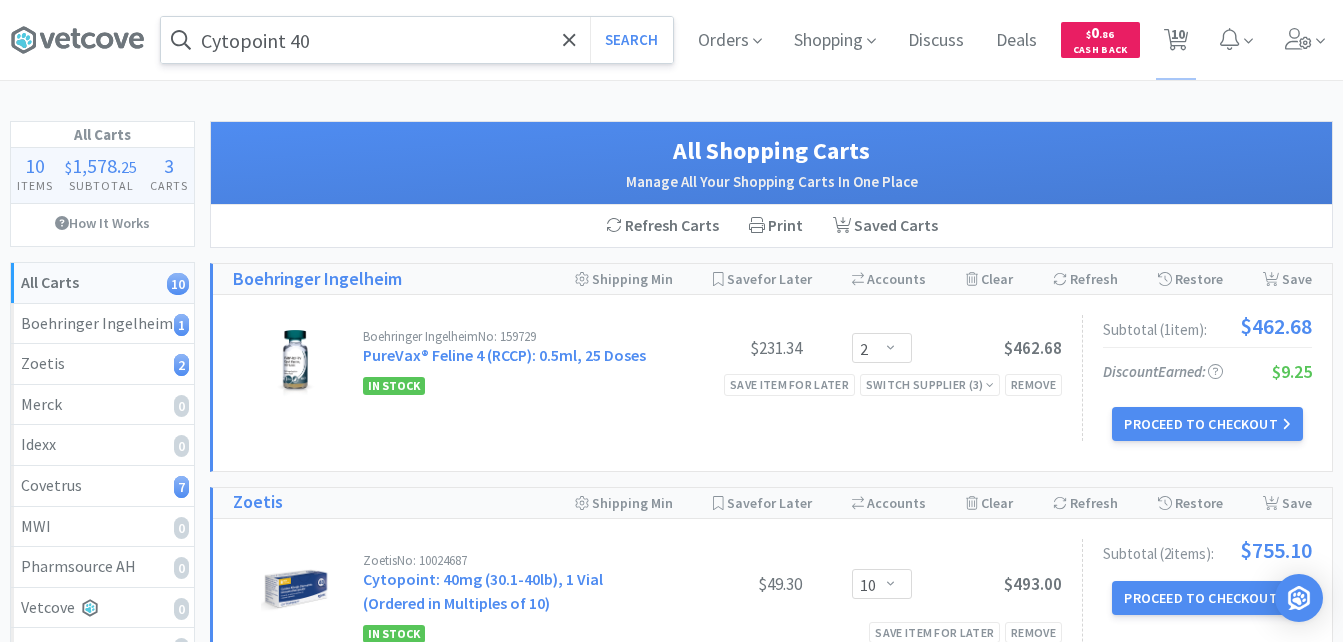 click on "Cytopoint 40" at bounding box center (417, 40) 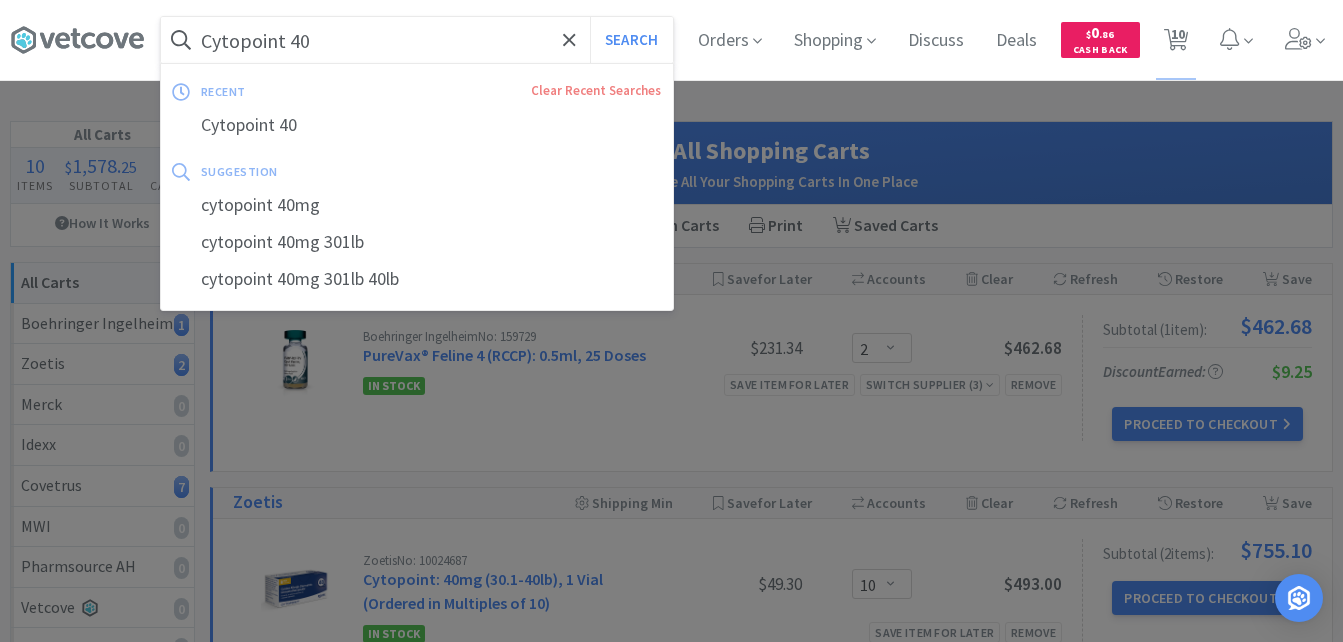 paste on "8" 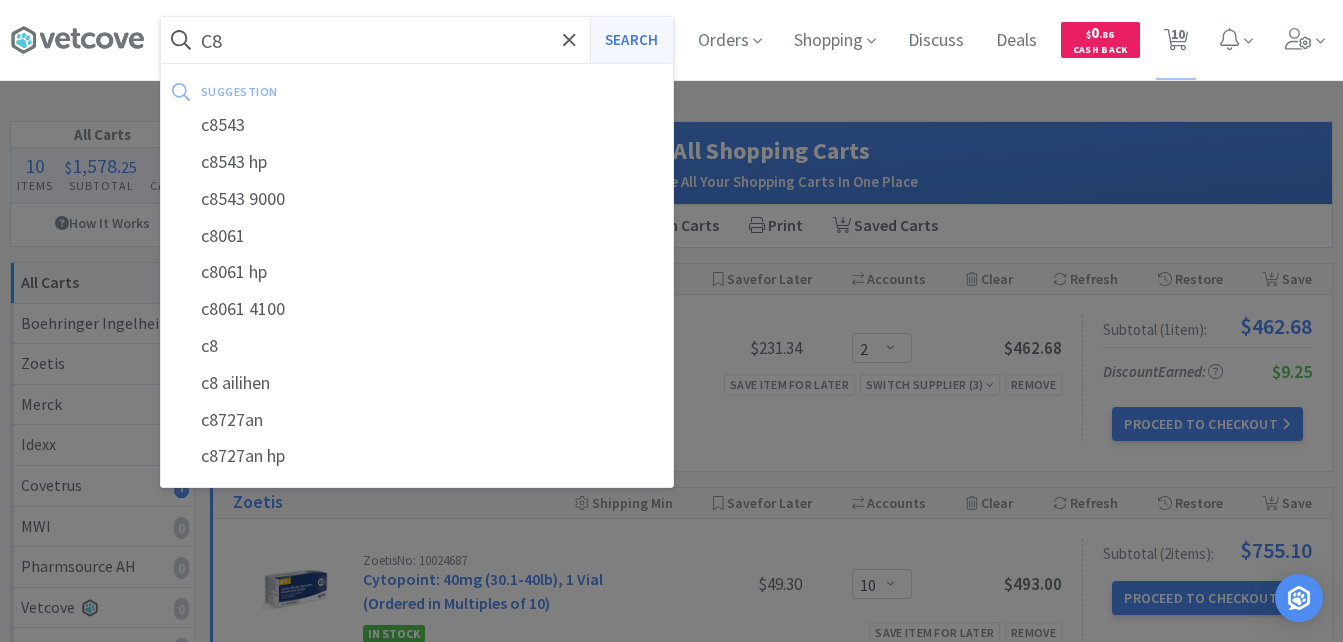 type on "C8" 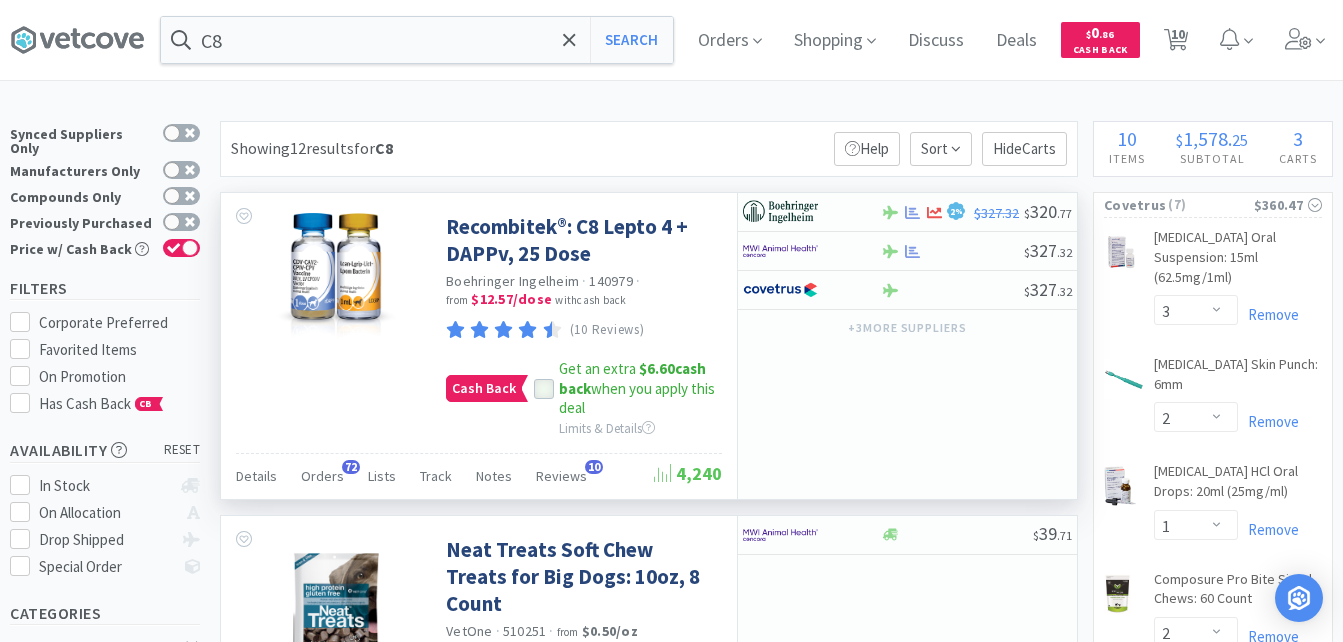 click 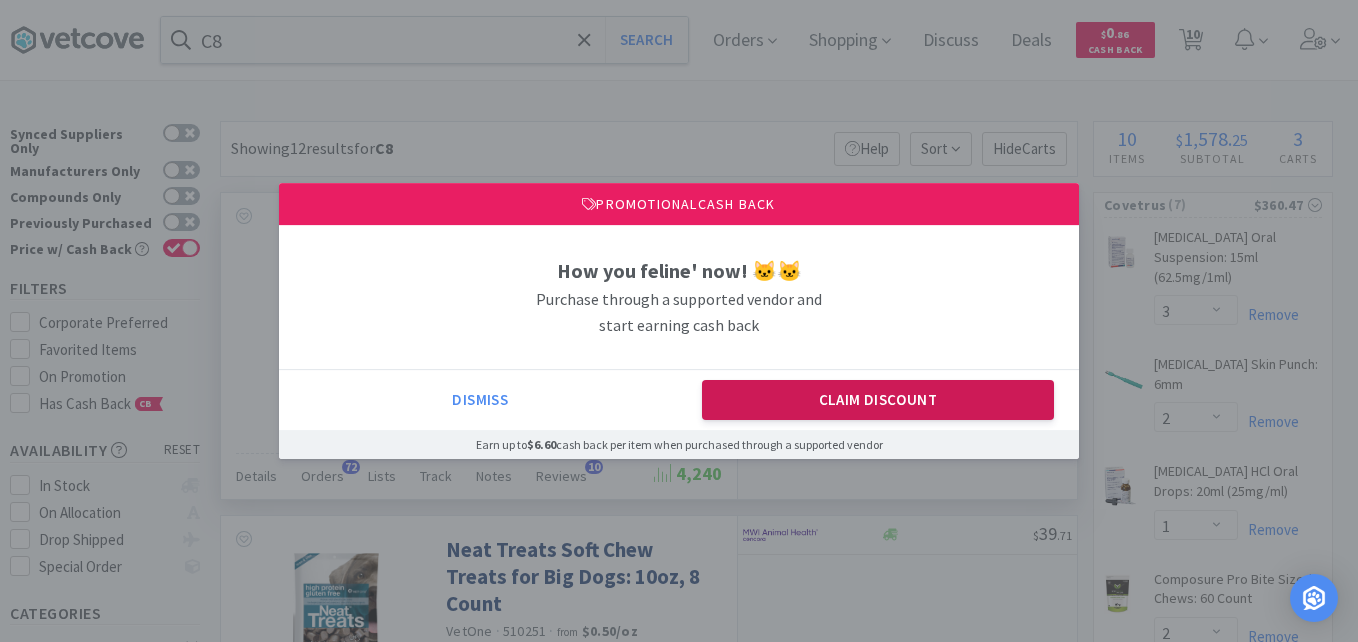 click on "Claim Discount" at bounding box center [878, 400] 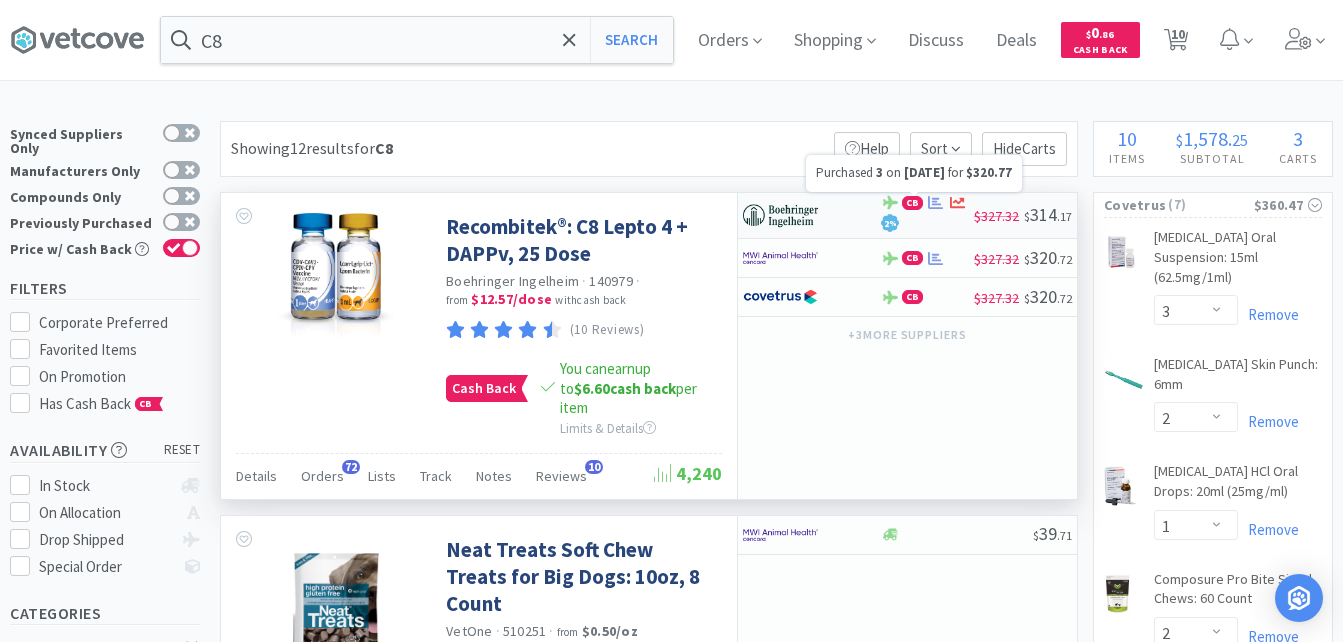 click 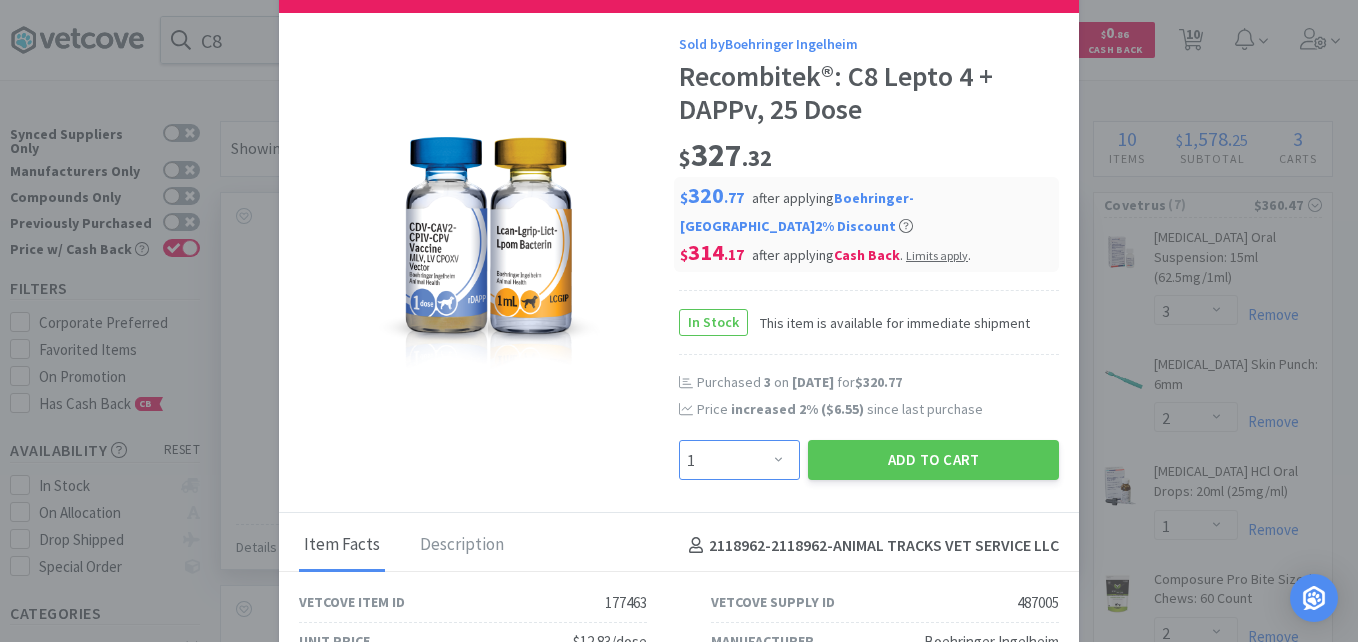 click on "Enter Quantity 1 2 3 4 5 6 7 8 9 10 11 12 13 14 15 16 17 18 19 20 Enter Quantity" at bounding box center (739, 460) 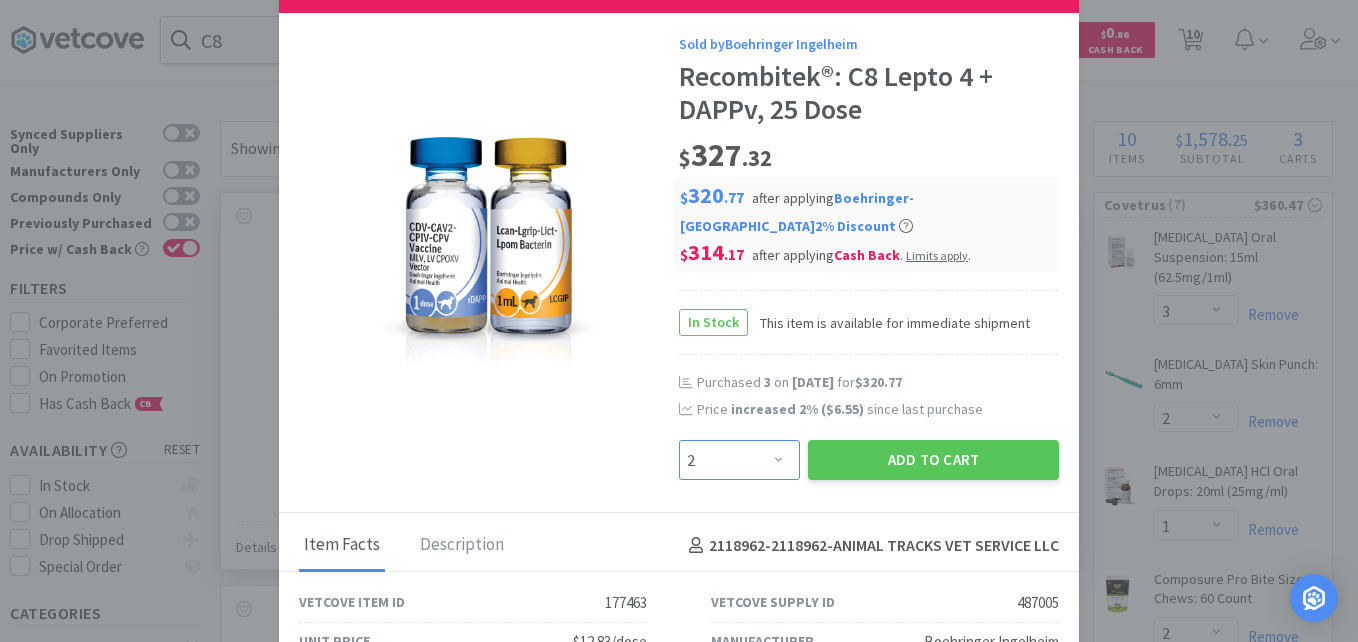 click on "Enter Quantity 1 2 3 4 5 6 7 8 9 10 11 12 13 14 15 16 17 18 19 20 Enter Quantity" at bounding box center [739, 460] 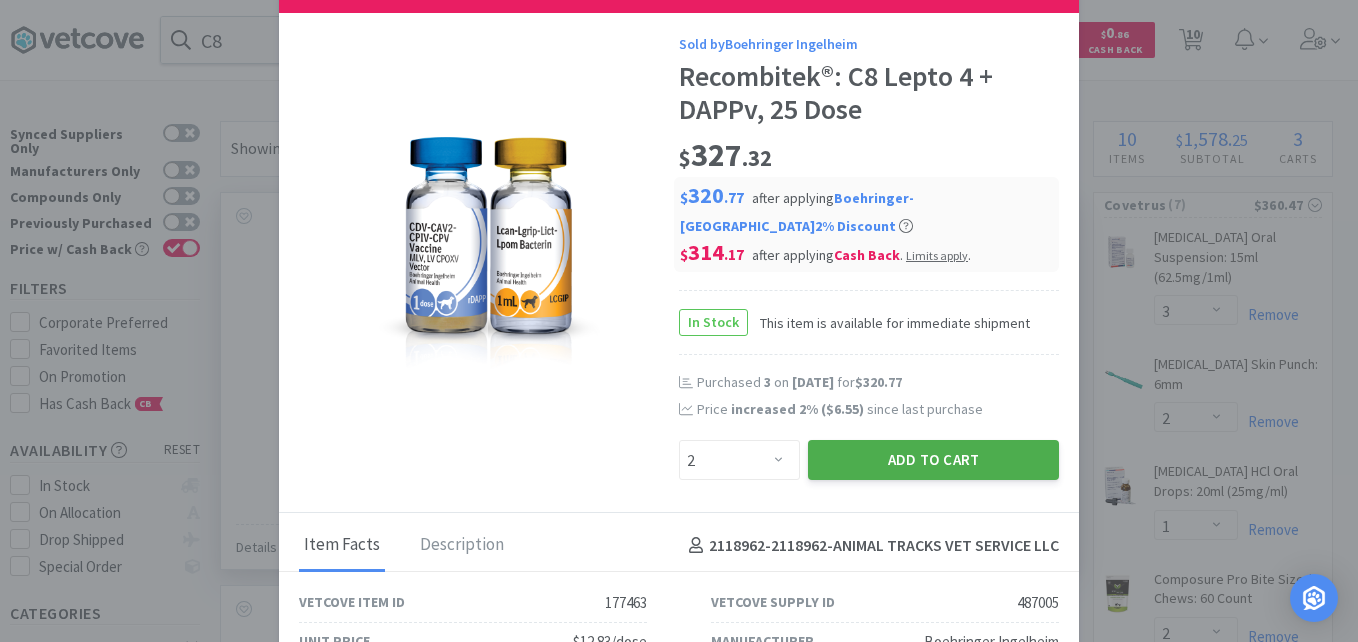 click on "Add to Cart" at bounding box center [933, 460] 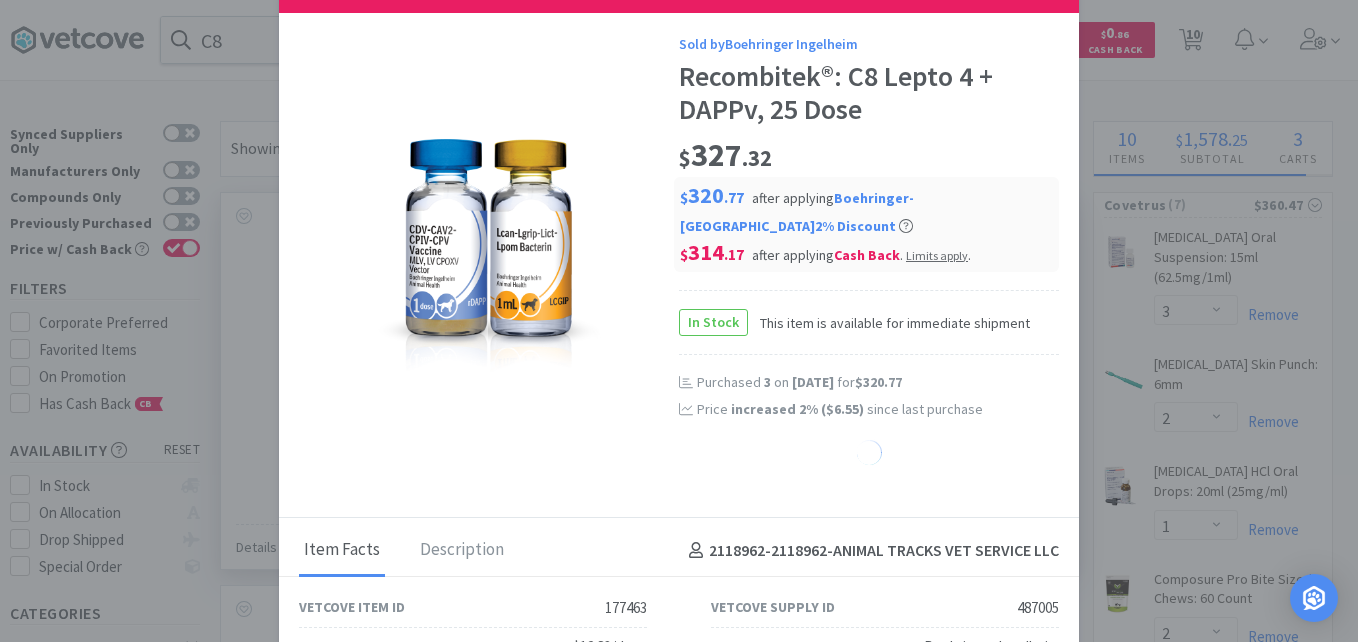 select on "2" 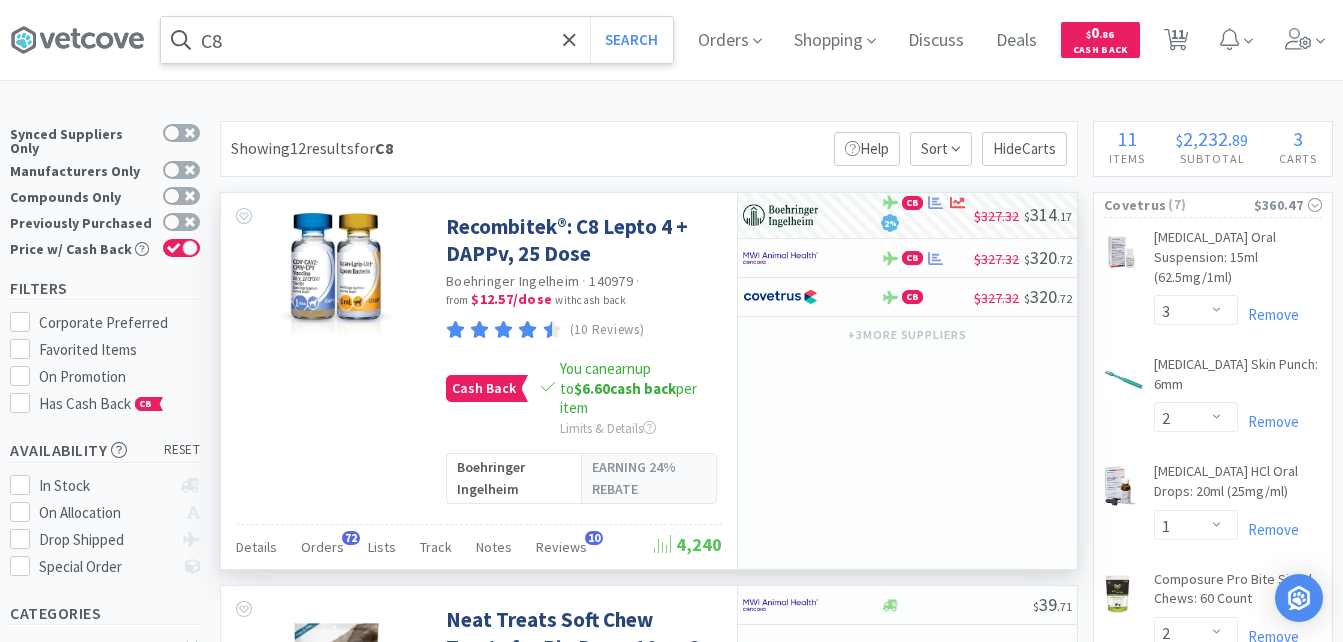 click on "C8" at bounding box center (417, 40) 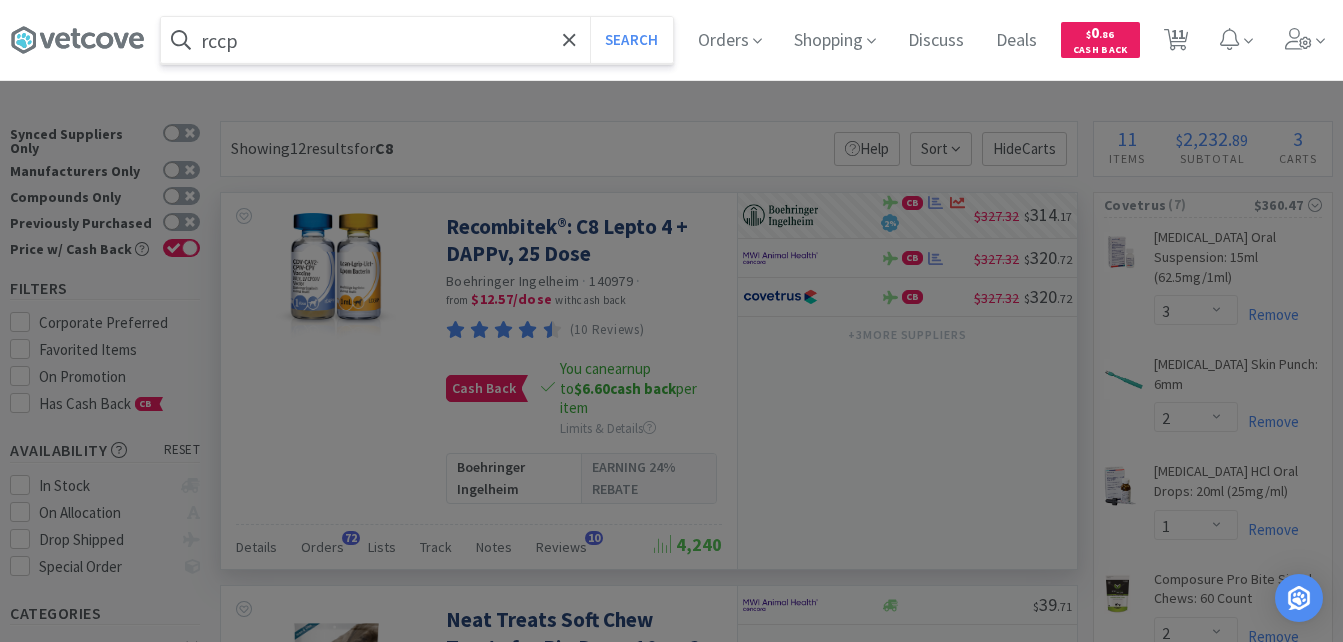 type on "rccp" 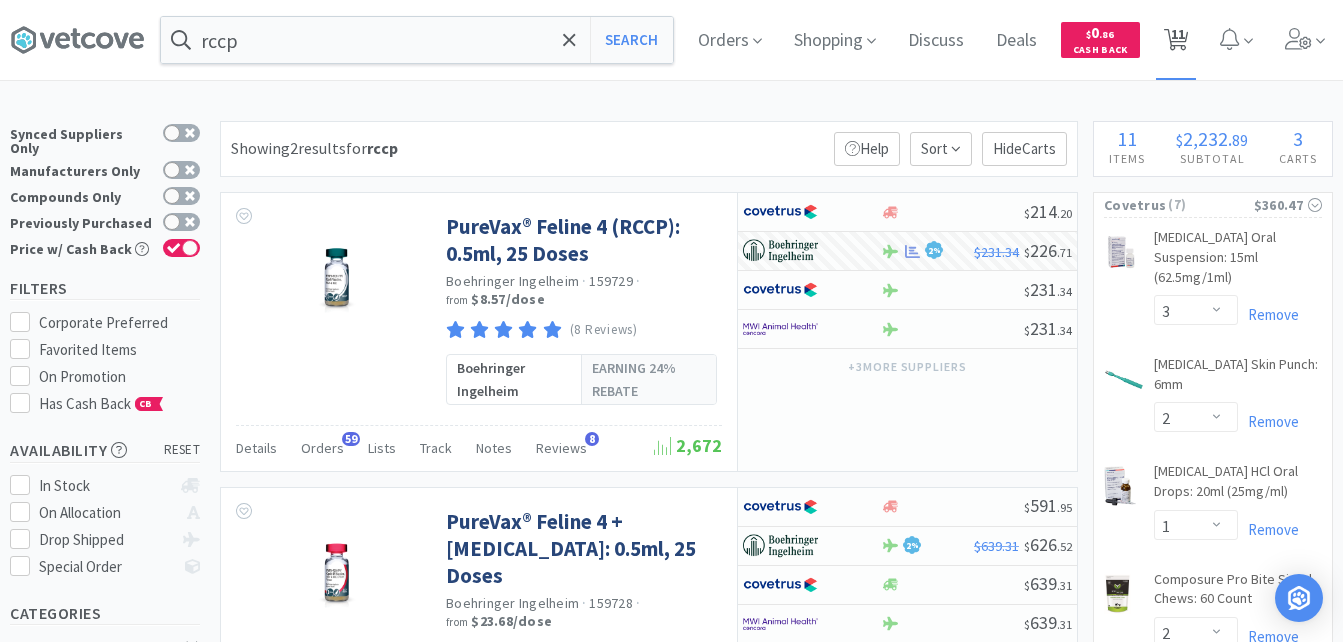 click on "11" at bounding box center (1178, 34) 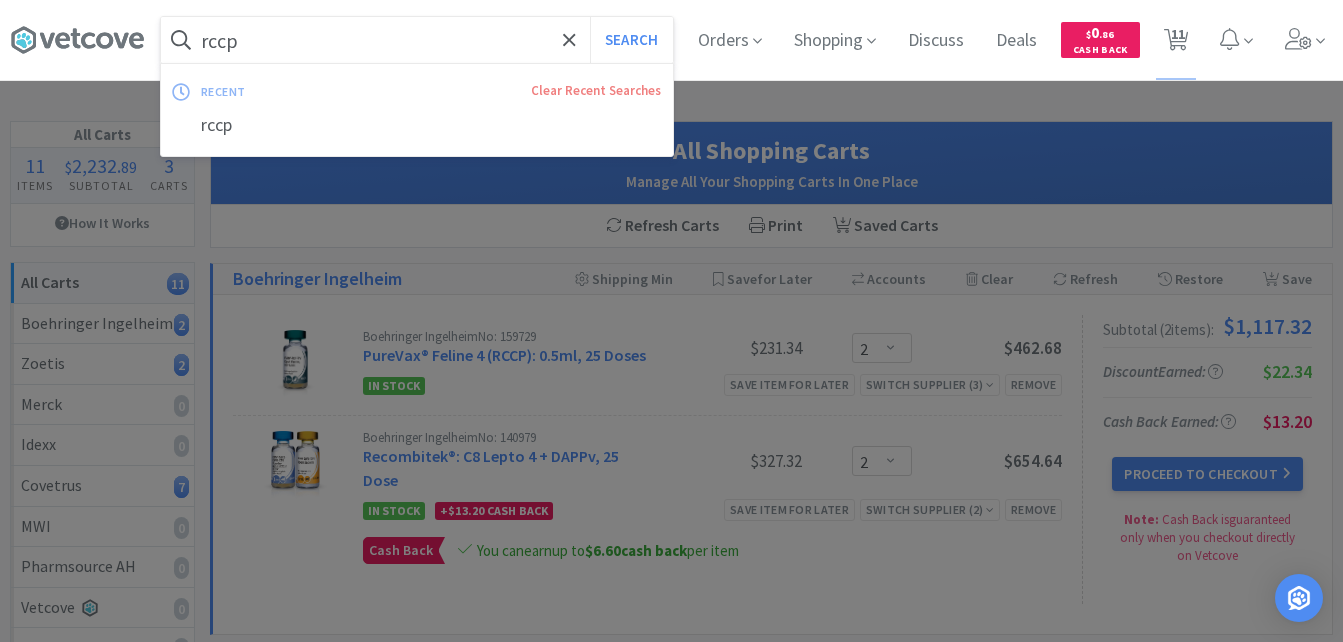 paste on "IV Drip Set 10" 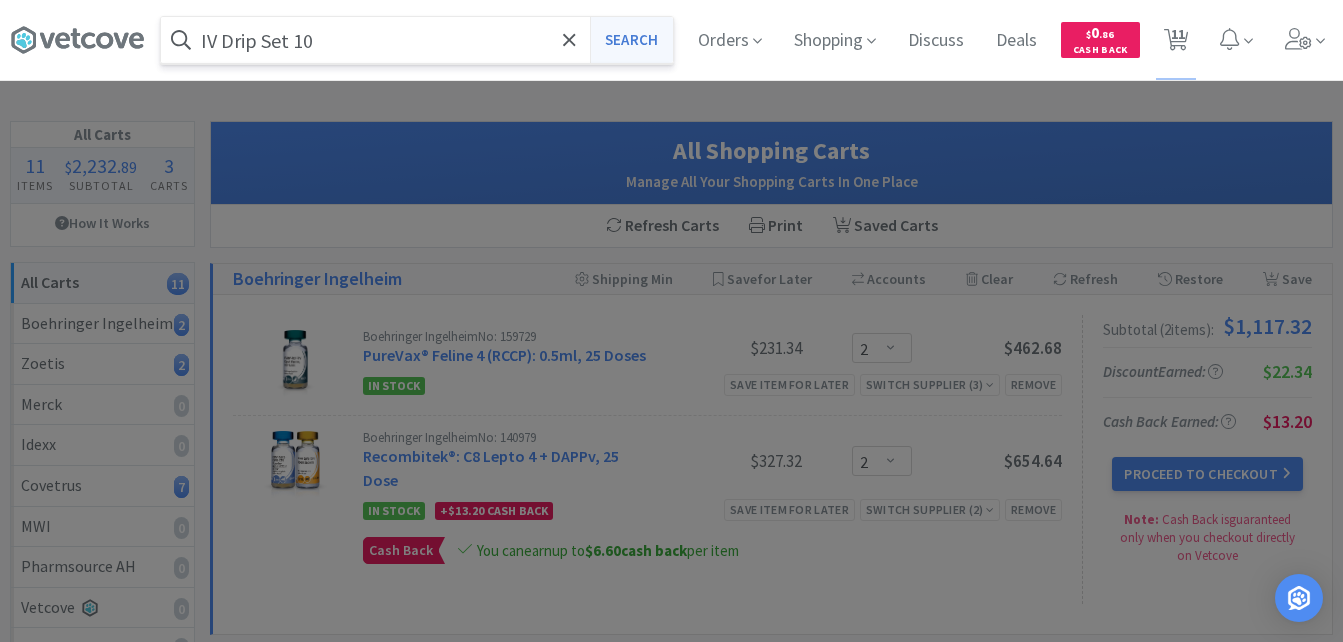 type on "IV Drip Set 10" 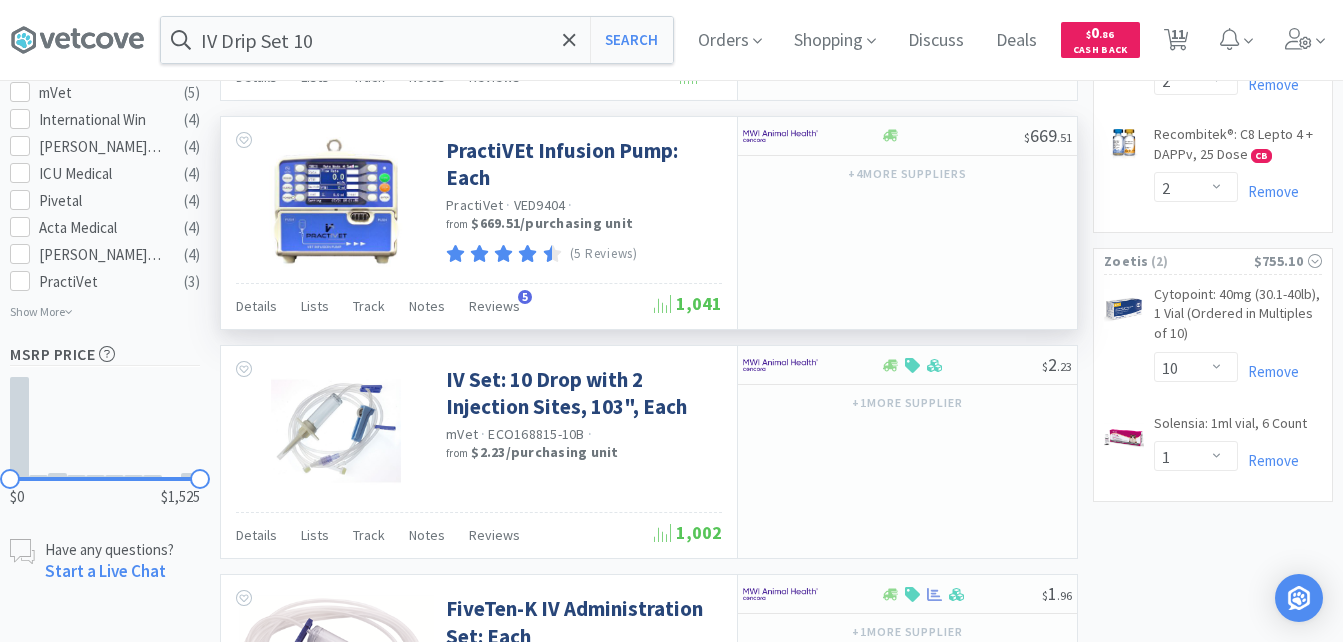 scroll, scrollTop: 800, scrollLeft: 0, axis: vertical 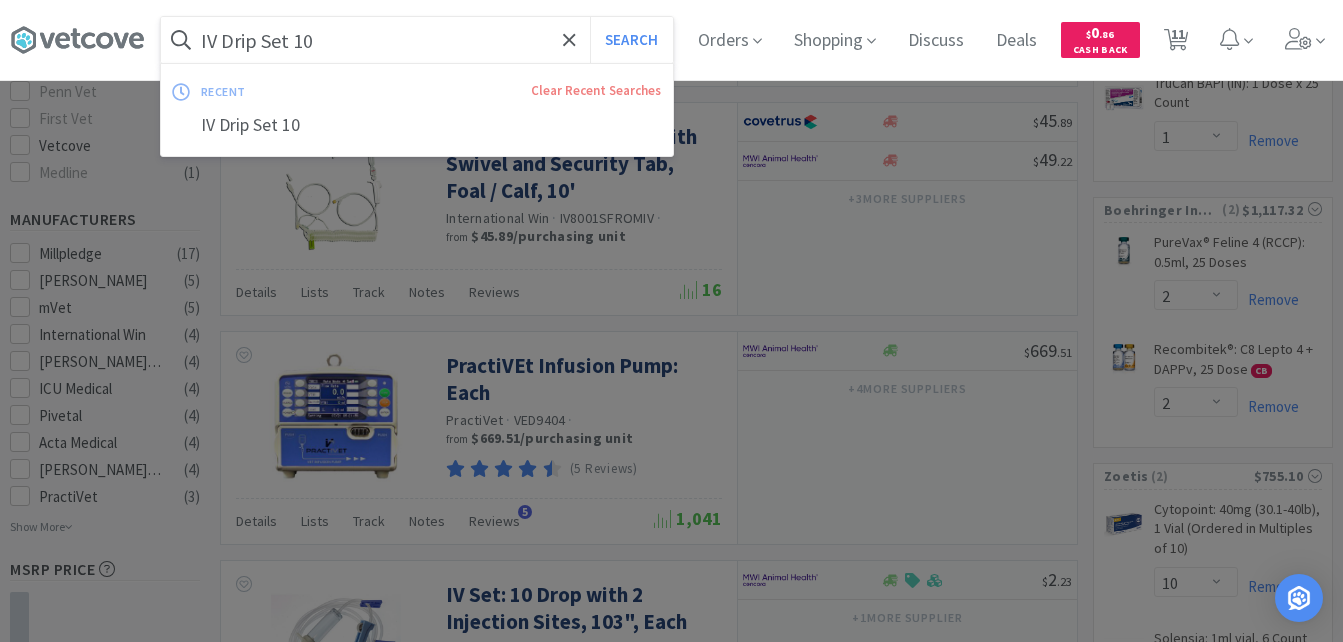 click on "IV Drip Set 10" at bounding box center [417, 40] 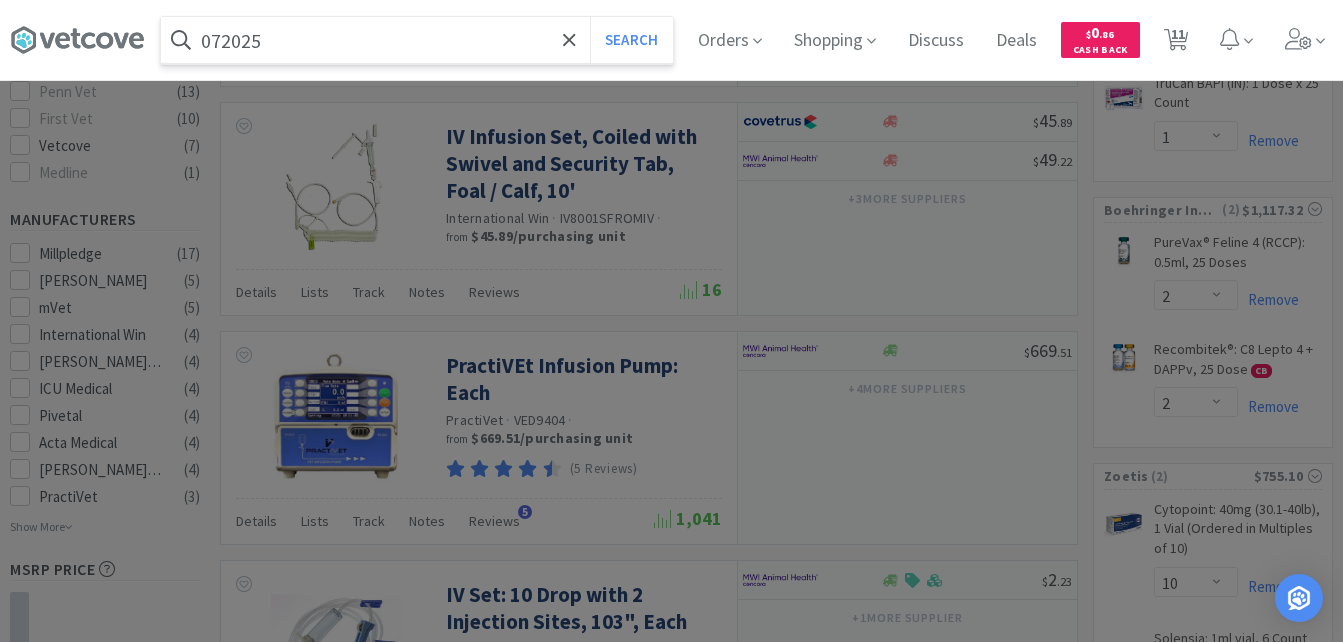 type on "072025" 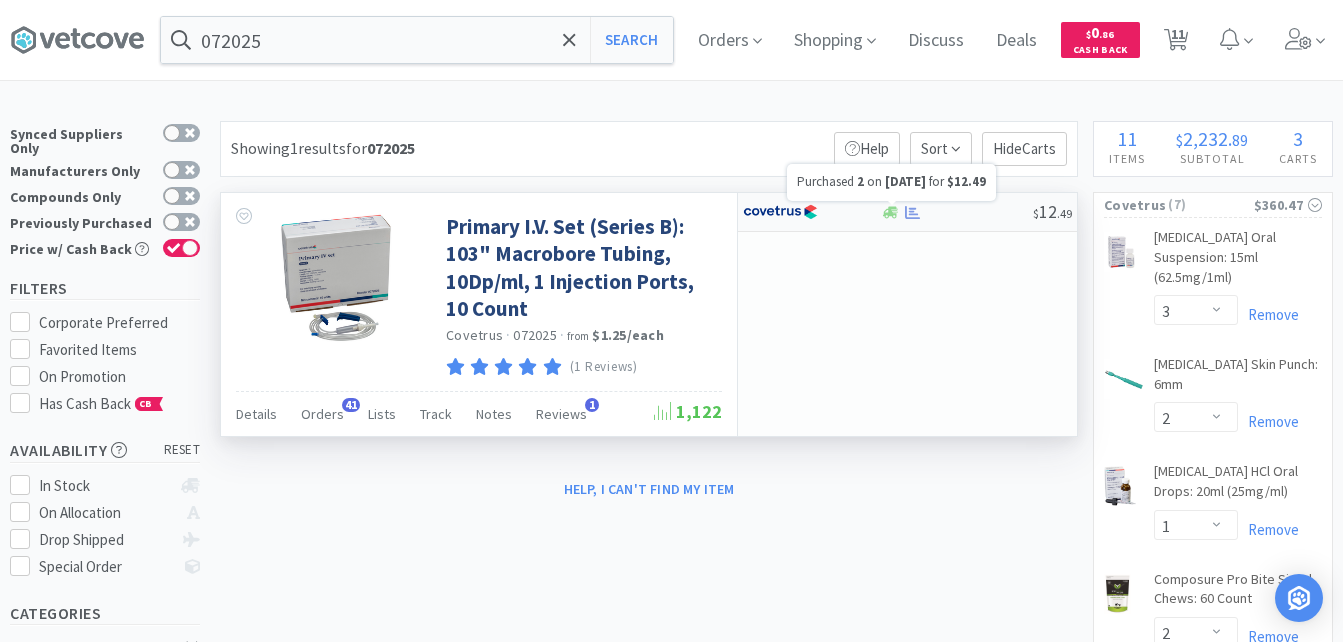 click 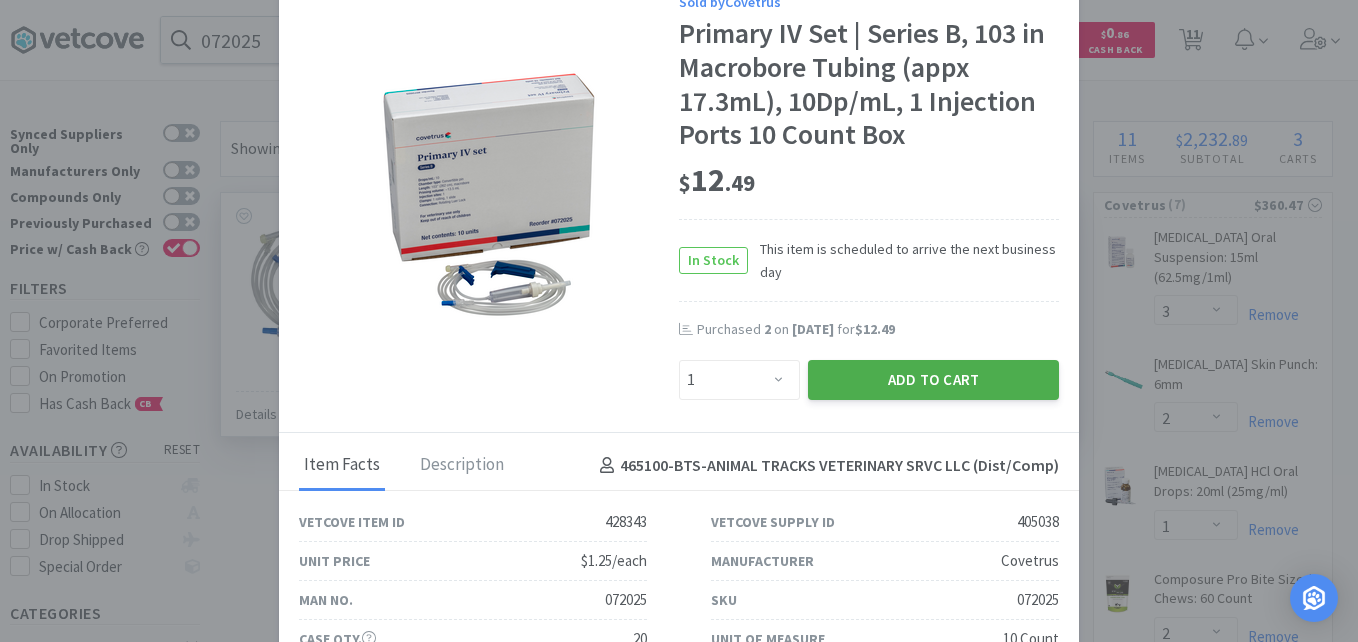 click on "Add to Cart" at bounding box center (933, 380) 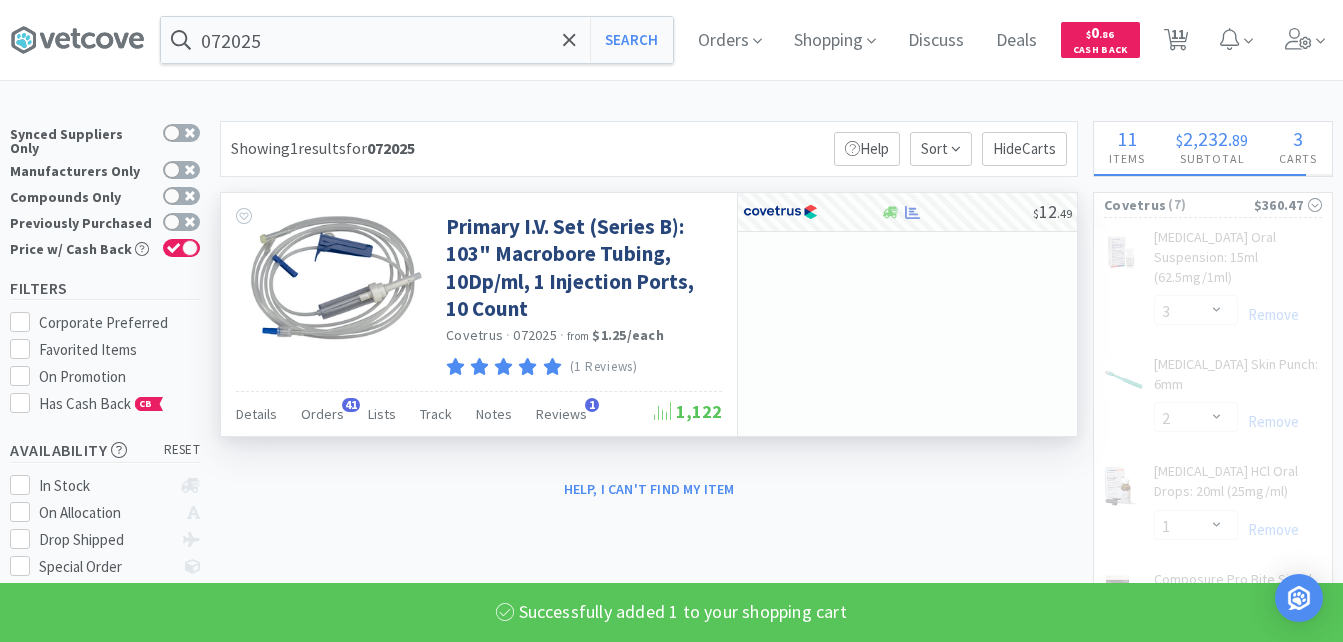 select on "1" 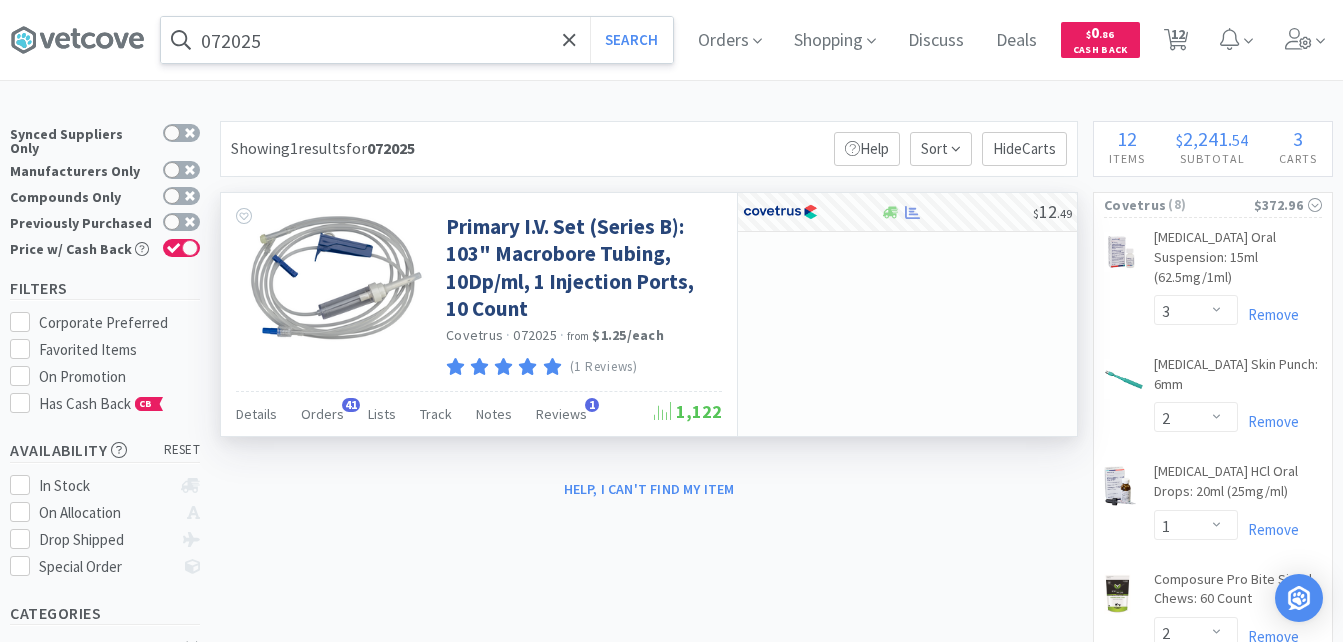 click on "072025" at bounding box center (417, 40) 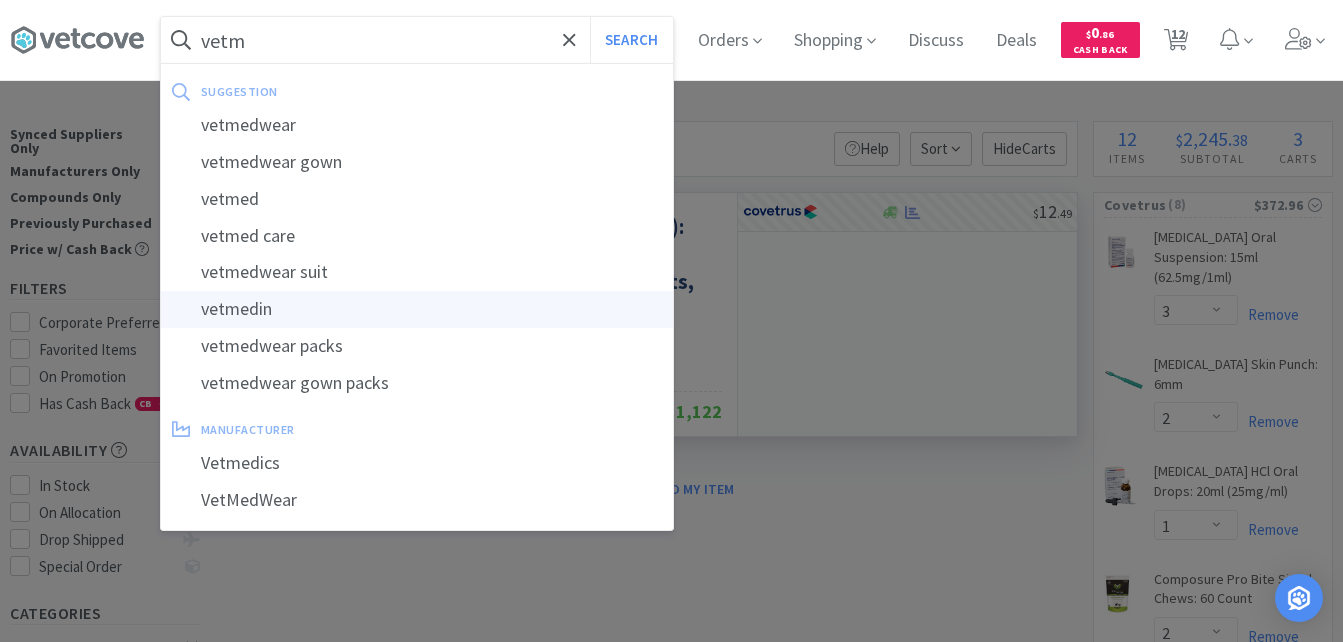 click on "vetmedin" at bounding box center [417, 309] 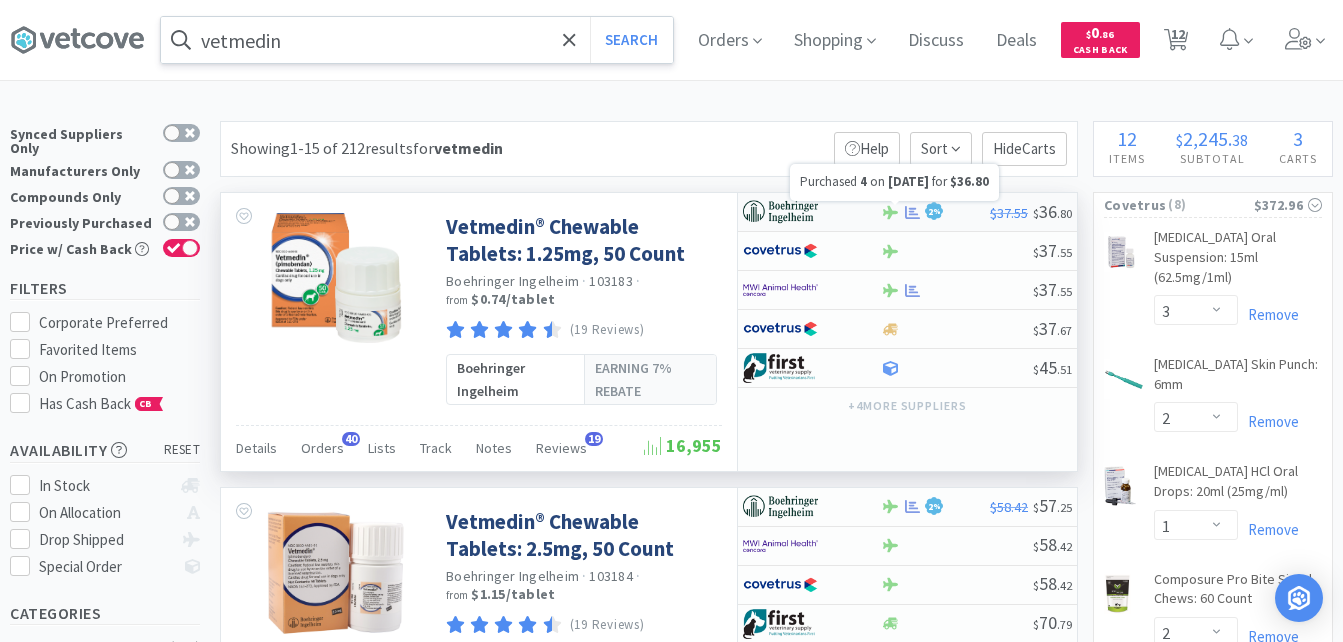 click 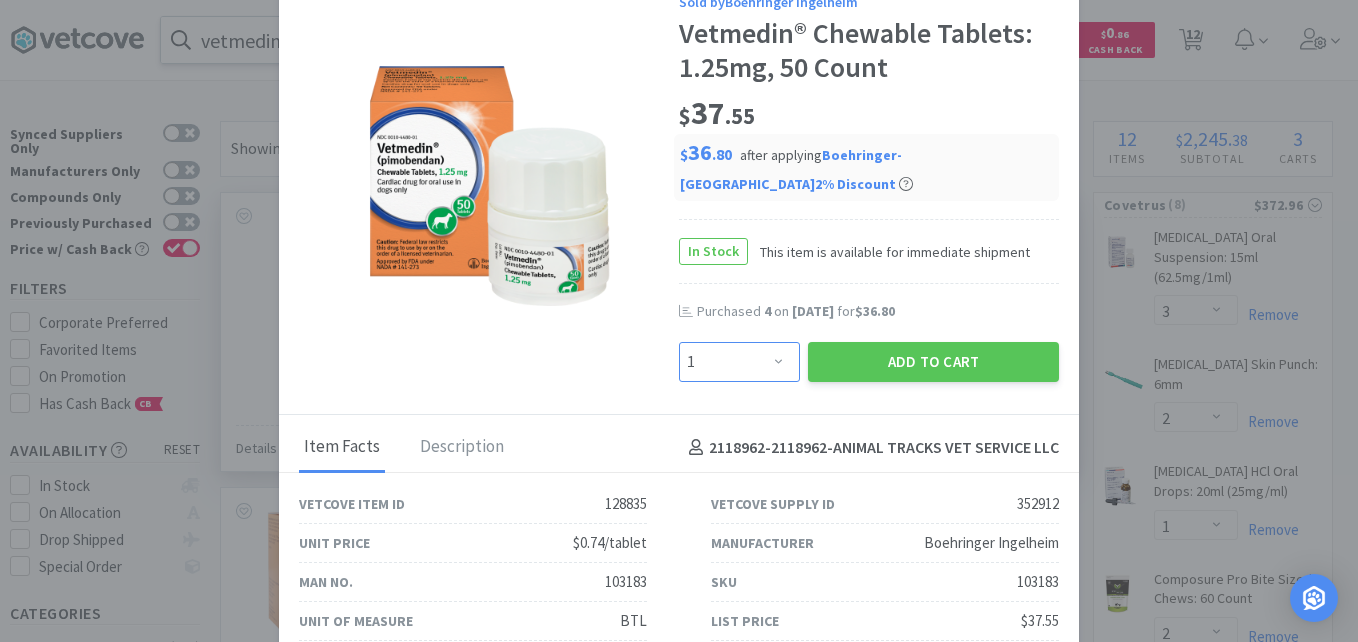 click on "Enter Quantity 1 2 3 4 5 6 7 8 9 10 11 12 13 14 15 16 17 18 19 20 Enter Quantity" at bounding box center (739, 362) 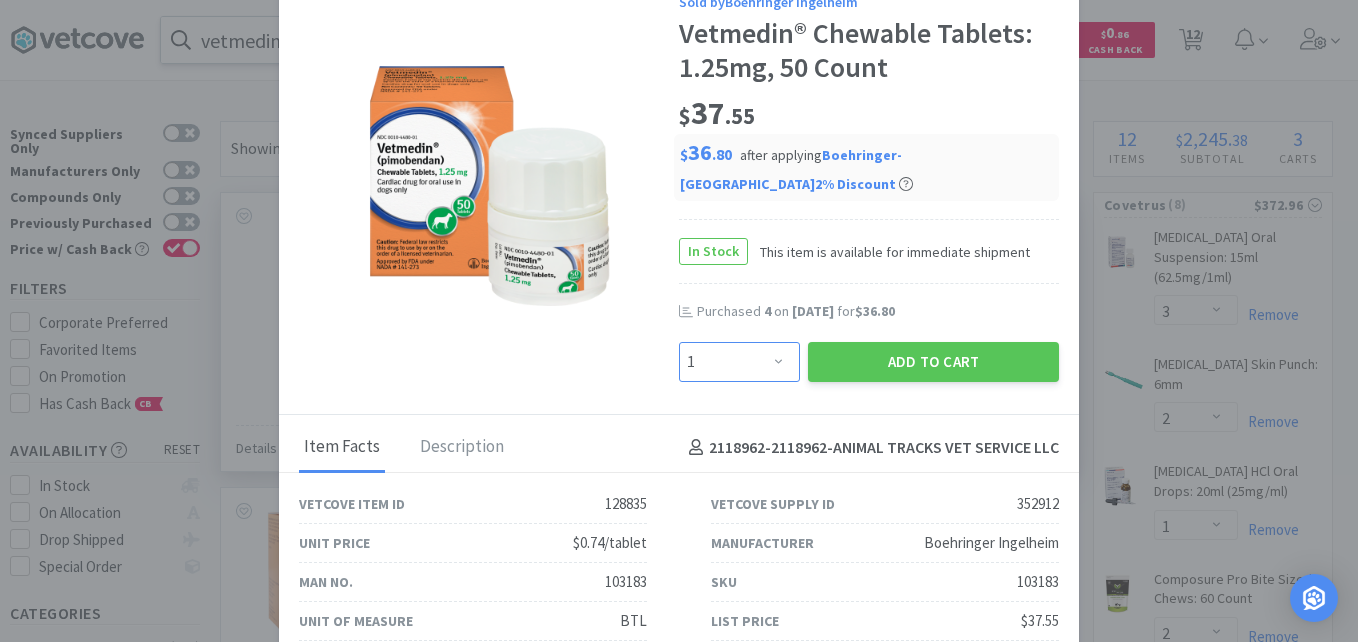 select on "2" 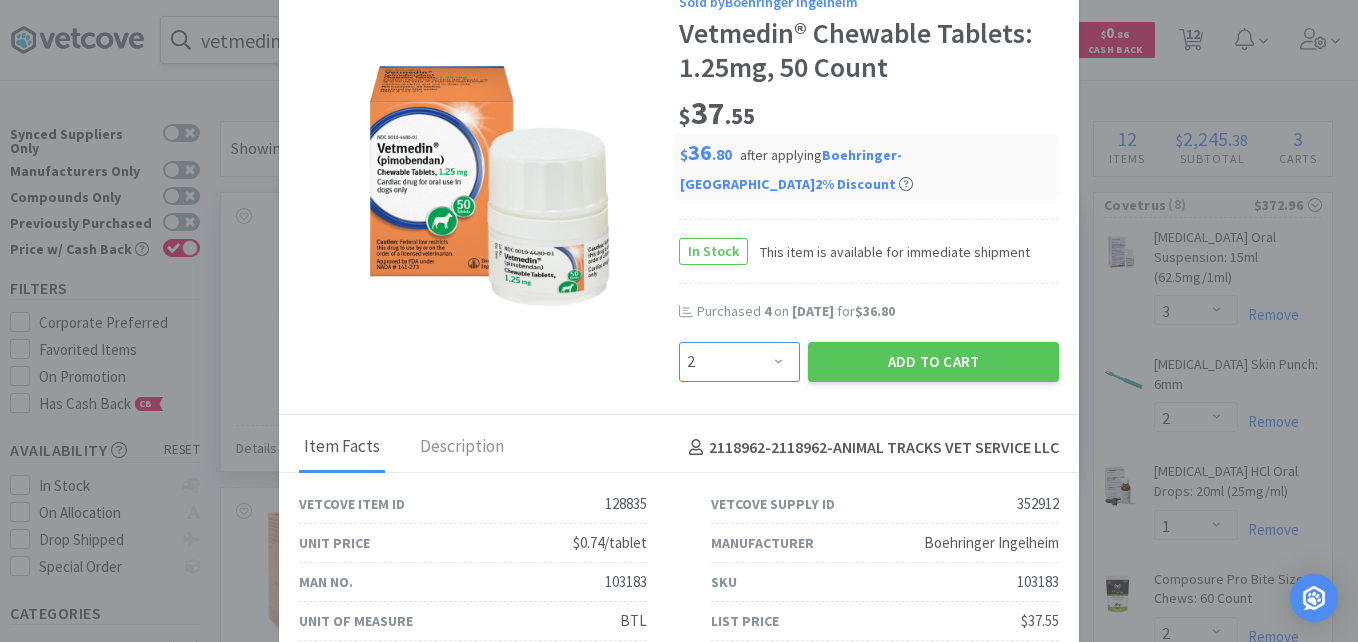 click on "Enter Quantity 1 2 3 4 5 6 7 8 9 10 11 12 13 14 15 16 17 18 19 20 Enter Quantity" at bounding box center [739, 362] 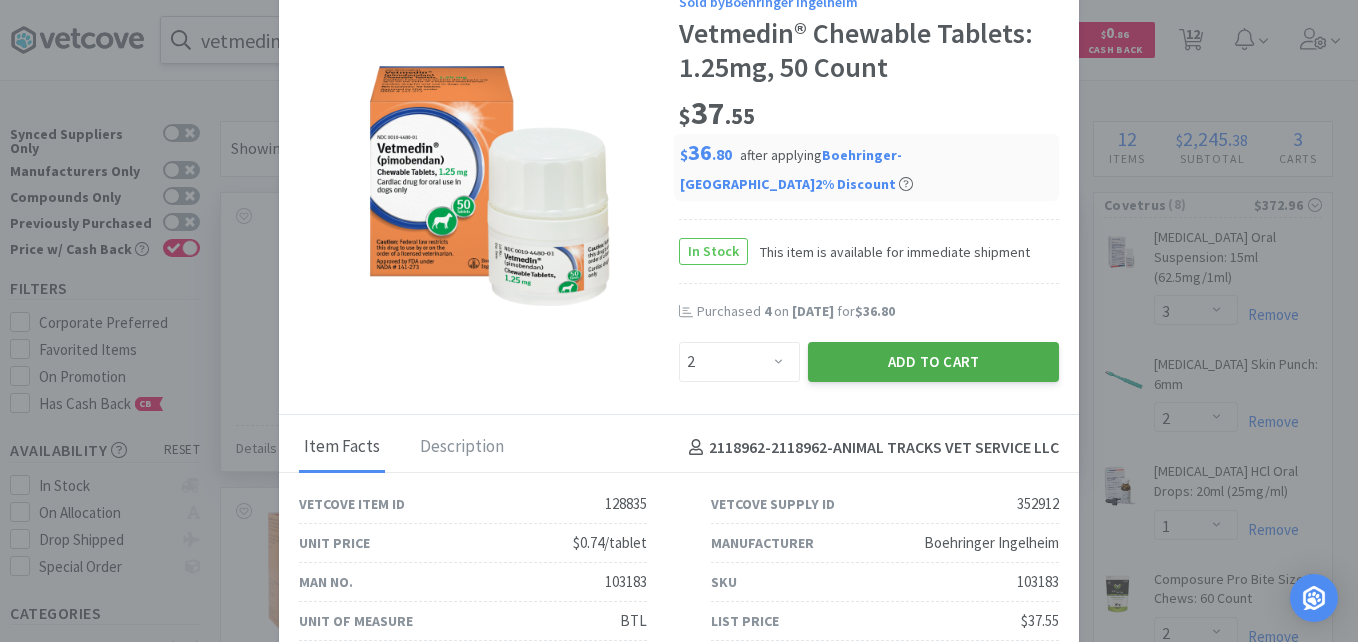 click on "Add to Cart" at bounding box center (933, 362) 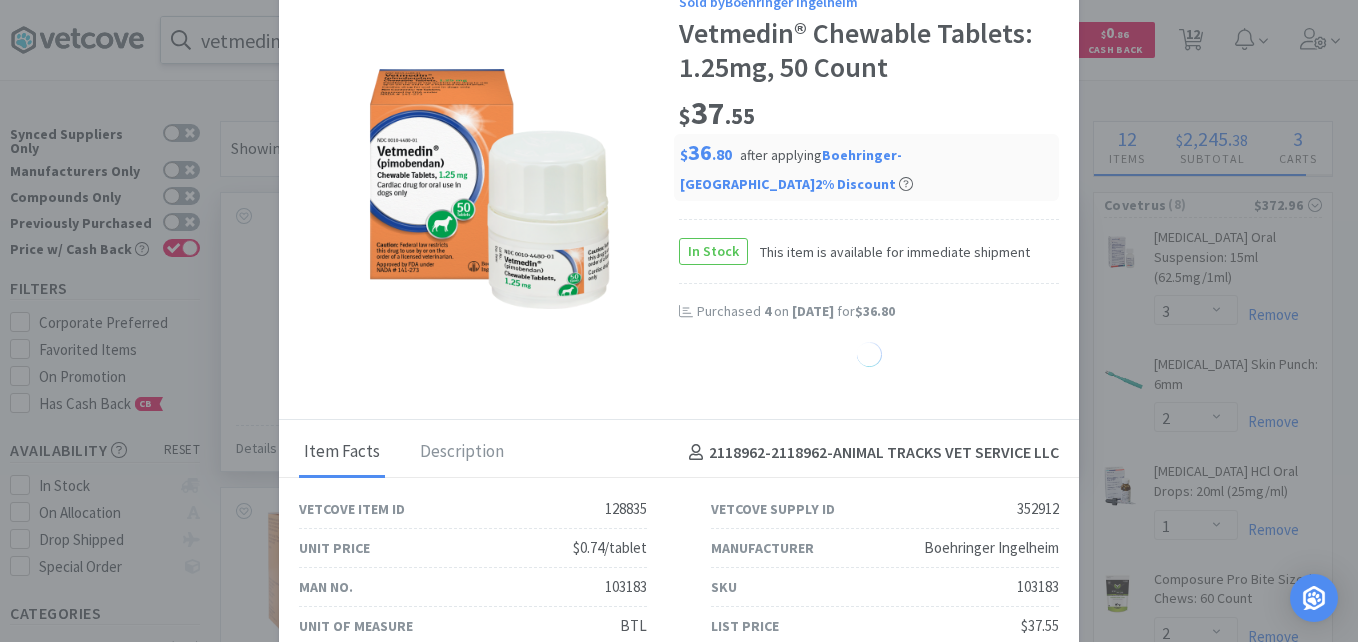 select on "2" 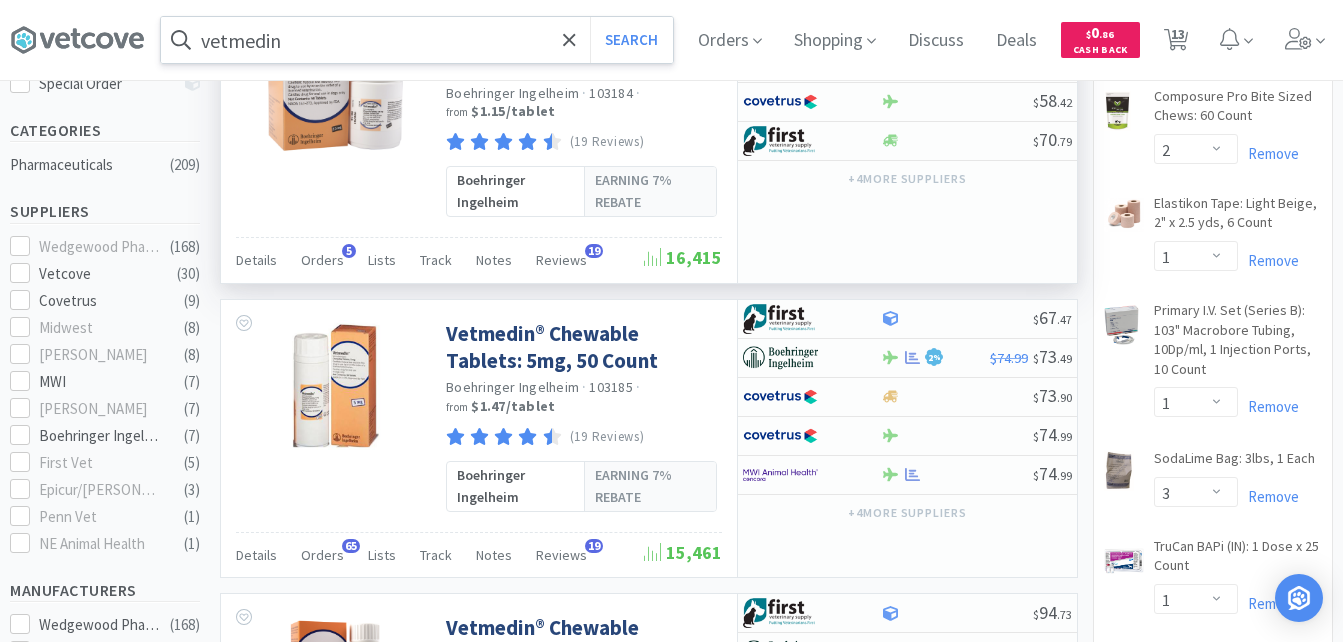 scroll, scrollTop: 500, scrollLeft: 0, axis: vertical 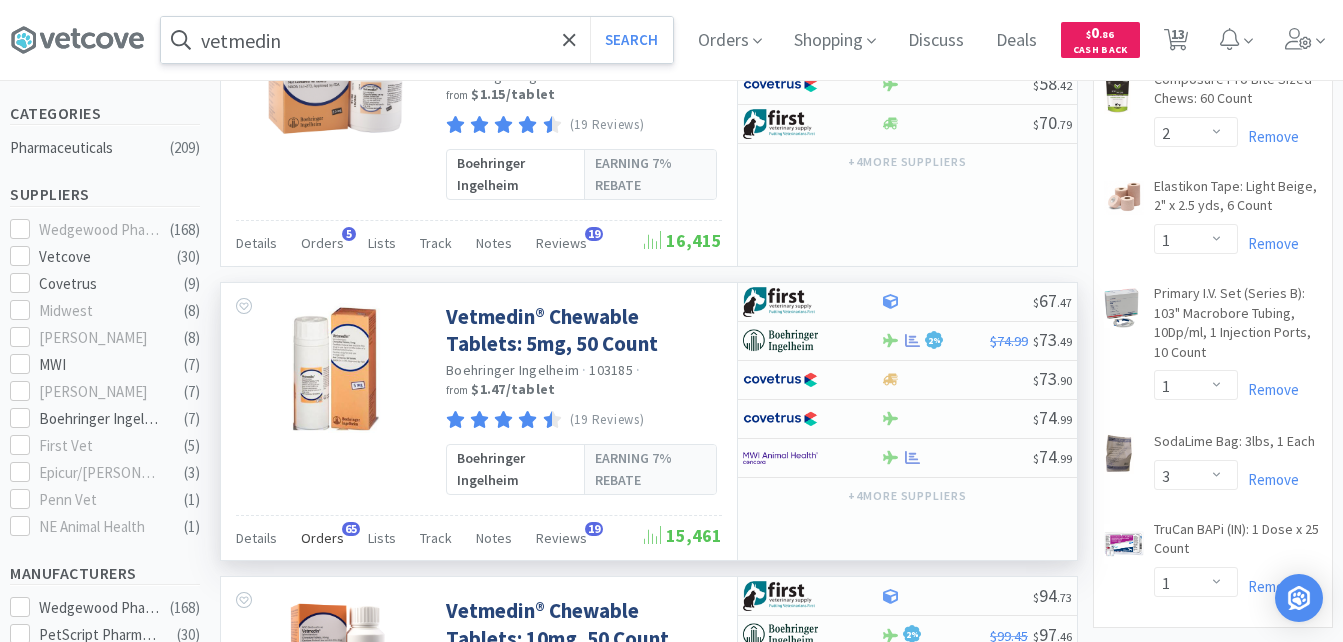 click on "Orders" at bounding box center [322, 538] 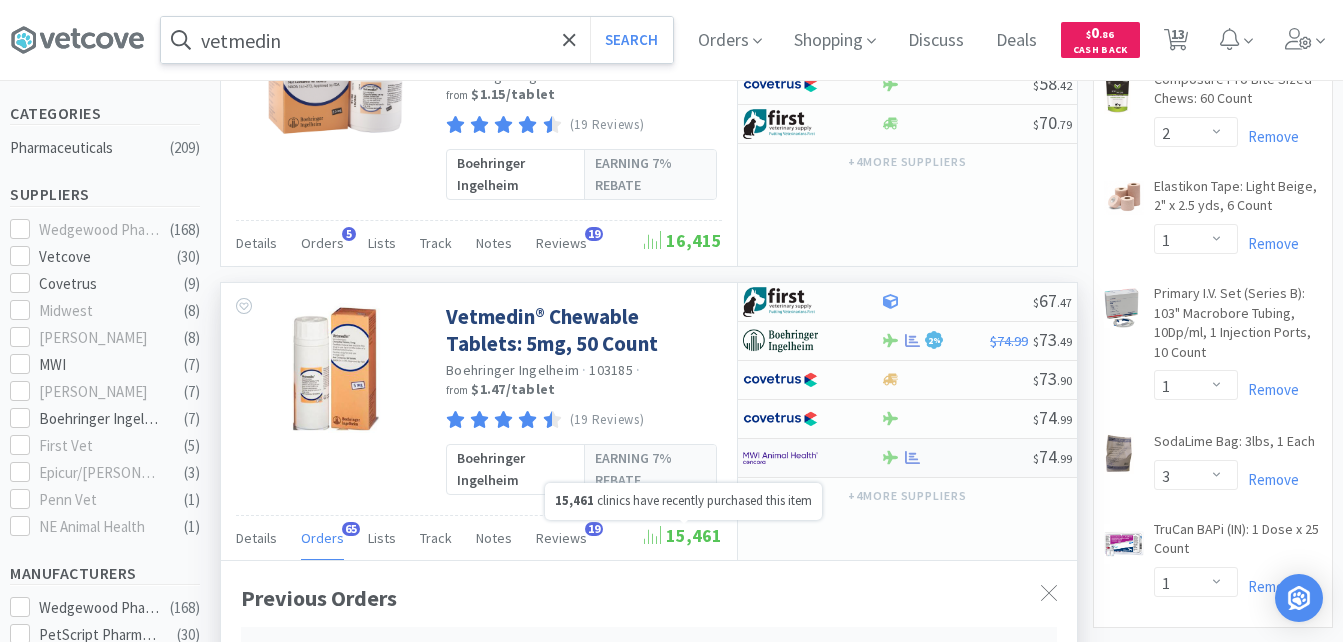 scroll, scrollTop: 999412, scrollLeft: 999144, axis: both 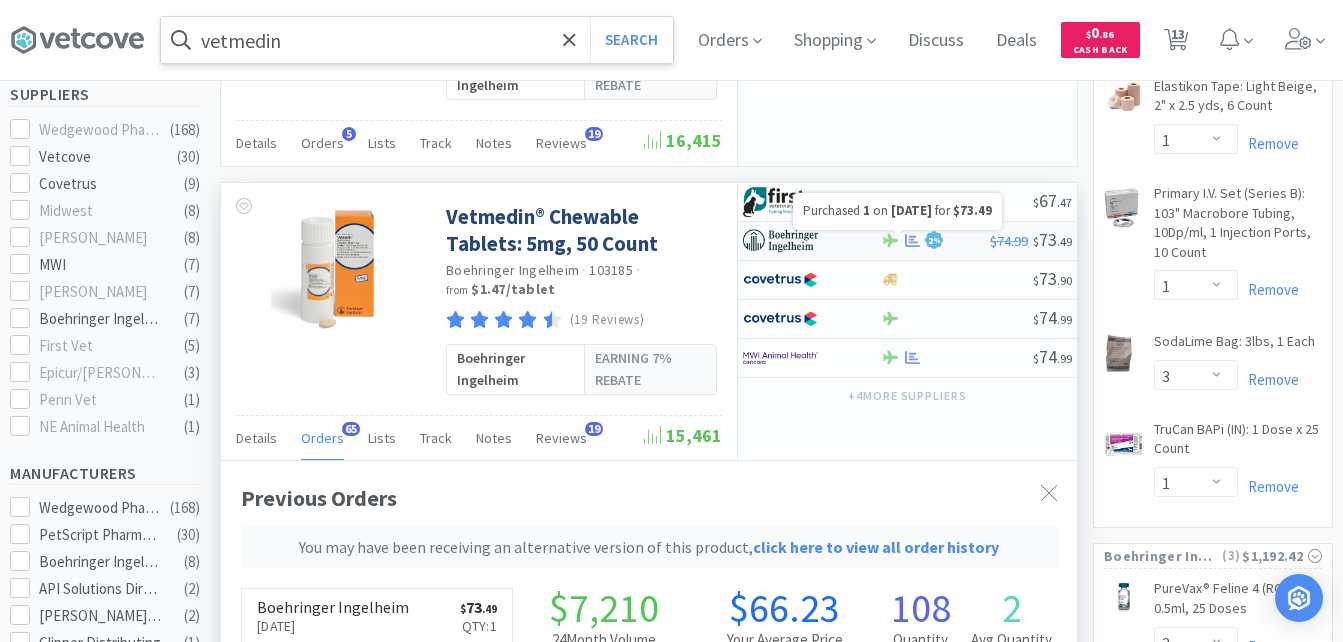 click 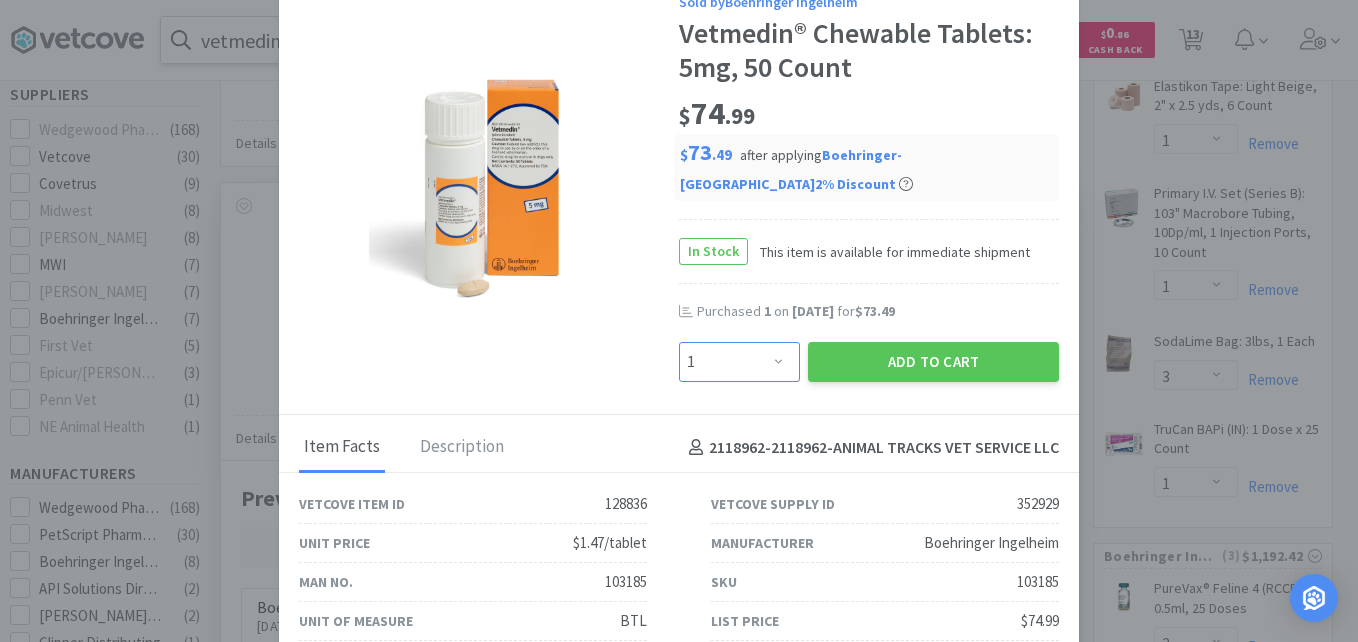 click on "Enter Quantity 1 2 3 4 5 6 7 8 9 10 11 12 13 14 15 16 17 18 19 20 Enter Quantity" at bounding box center [739, 362] 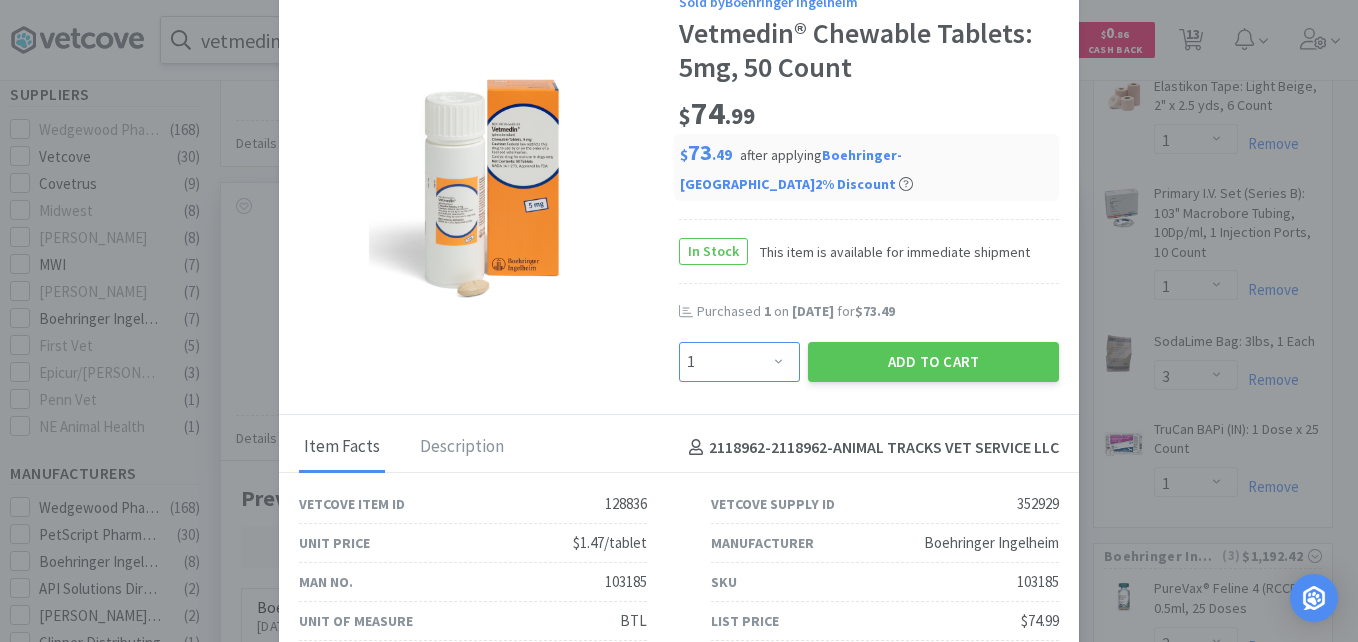 select on "3" 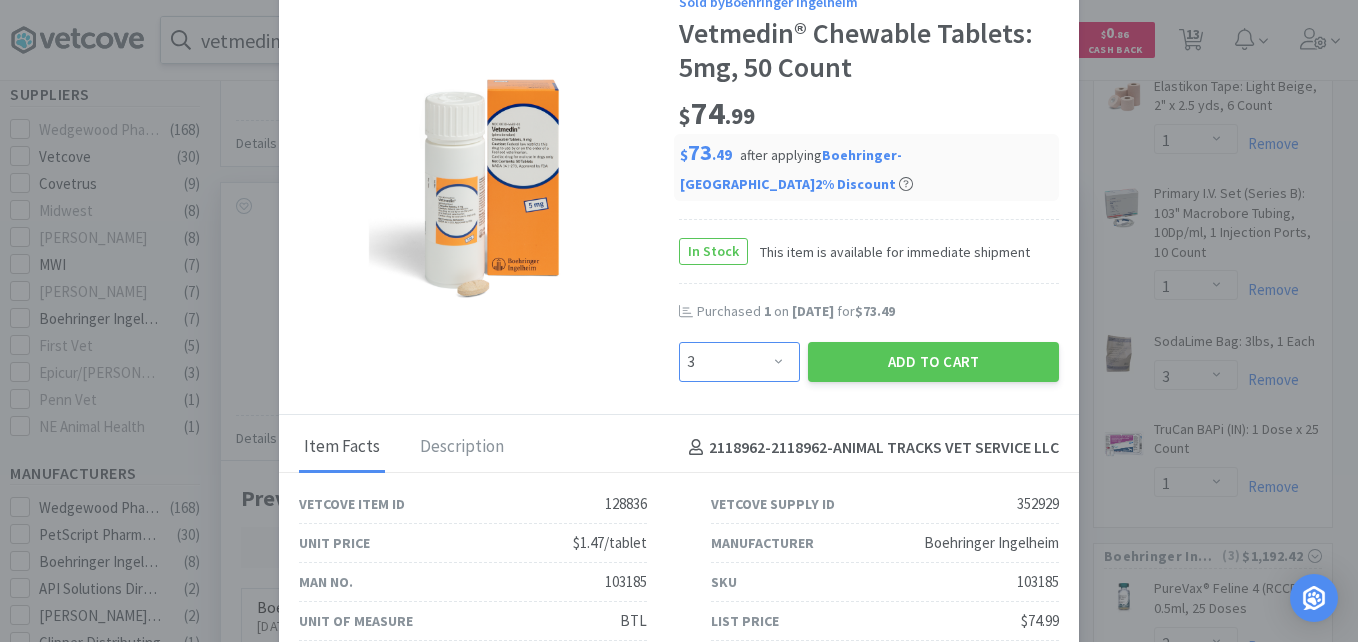 click on "Enter Quantity 1 2 3 4 5 6 7 8 9 10 11 12 13 14 15 16 17 18 19 20 Enter Quantity" at bounding box center (739, 362) 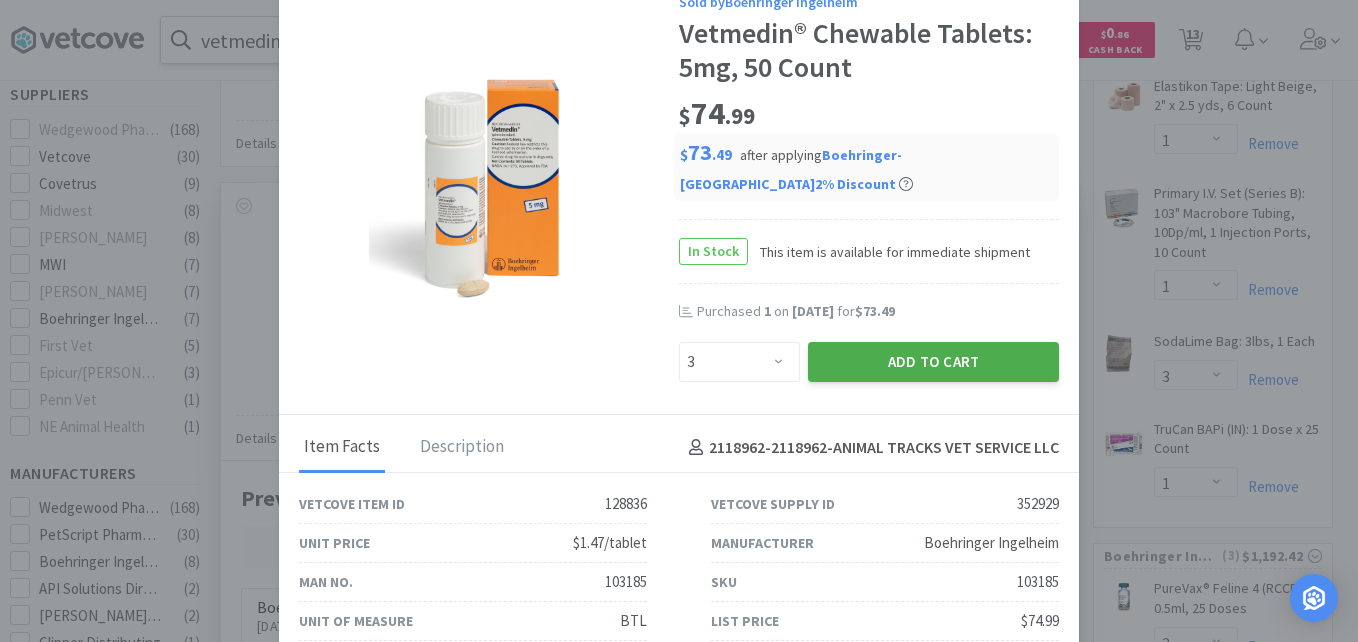 click on "Add to Cart" at bounding box center (933, 362) 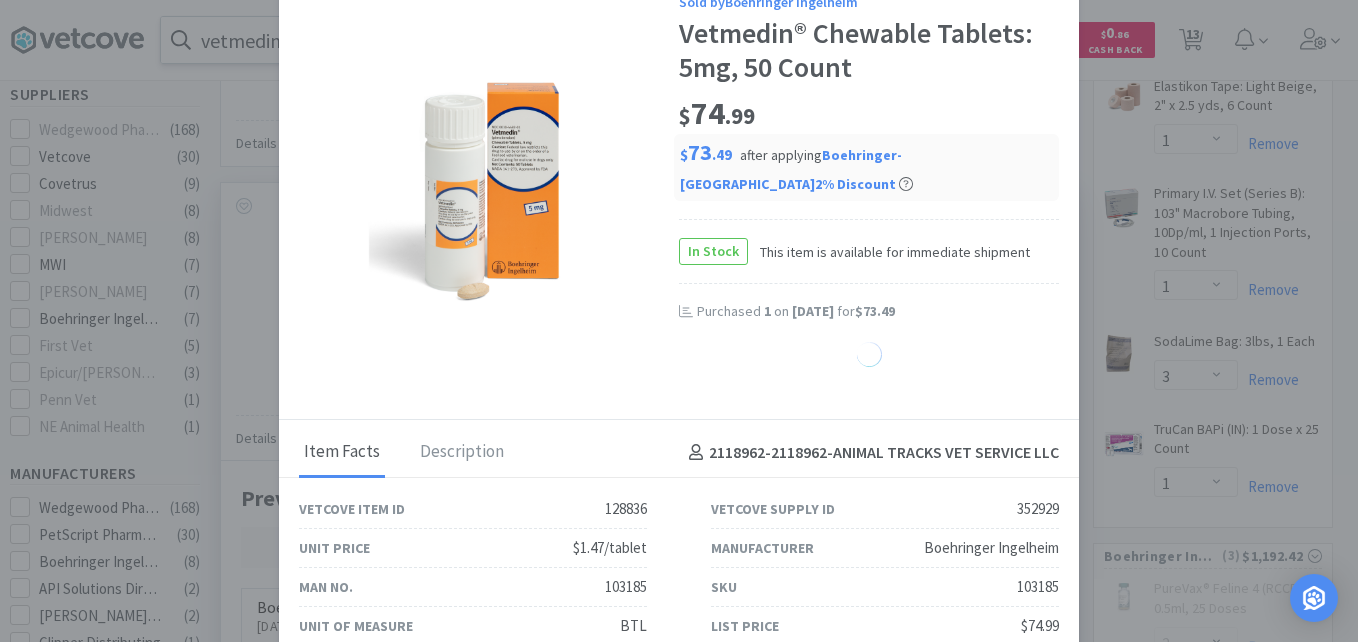 select on "3" 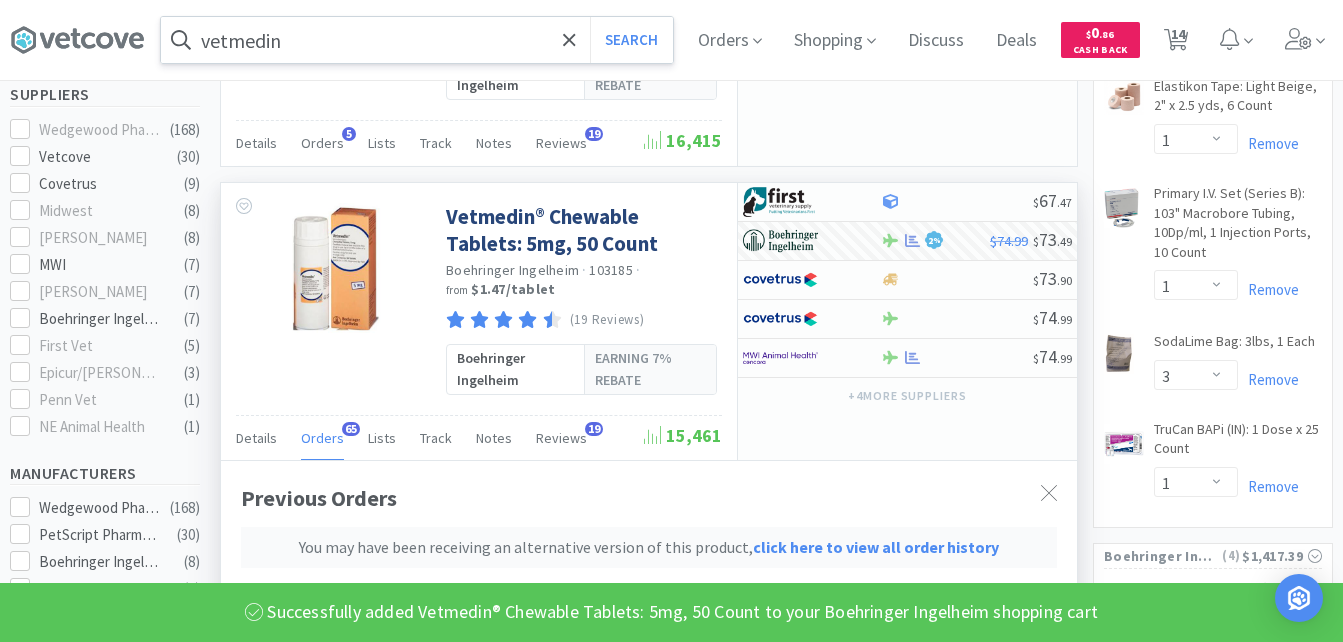 scroll, scrollTop: 999412, scrollLeft: 999144, axis: both 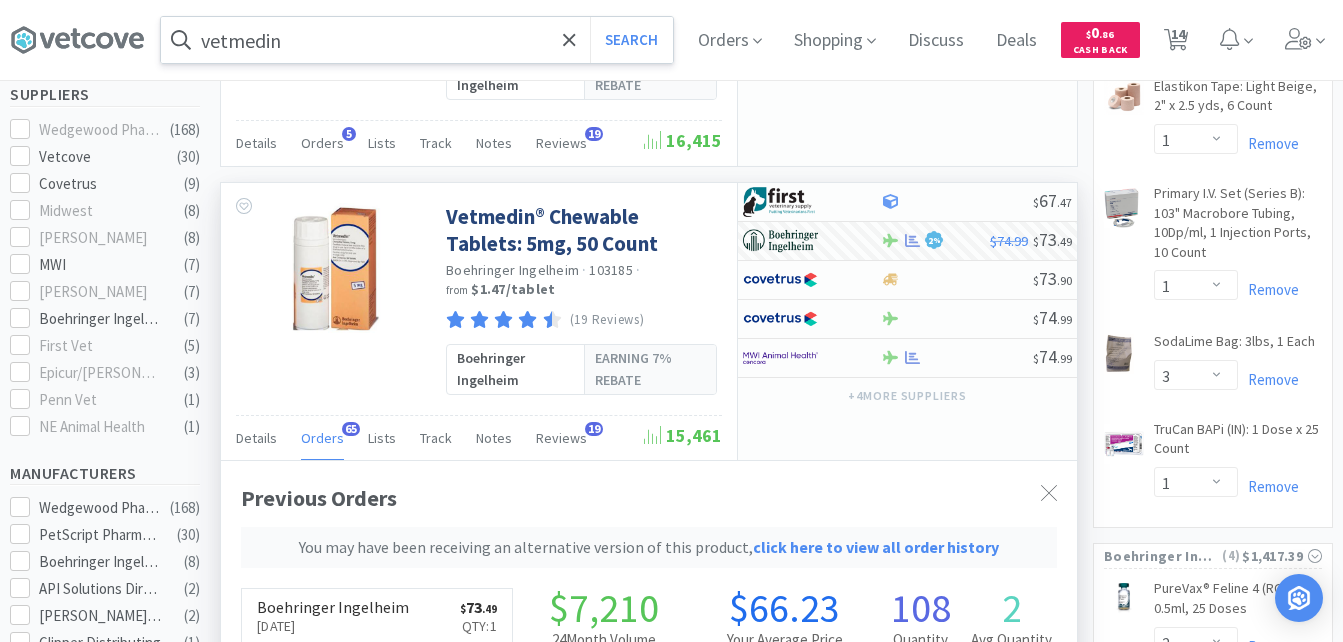 click on "vetmedin" at bounding box center (417, 40) 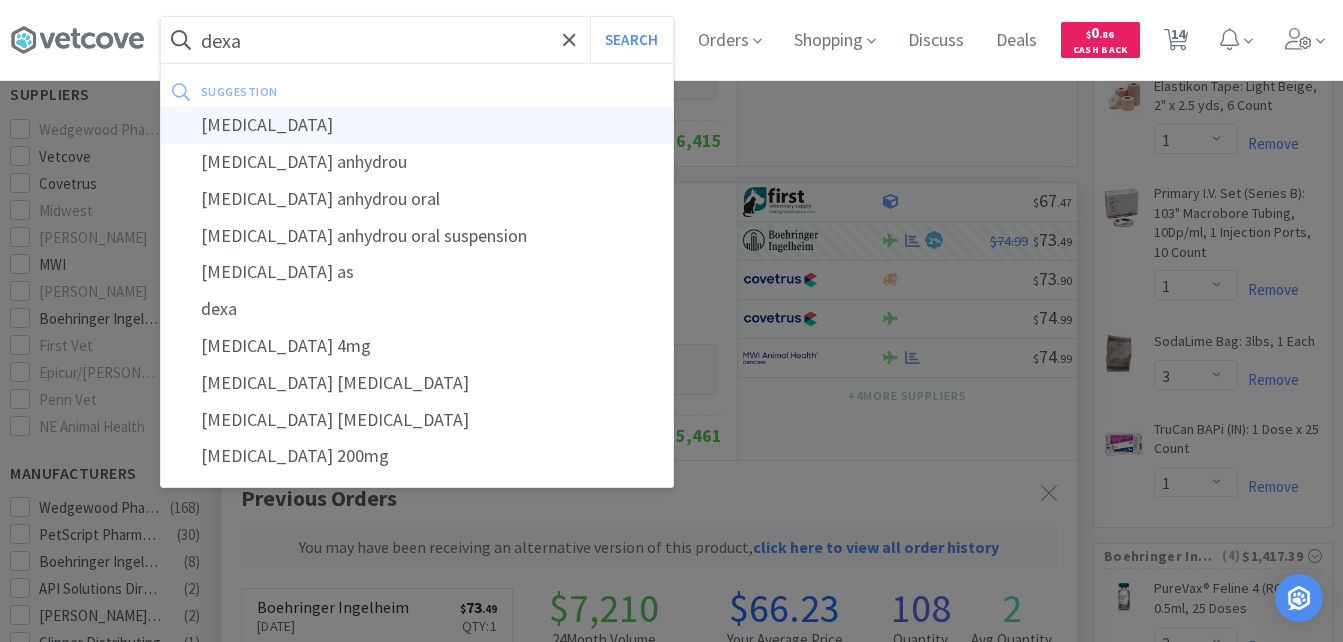 click on "[MEDICAL_DATA]" at bounding box center (417, 125) 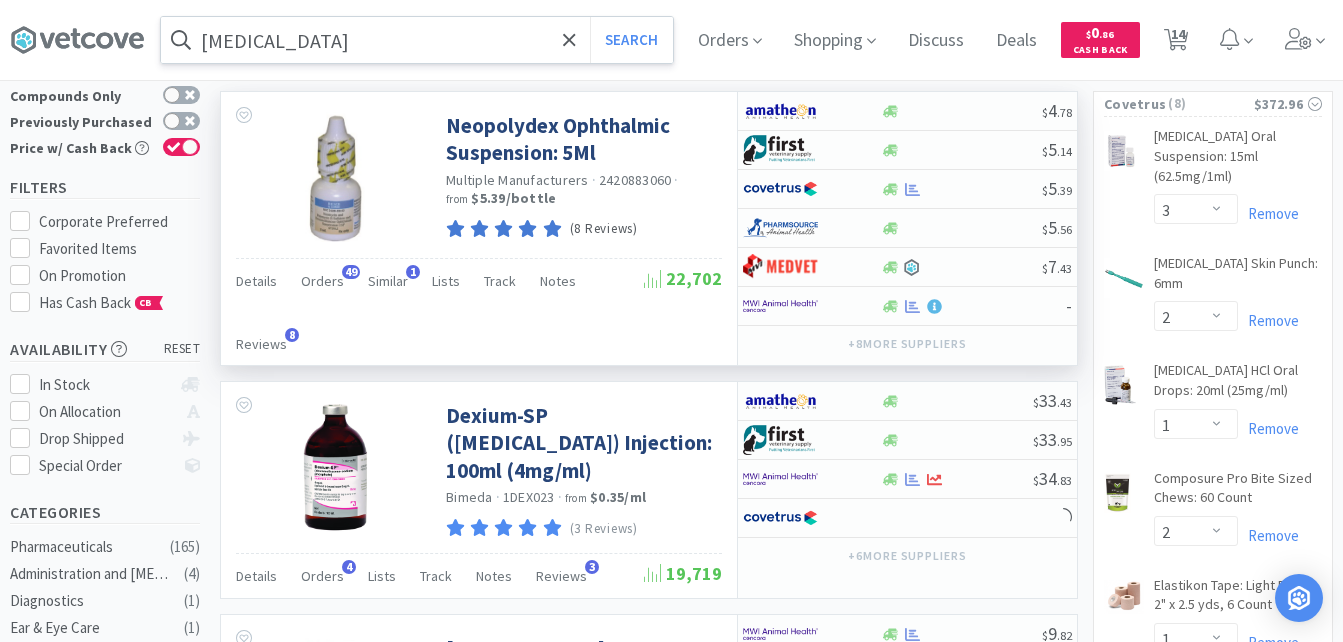 scroll, scrollTop: 200, scrollLeft: 0, axis: vertical 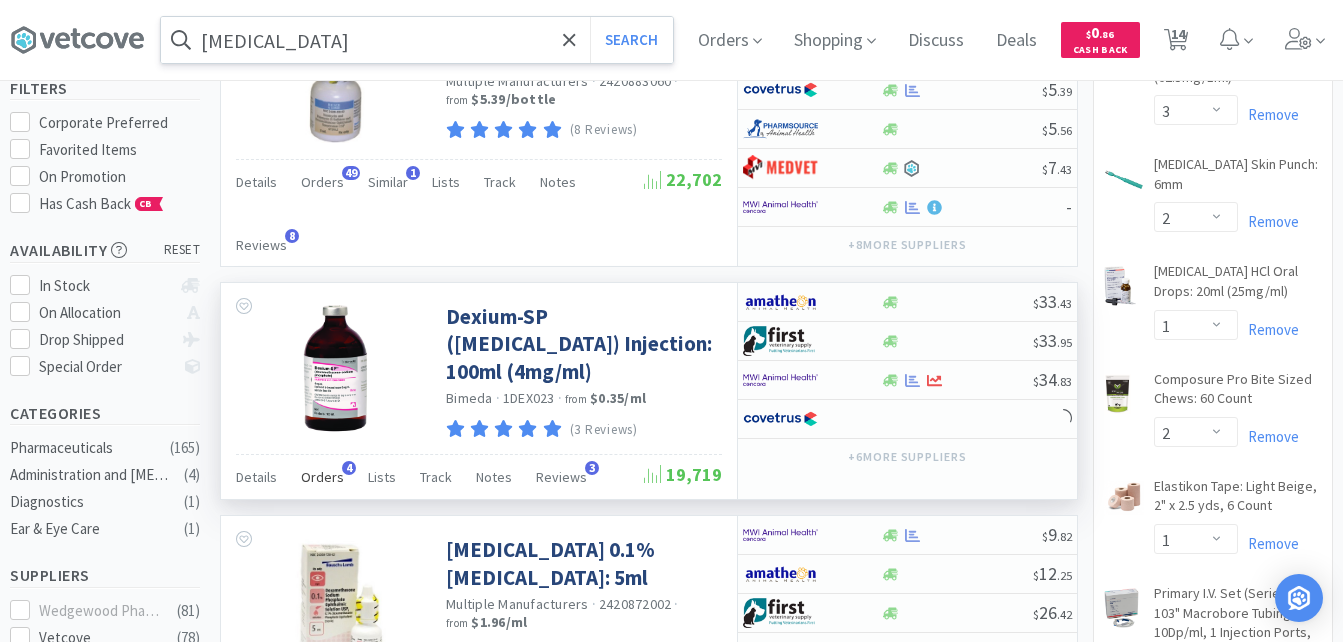 click on "Orders" at bounding box center (322, 477) 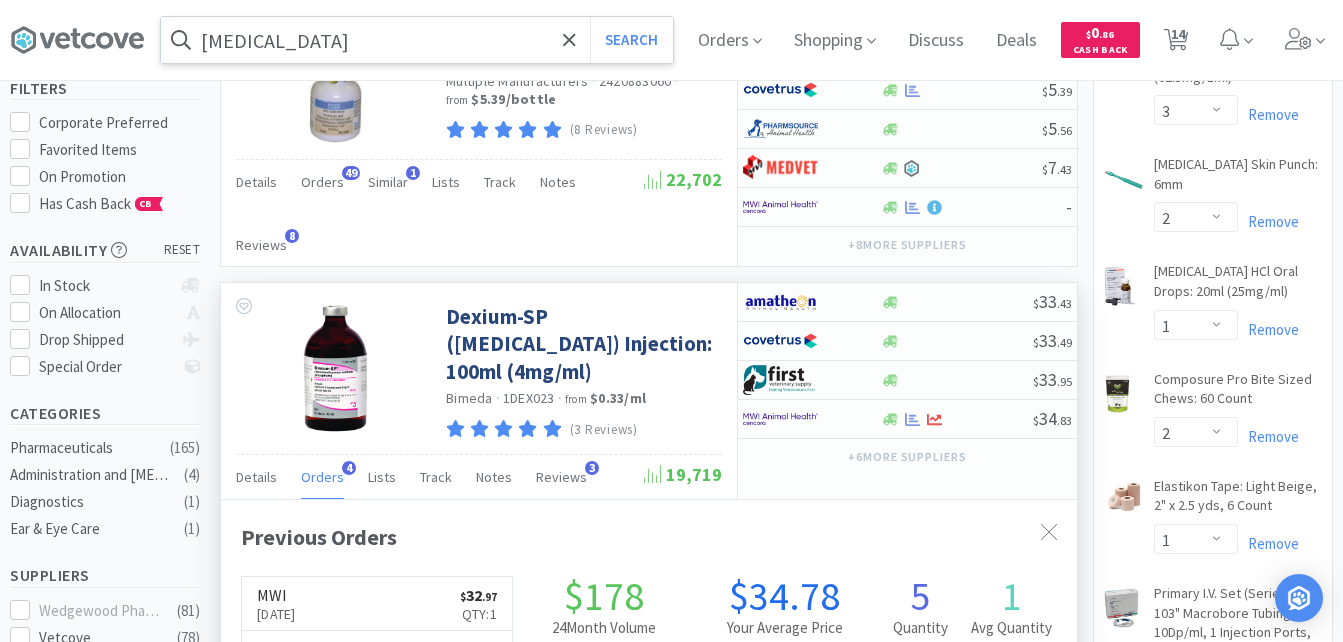scroll, scrollTop: 999534, scrollLeft: 999144, axis: both 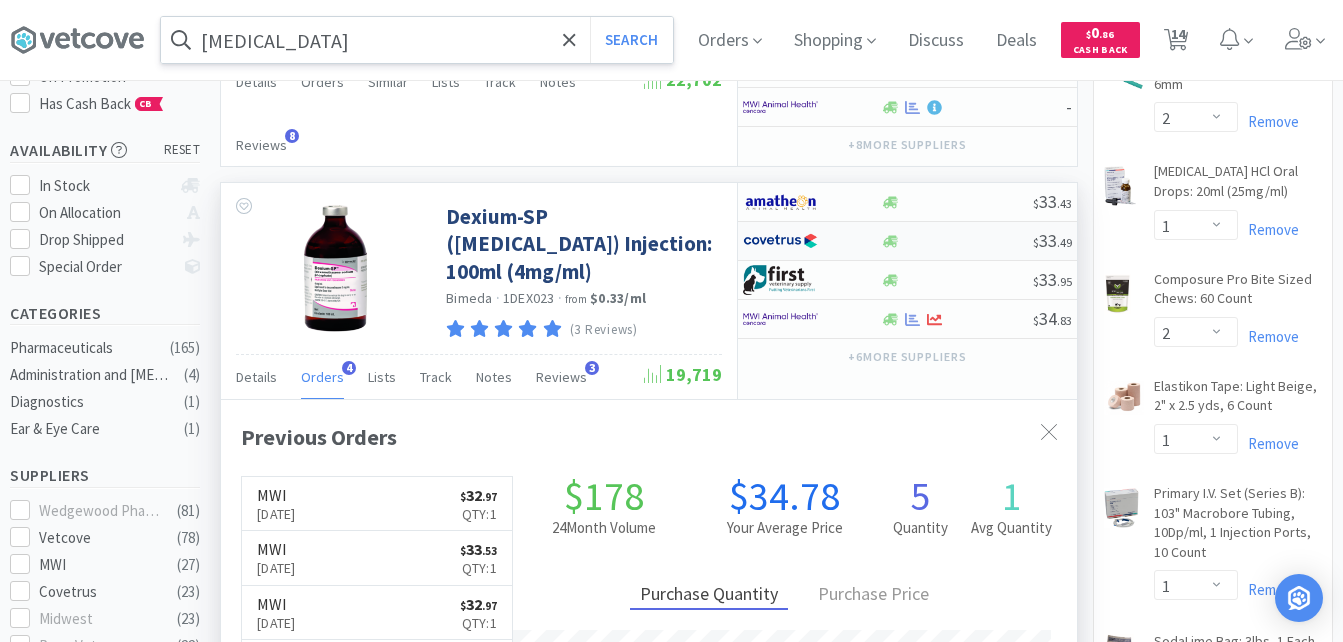 click at bounding box center (956, 241) 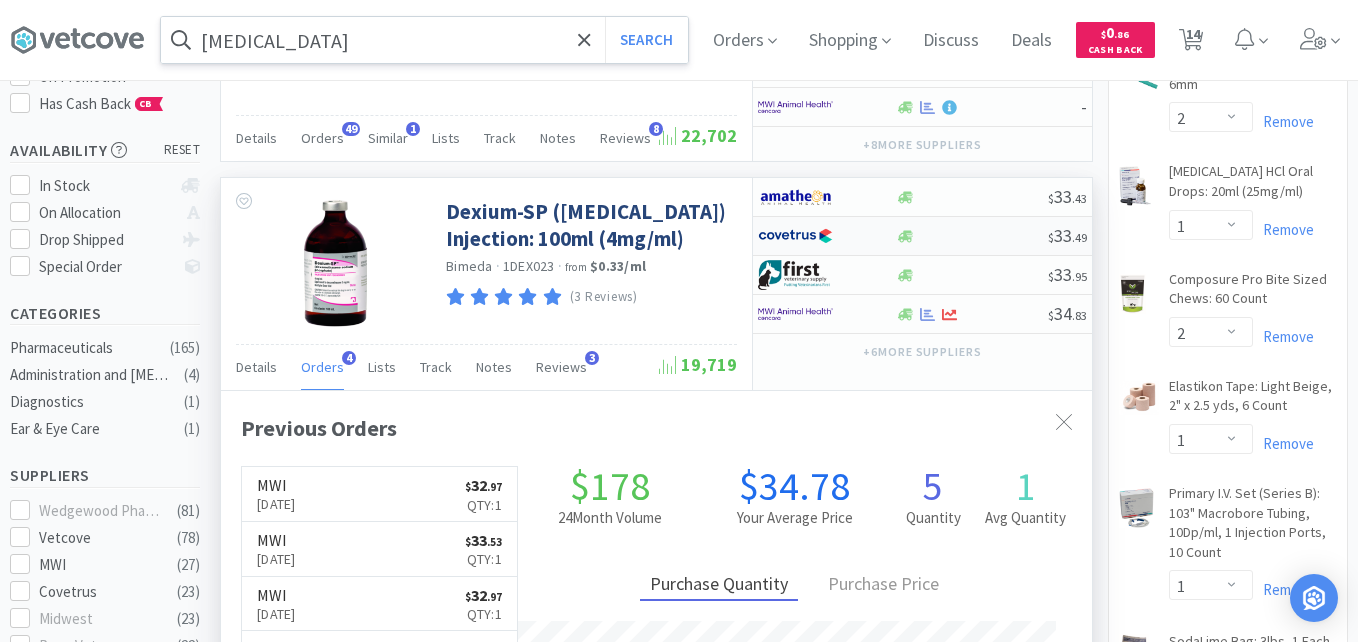 select on "1" 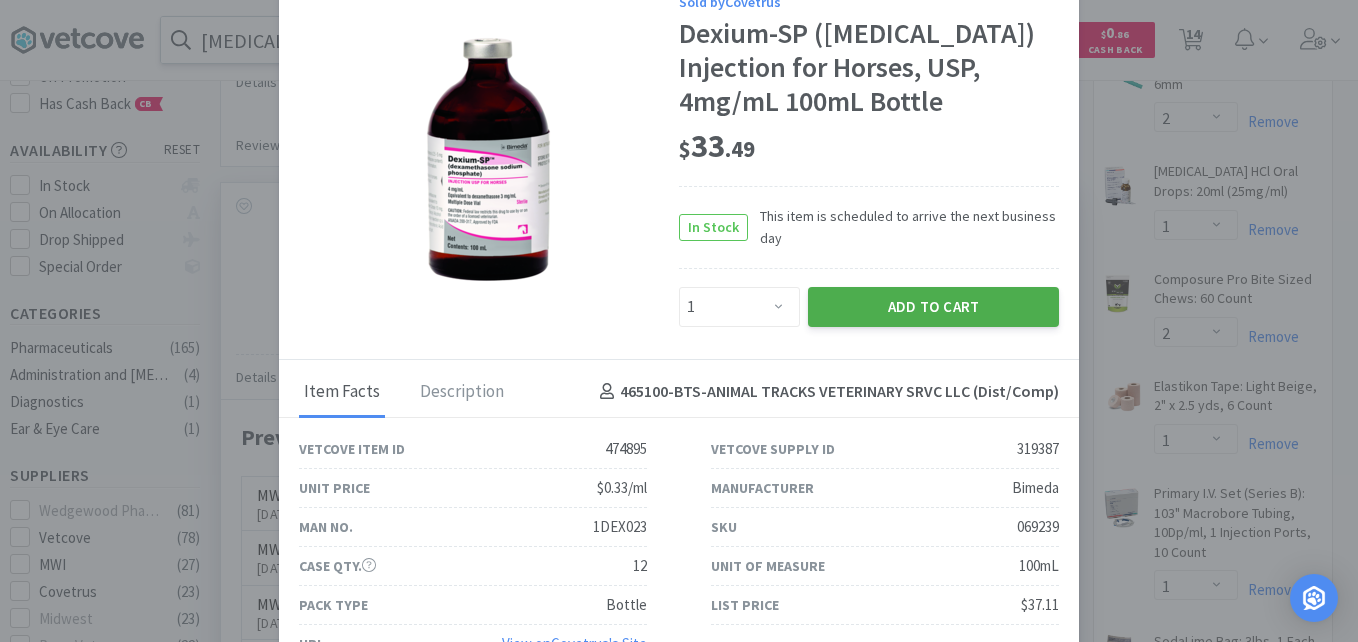 click on "Add to Cart" at bounding box center (933, 307) 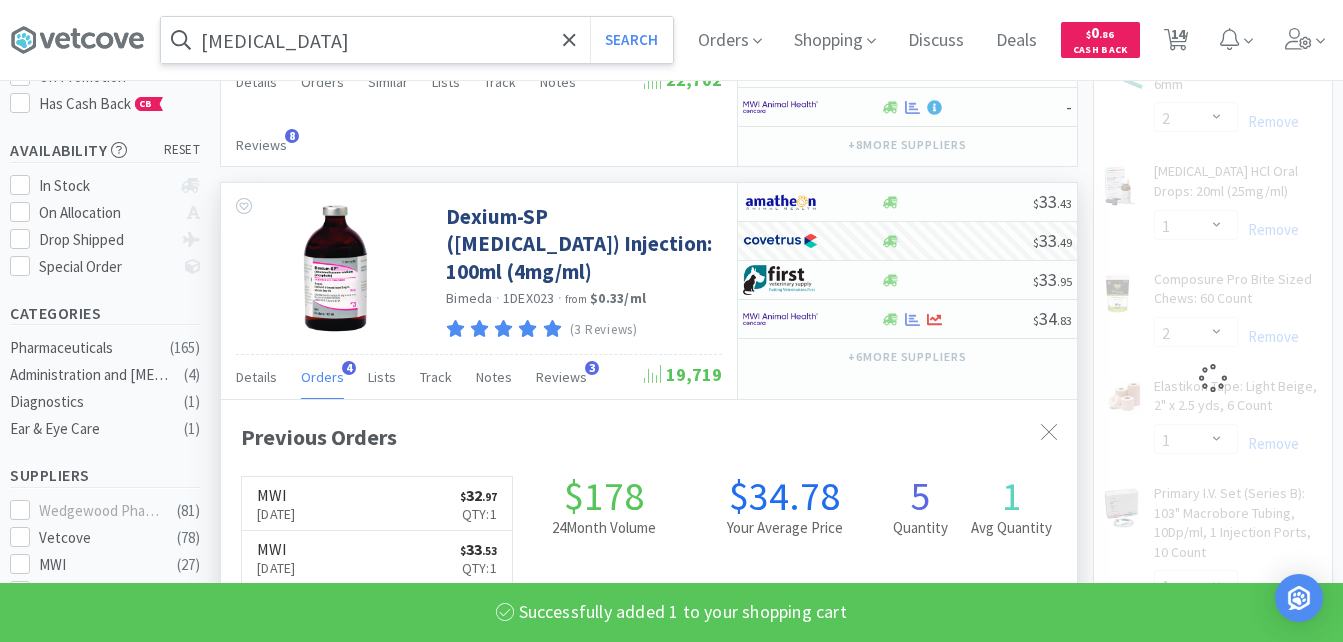 scroll, scrollTop: 999534, scrollLeft: 999144, axis: both 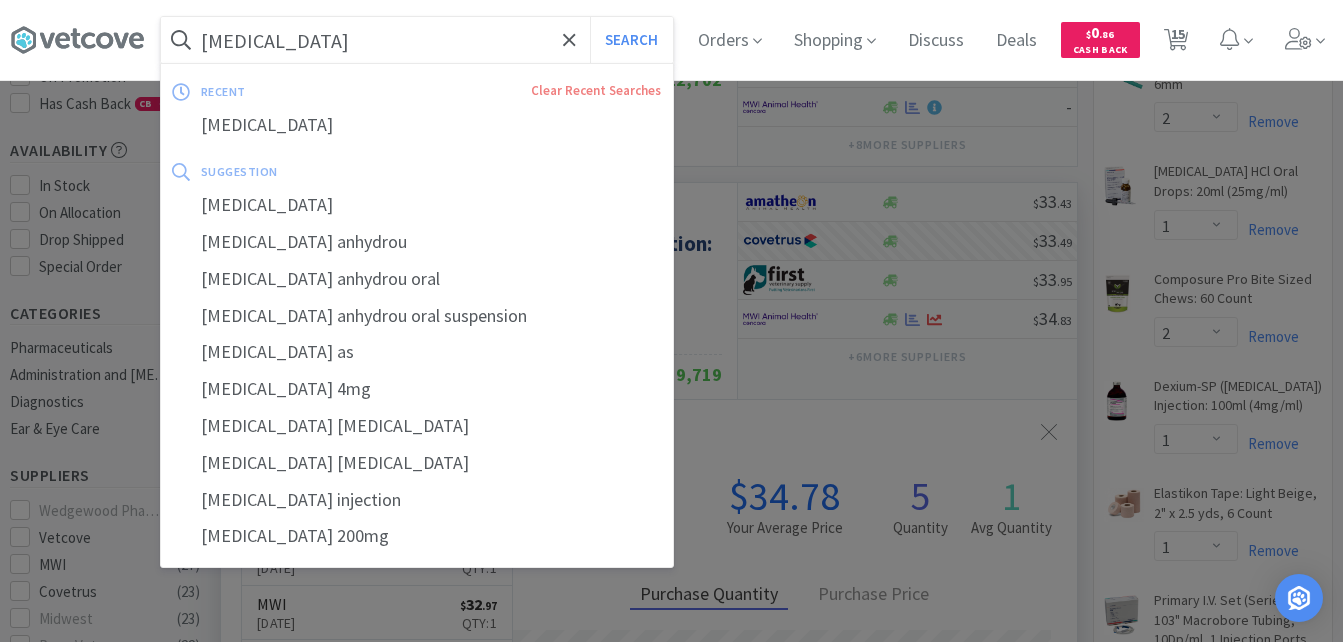 click on "[MEDICAL_DATA]" at bounding box center [417, 40] 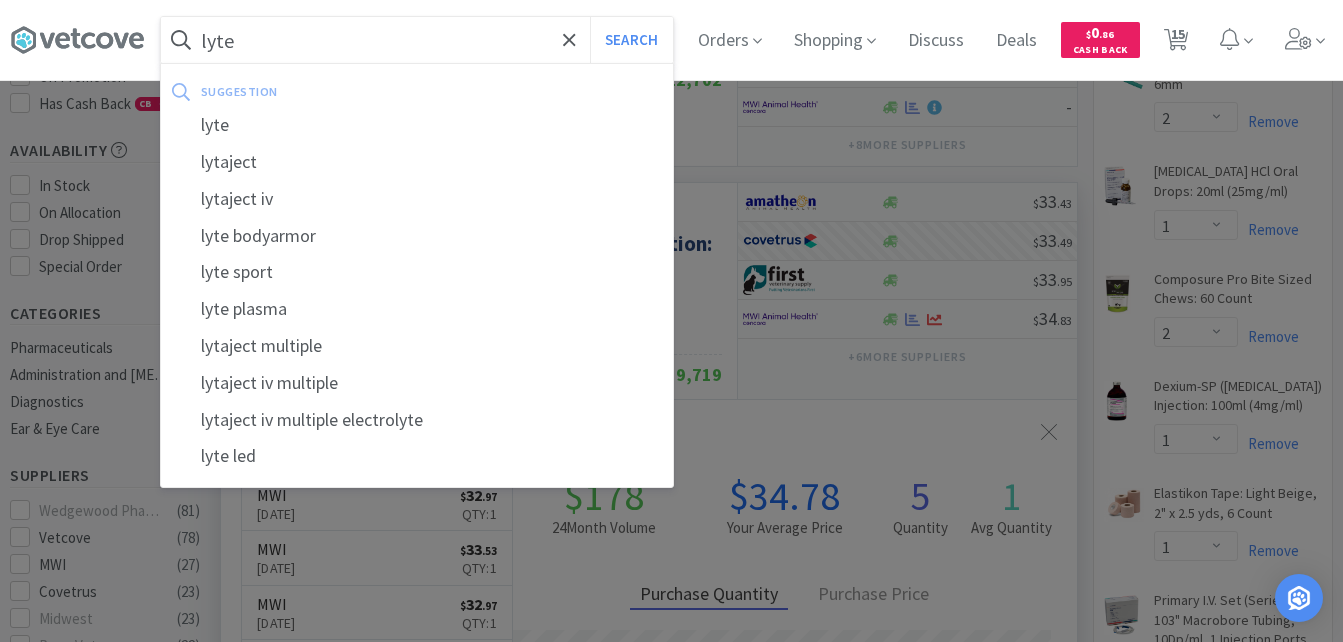 type on "lyte" 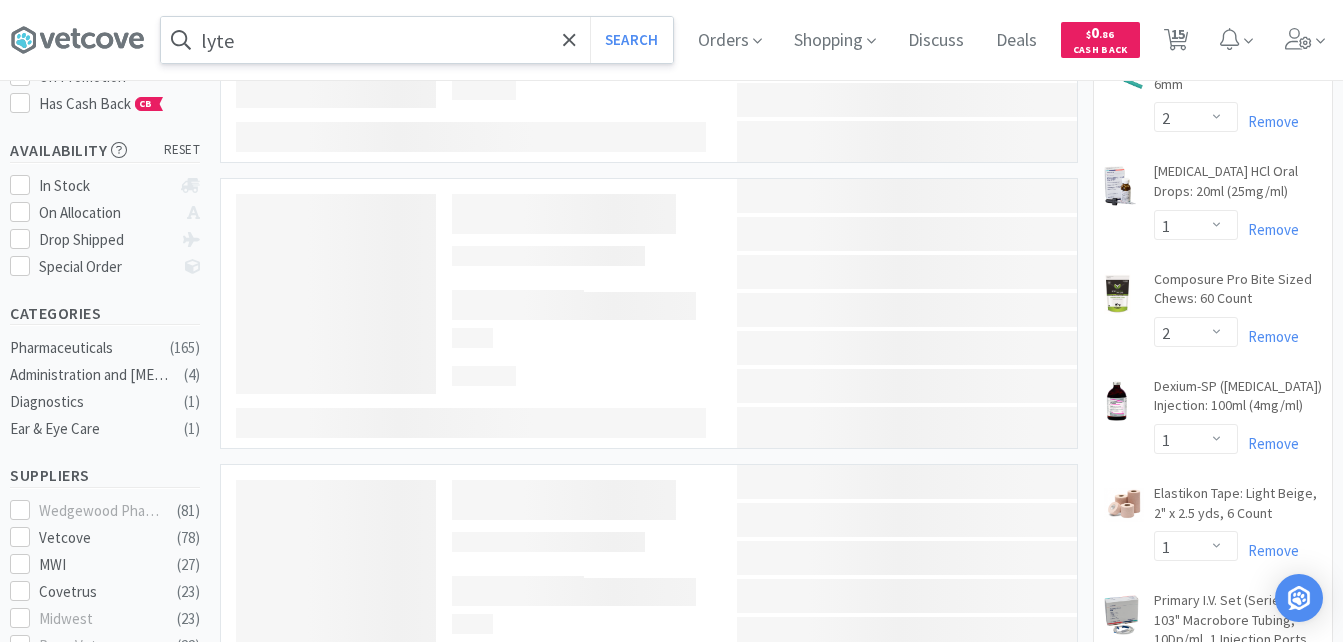 scroll, scrollTop: 0, scrollLeft: 0, axis: both 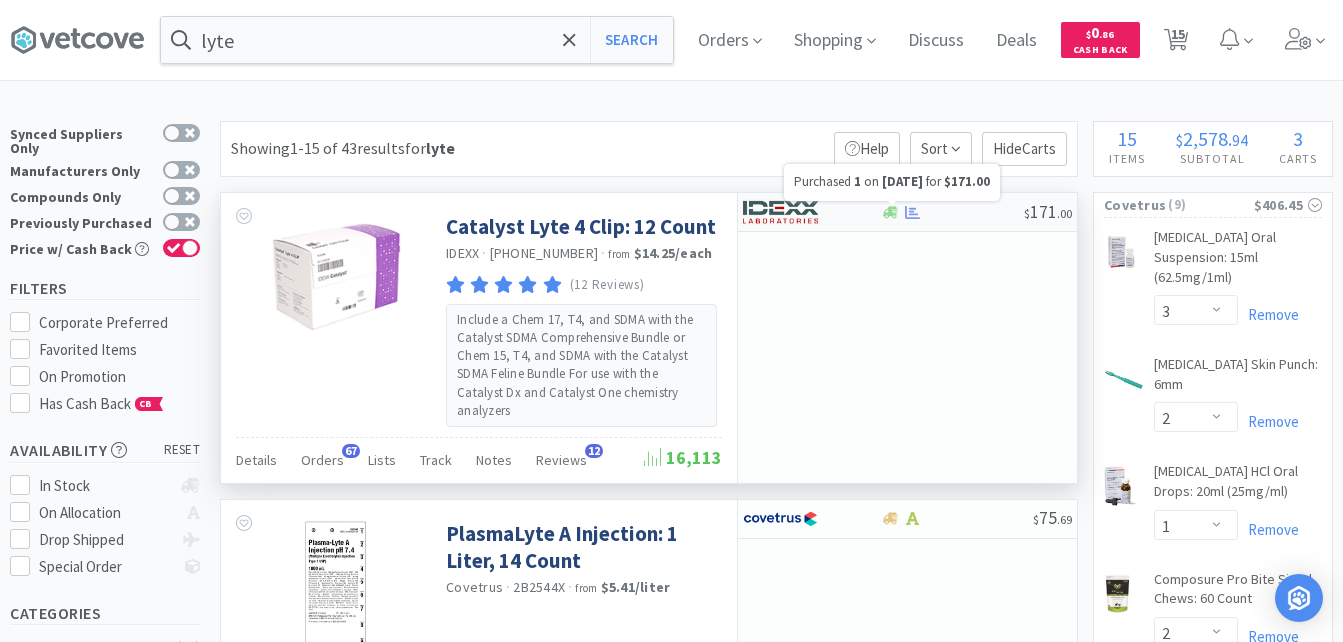 click 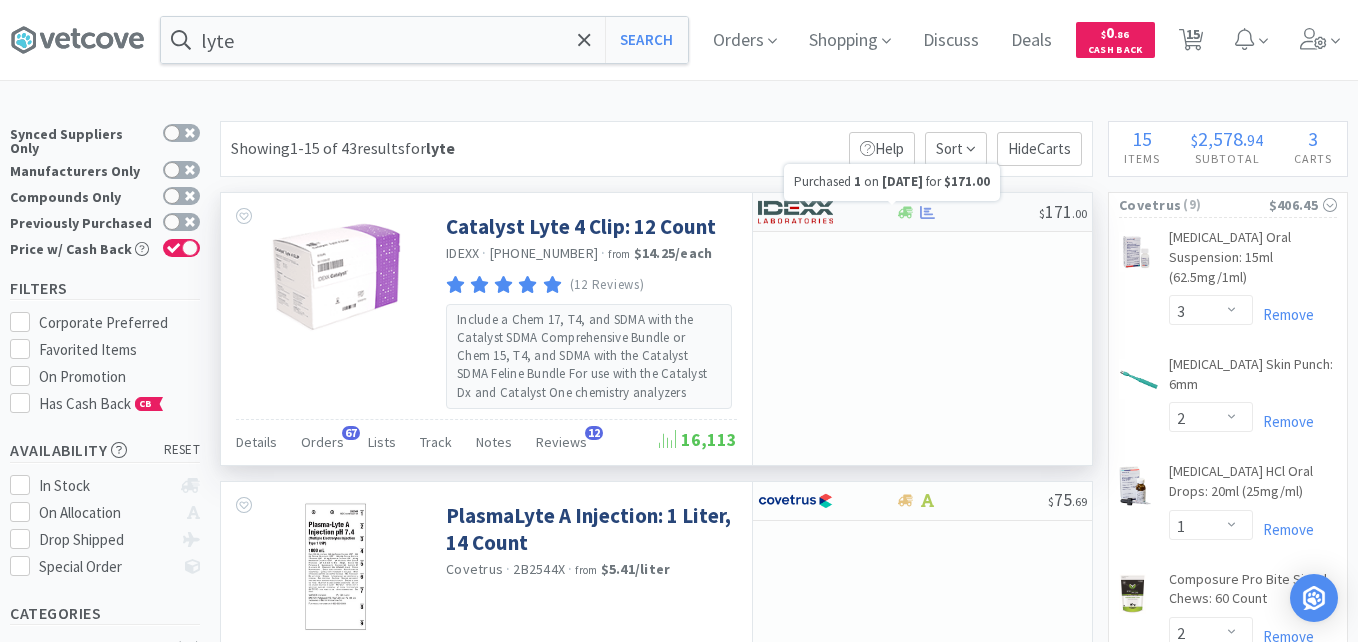 select on "1" 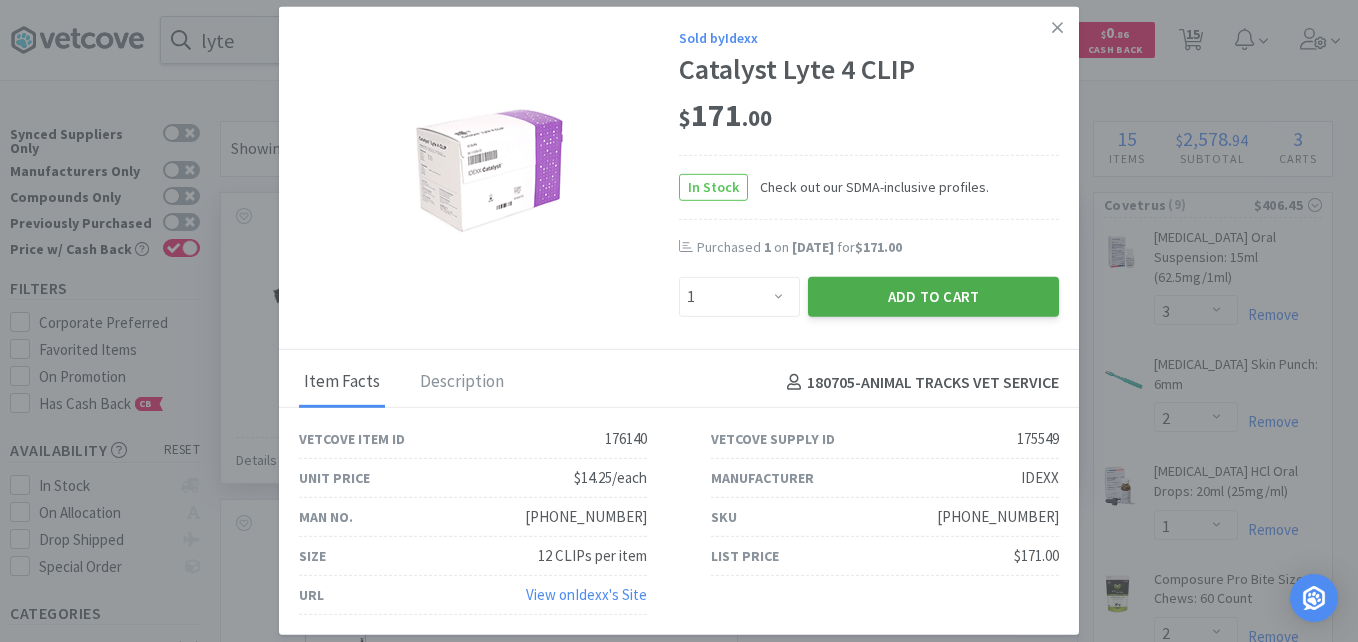 click on "Add to Cart" at bounding box center (933, 297) 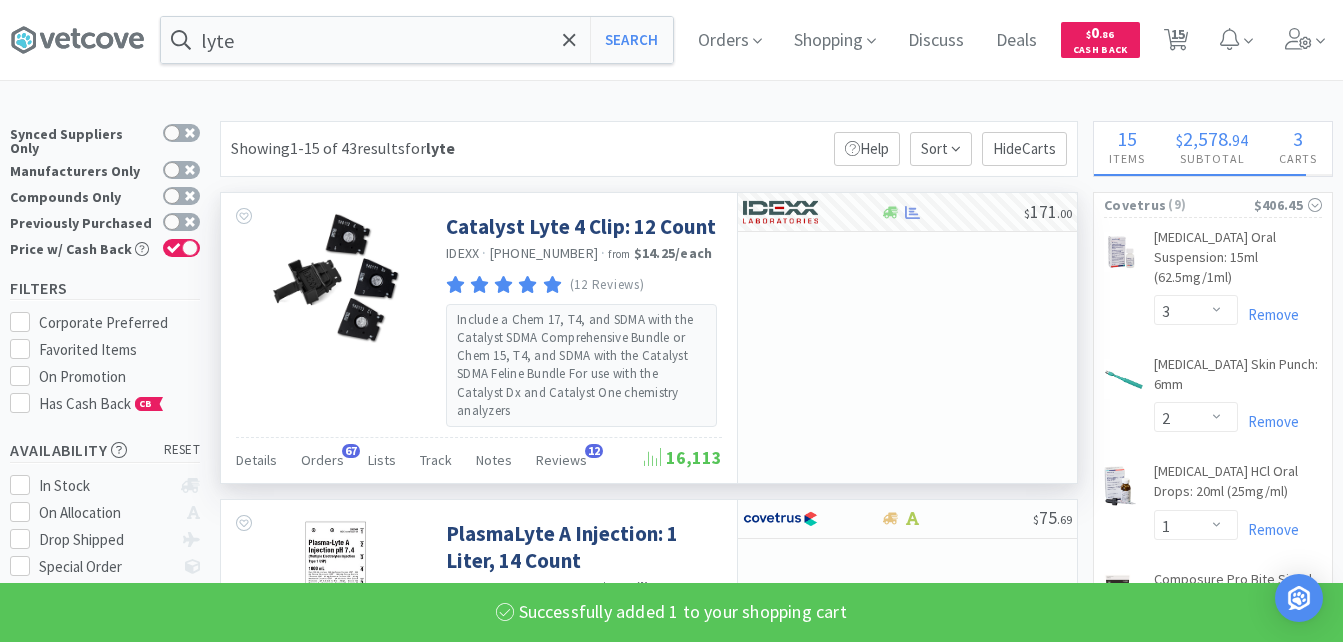 select on "1" 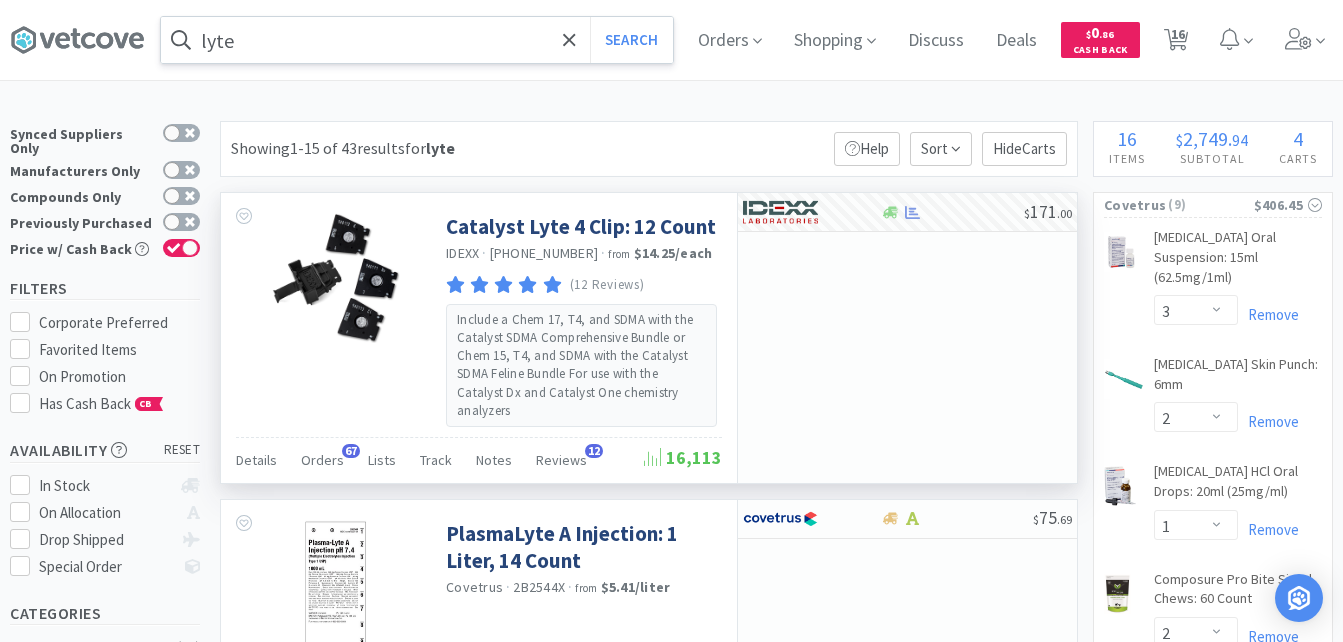 click on "lyte" at bounding box center [417, 40] 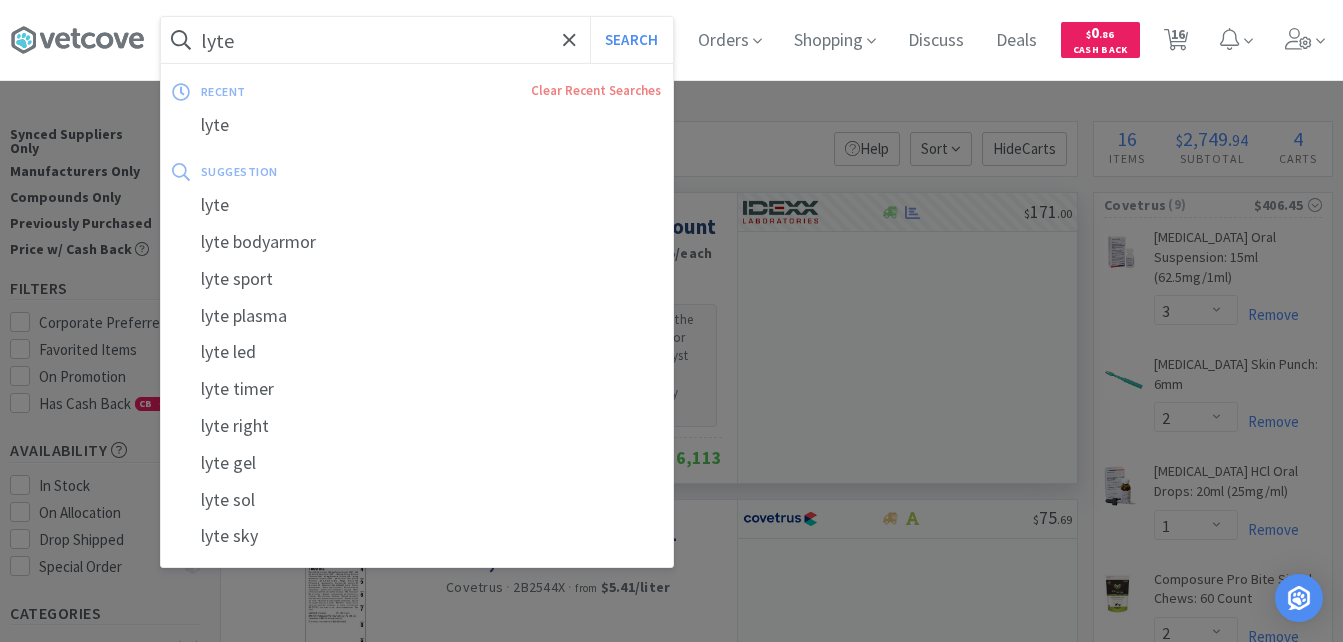 paste on "Neo-[MEDICAL_DATA] Drops" 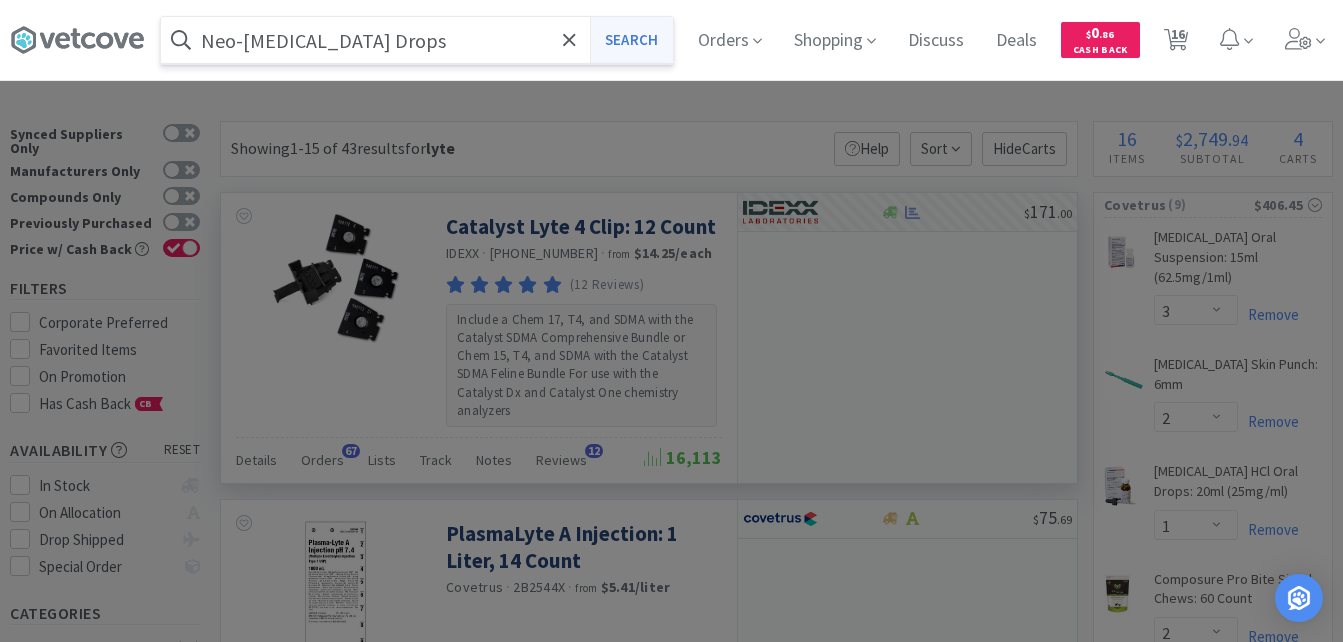 type on "Neo-[MEDICAL_DATA] Drops" 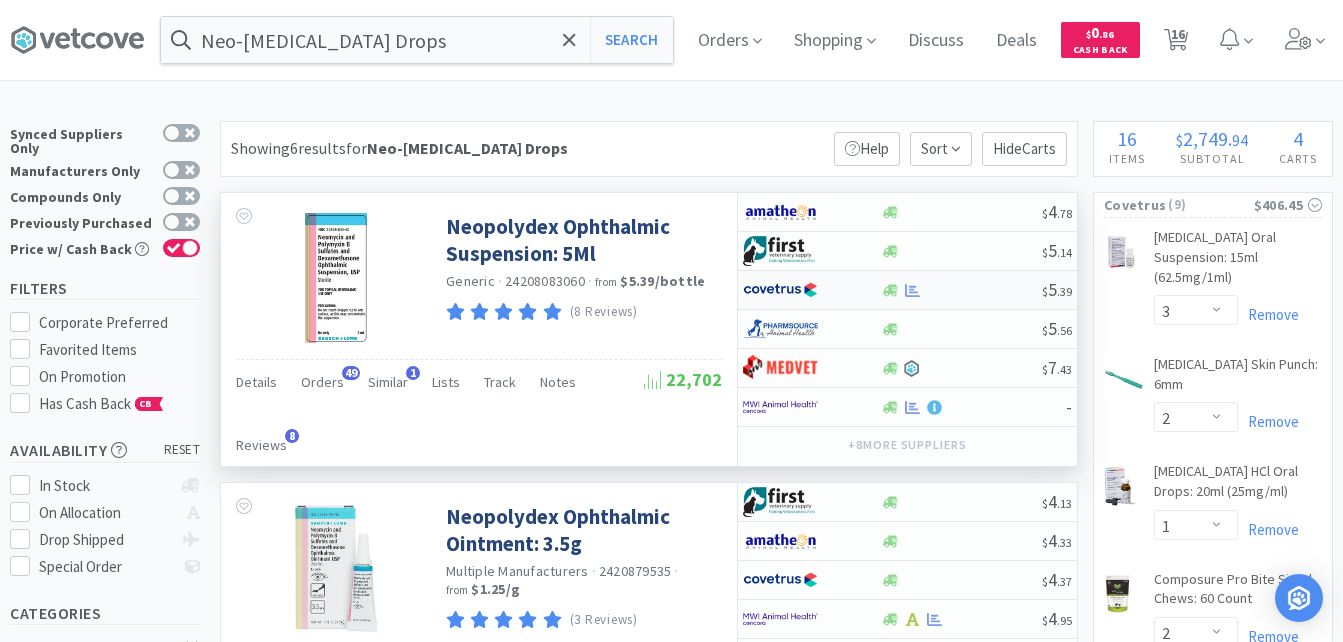 click at bounding box center [961, 290] 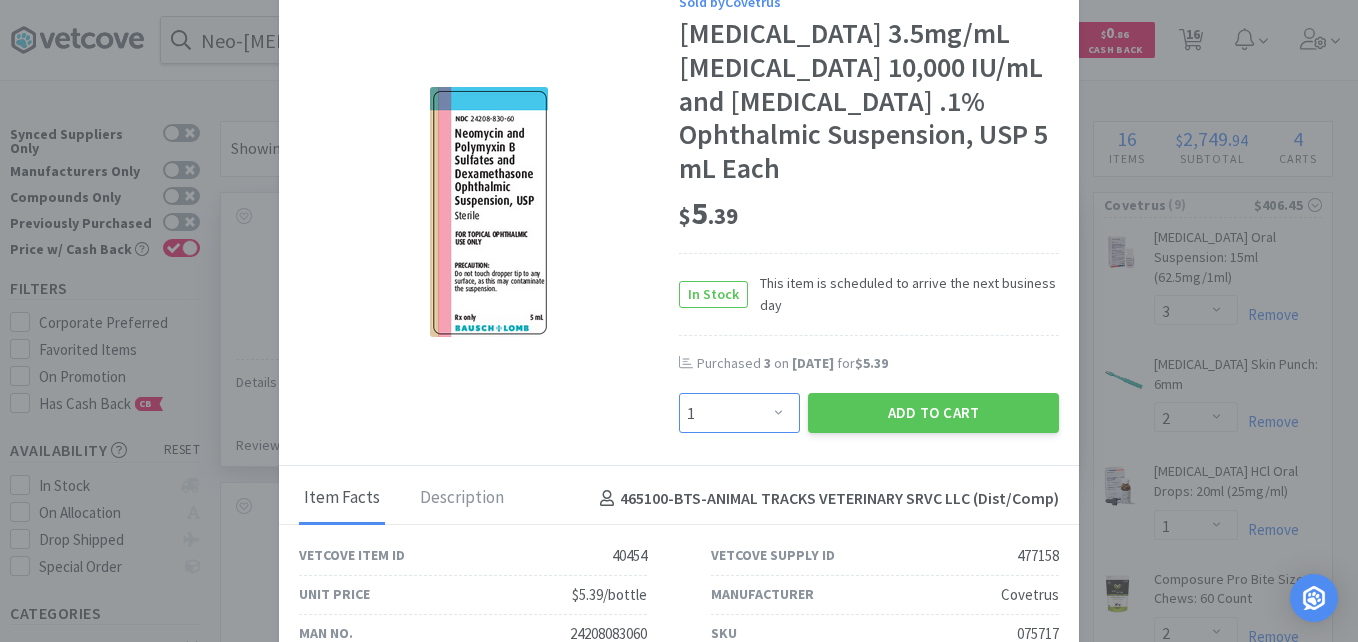 drag, startPoint x: 738, startPoint y: 425, endPoint x: 734, endPoint y: 394, distance: 31.257 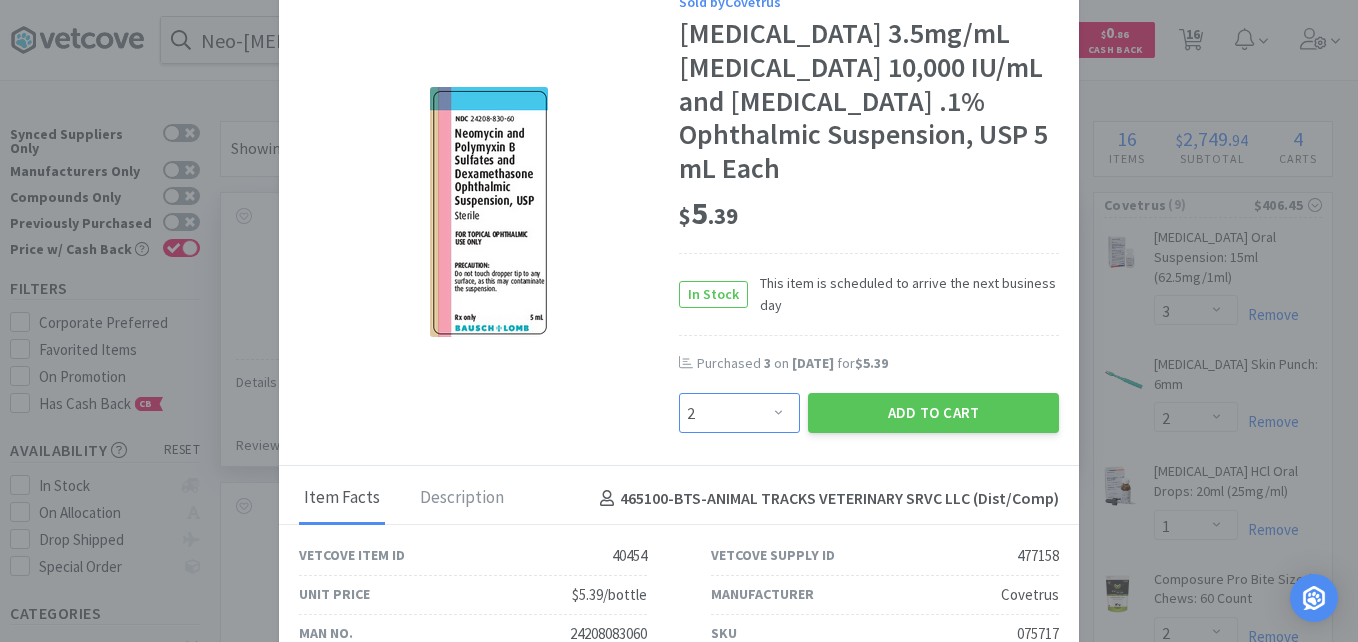 click on "Enter Quantity 1 2 3 4 5 6 7 8 9 10 11 12 13 14 15 16 17 18 19 20 Enter Quantity" at bounding box center (739, 413) 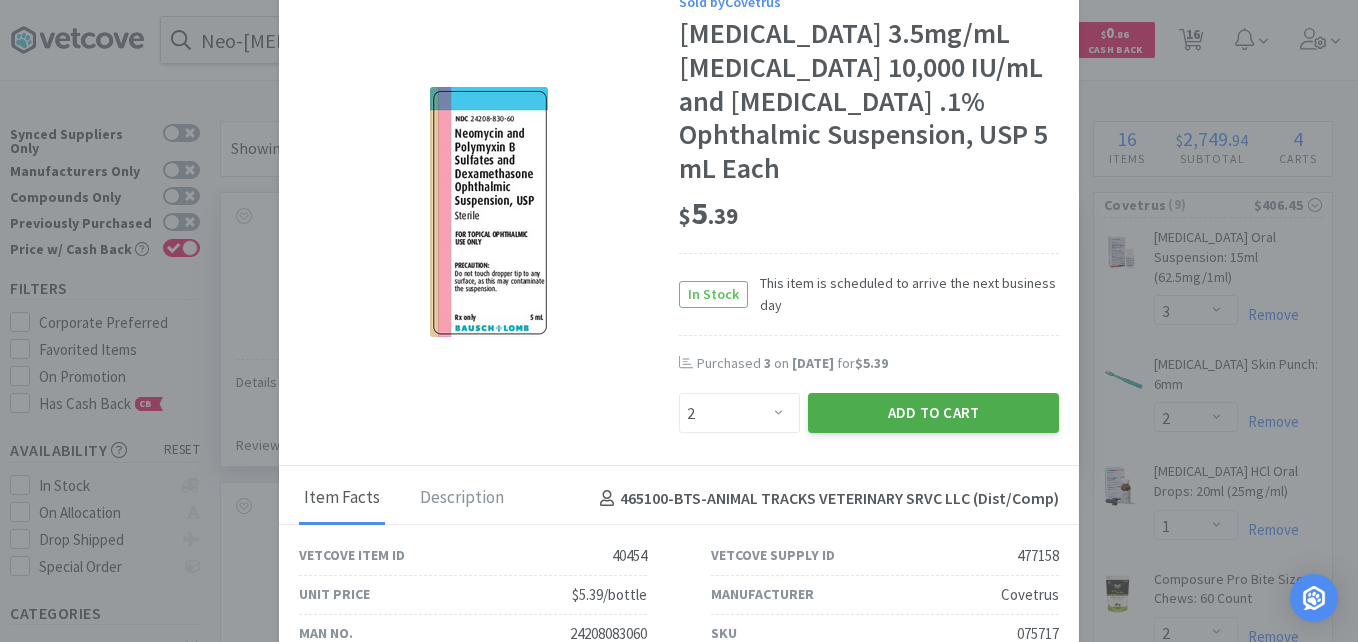 click on "Add to Cart" at bounding box center [933, 413] 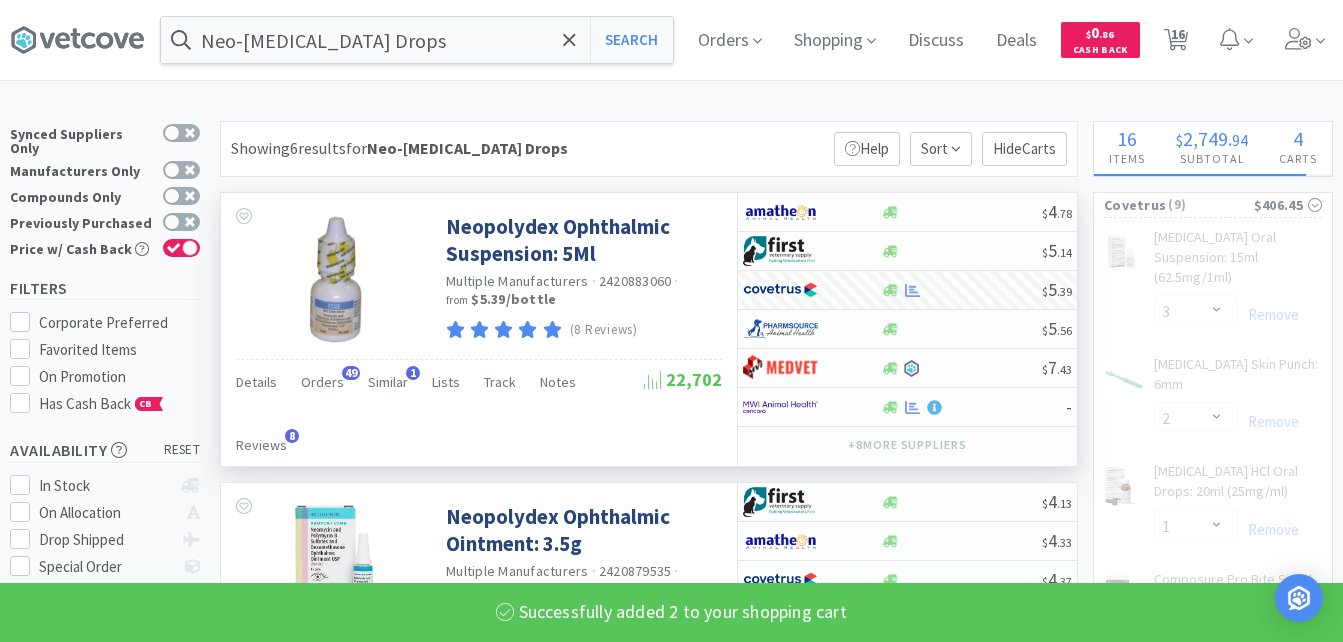 select on "2" 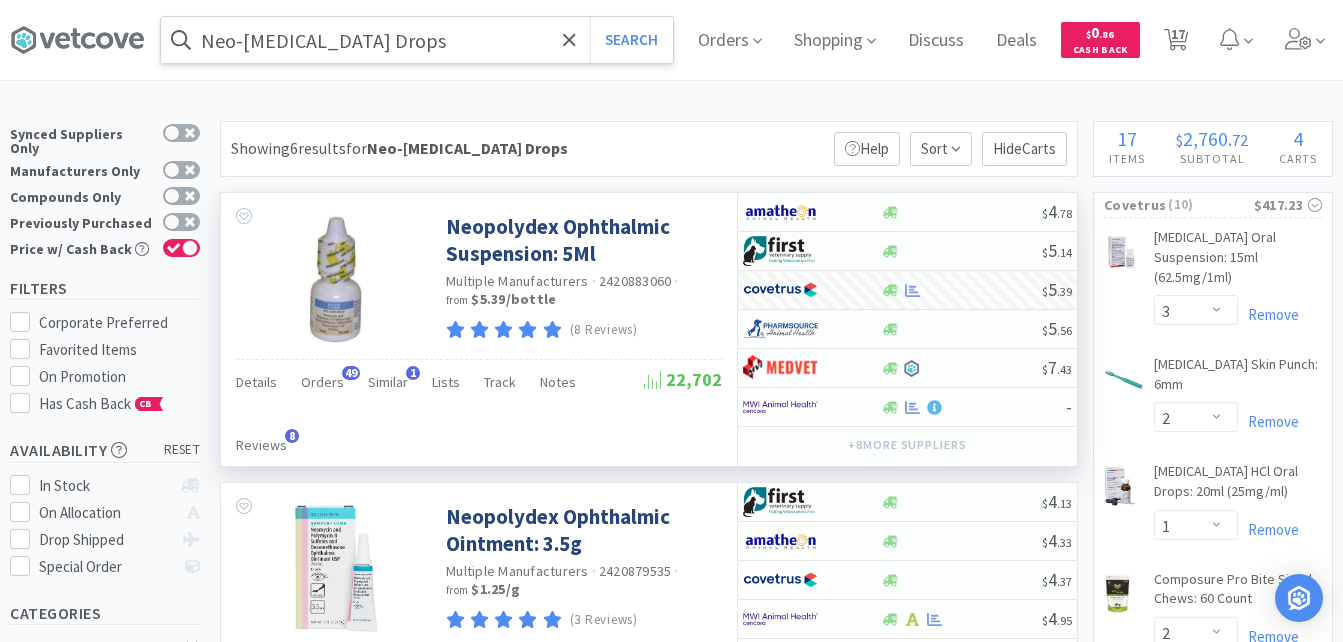 click on "Neo-[MEDICAL_DATA] Drops" at bounding box center (417, 40) 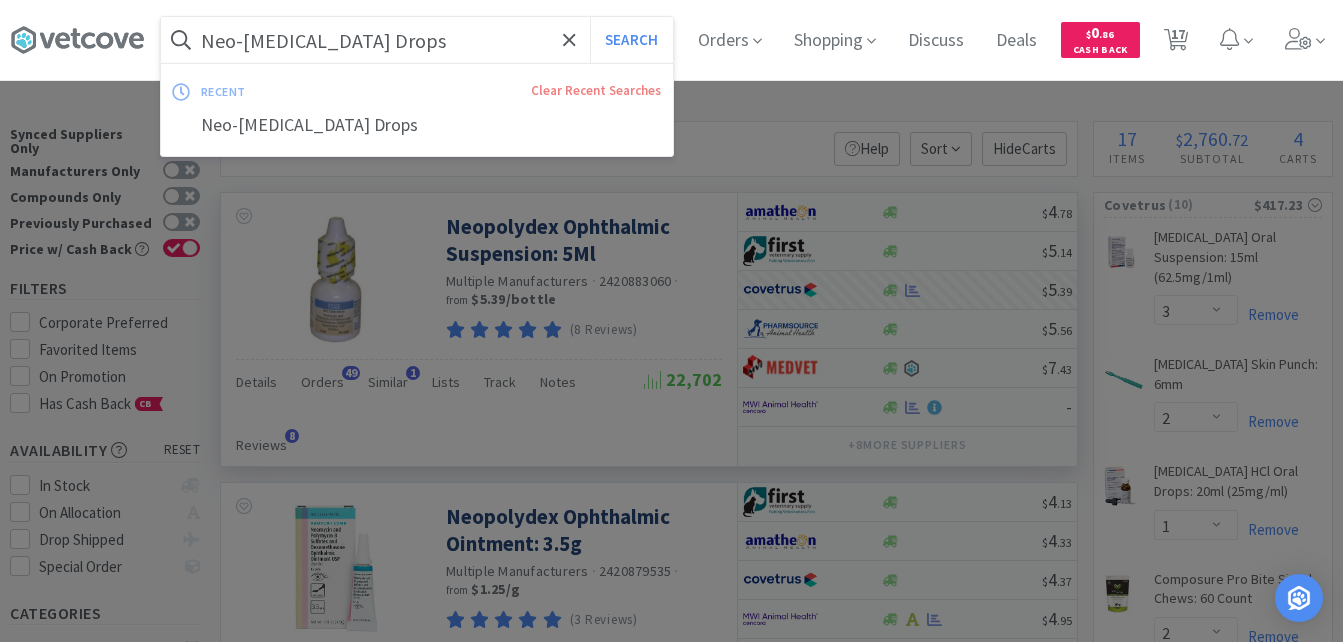 paste on "Proviable" 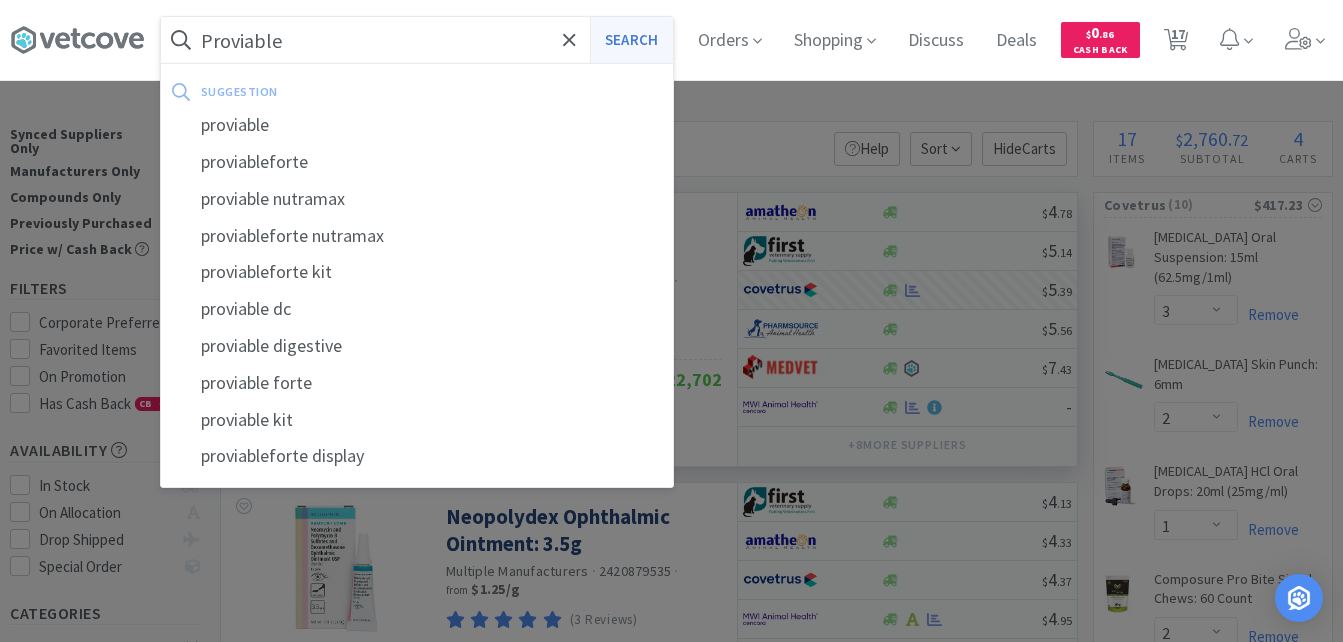 type on "Proviable" 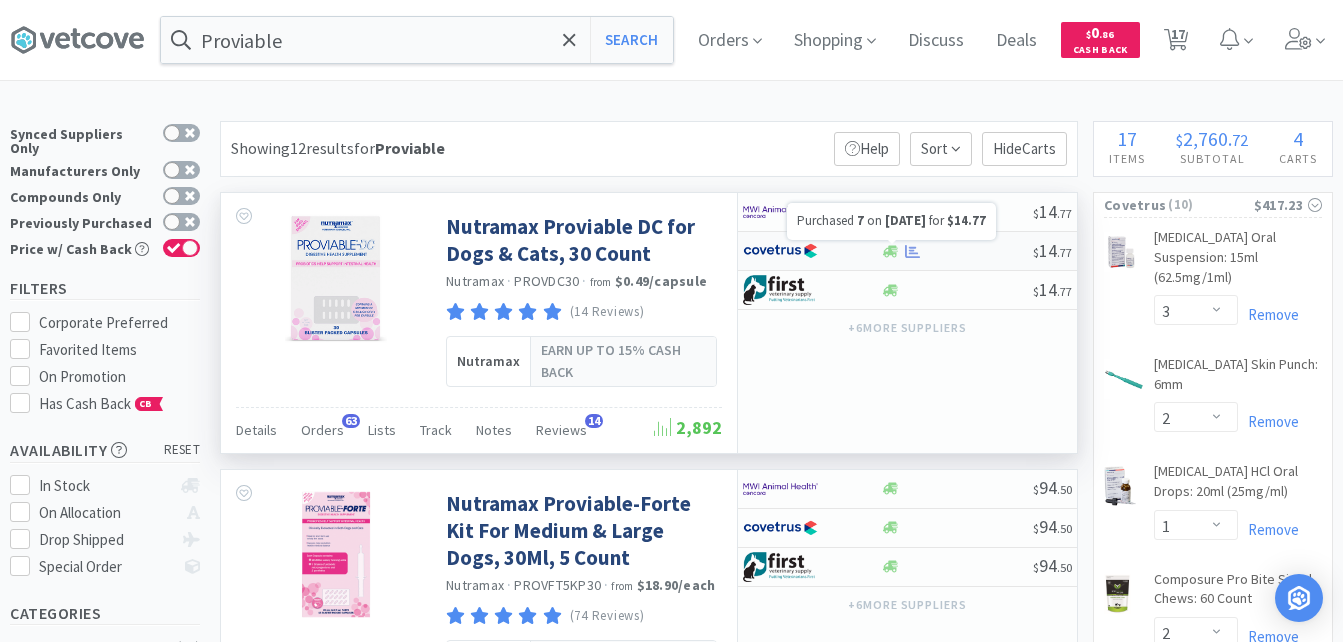 click 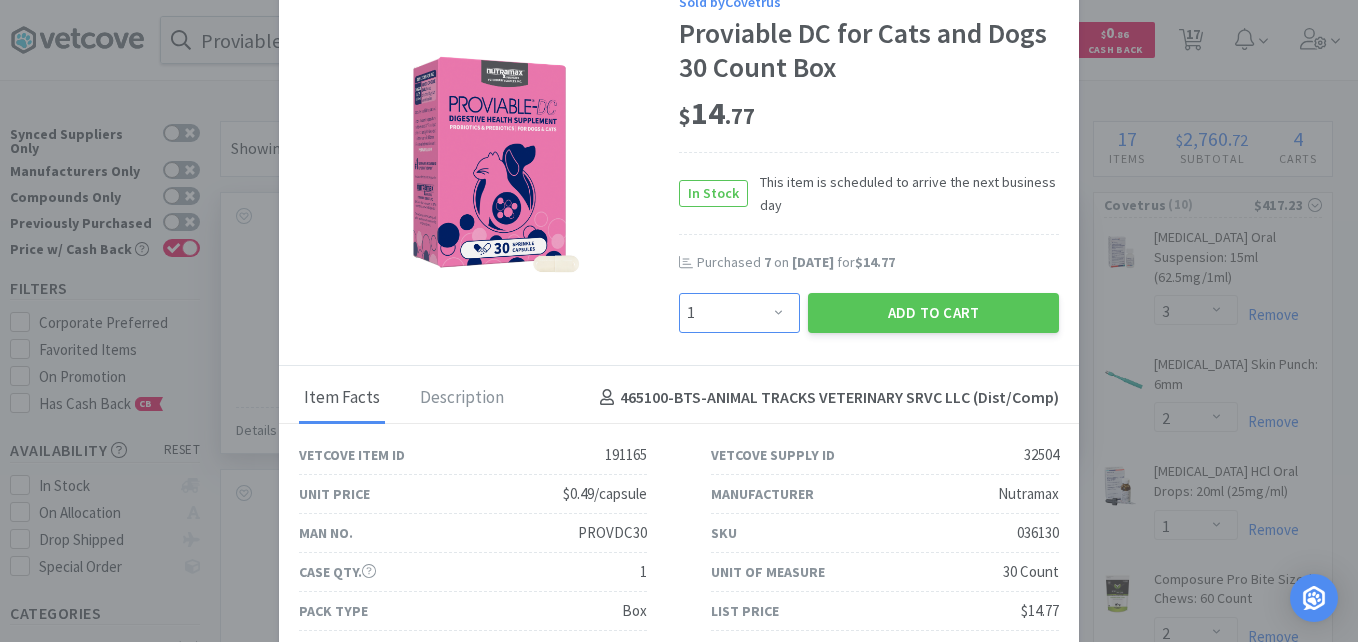 click on "Enter Quantity 1 2 3 4 5 6 7 8 9 10 11 12 13 14 15 16 17 18 19 20 Enter Quantity" at bounding box center (739, 313) 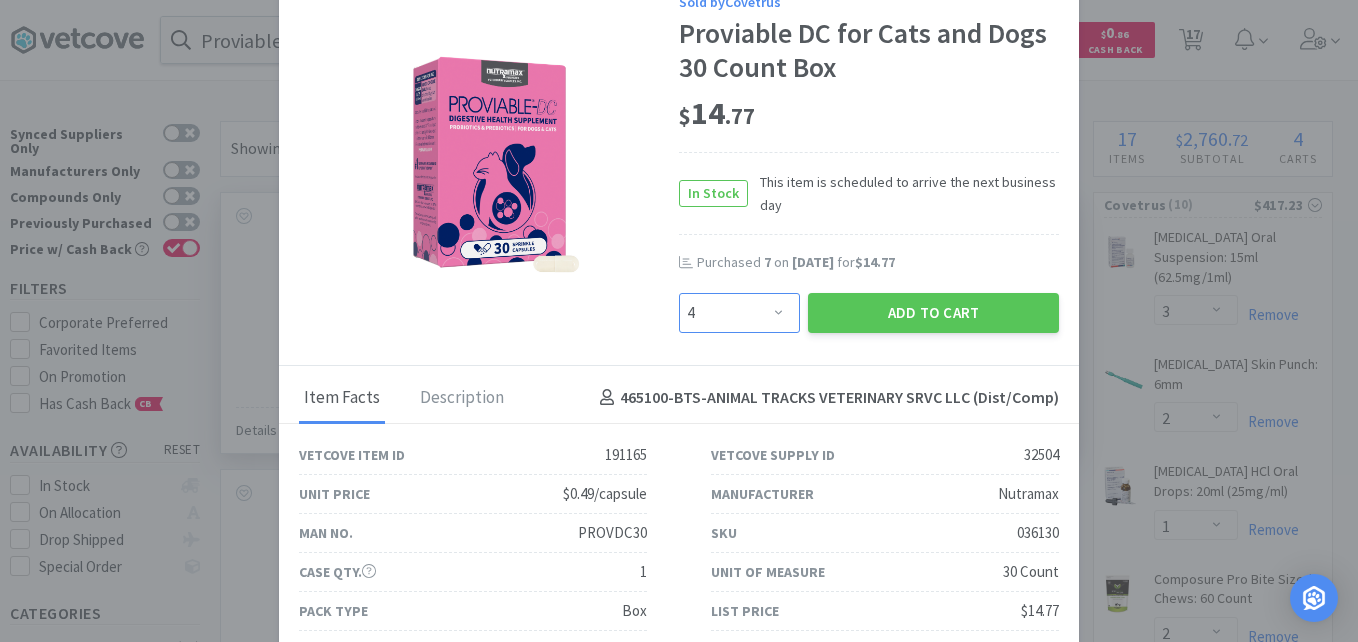 click on "Enter Quantity 1 2 3 4 5 6 7 8 9 10 11 12 13 14 15 16 17 18 19 20 Enter Quantity" at bounding box center [739, 313] 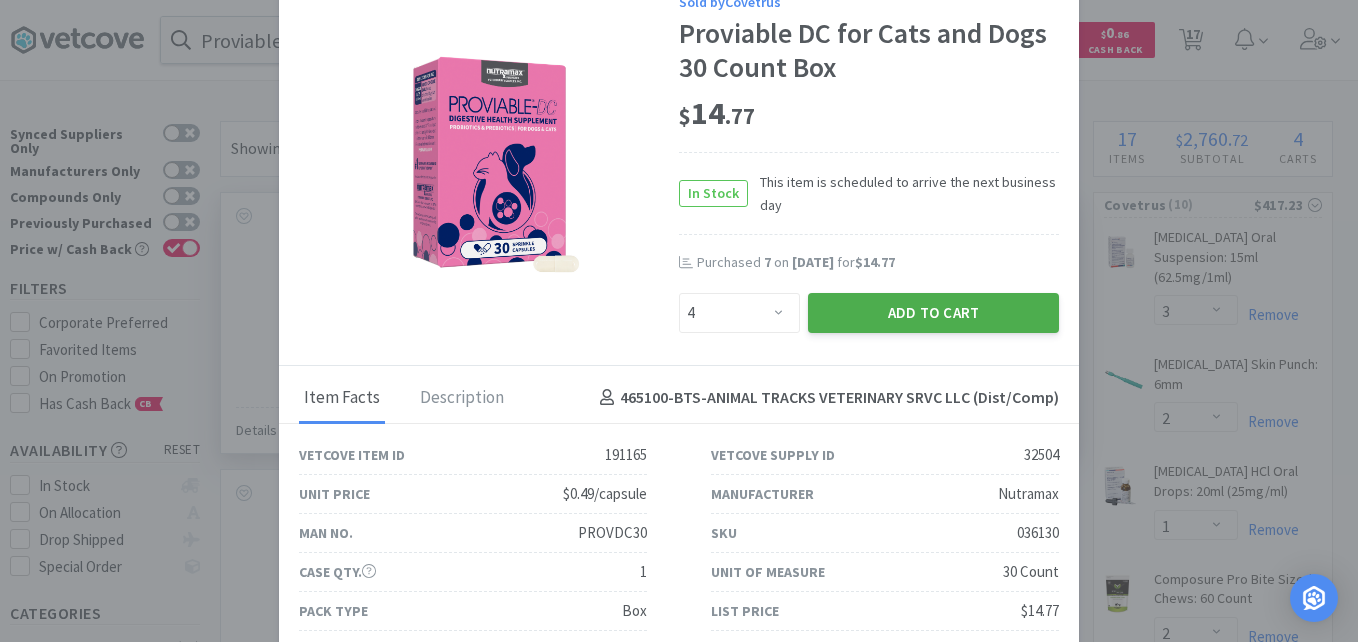click on "Add to Cart" at bounding box center [933, 313] 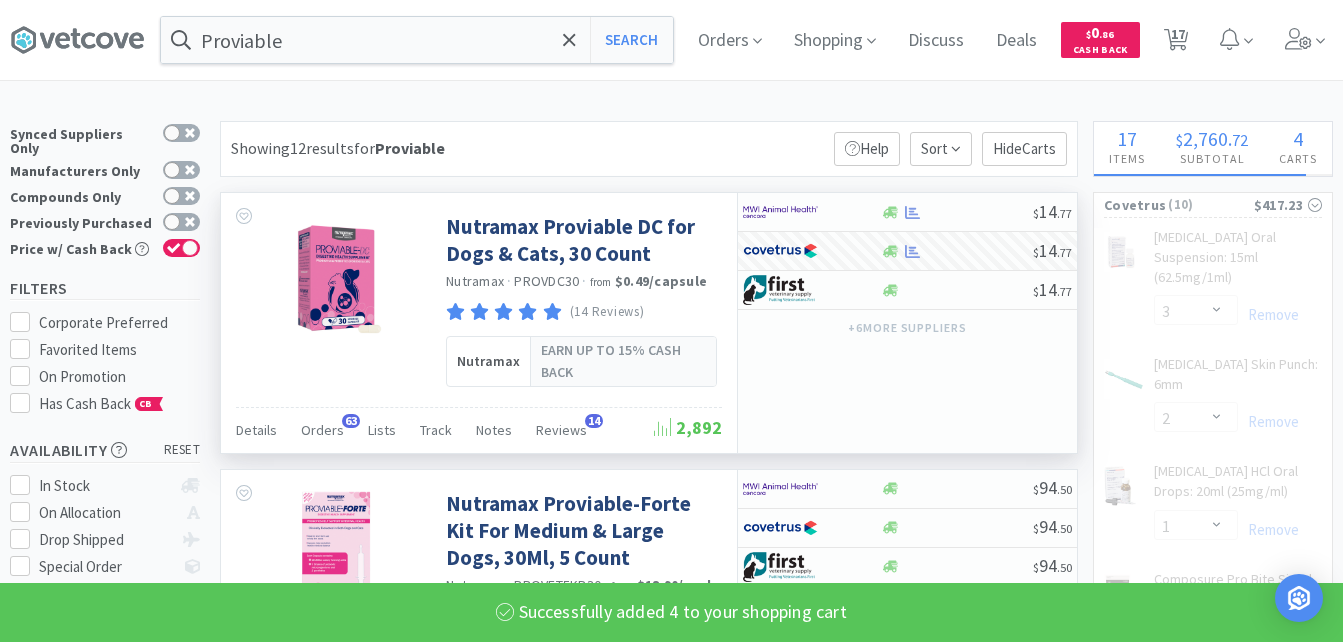 select on "4" 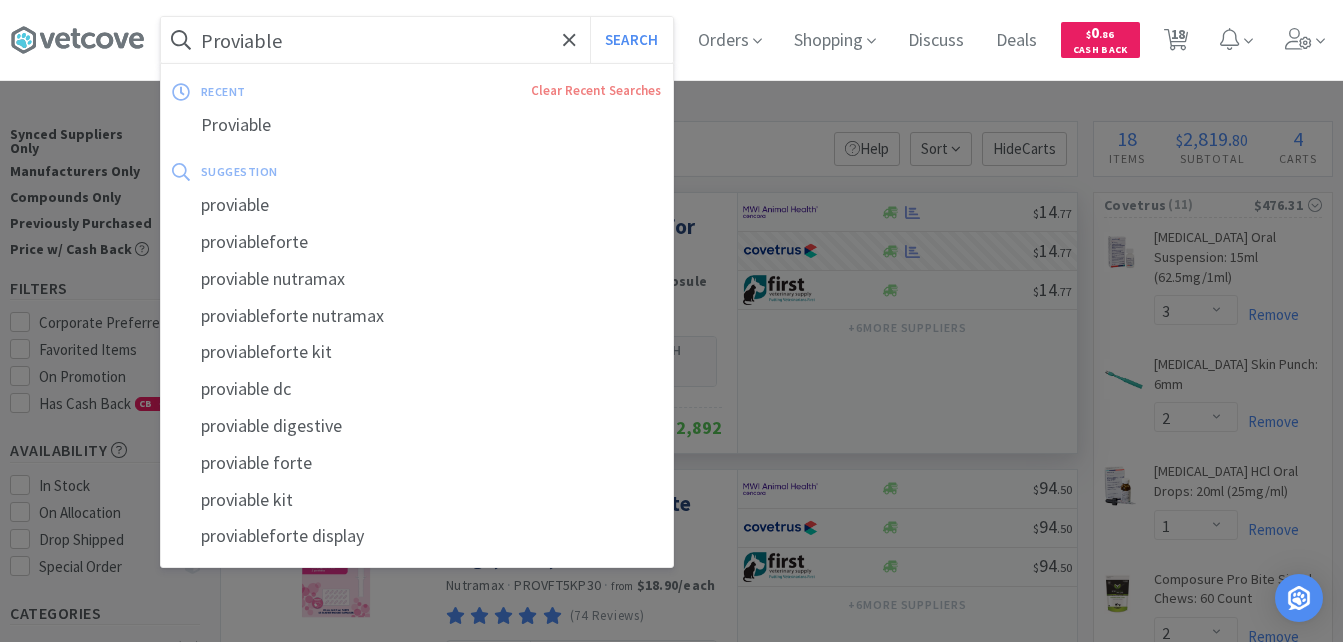 paste on "proBNP" 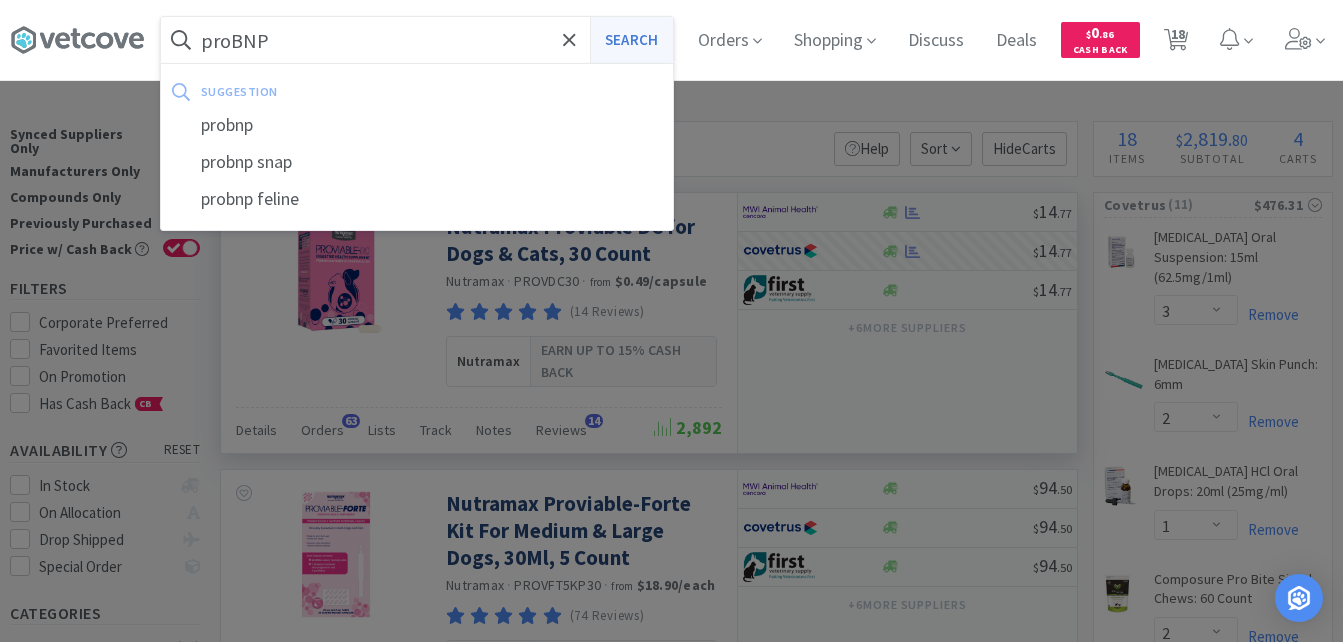 type on "proBNP" 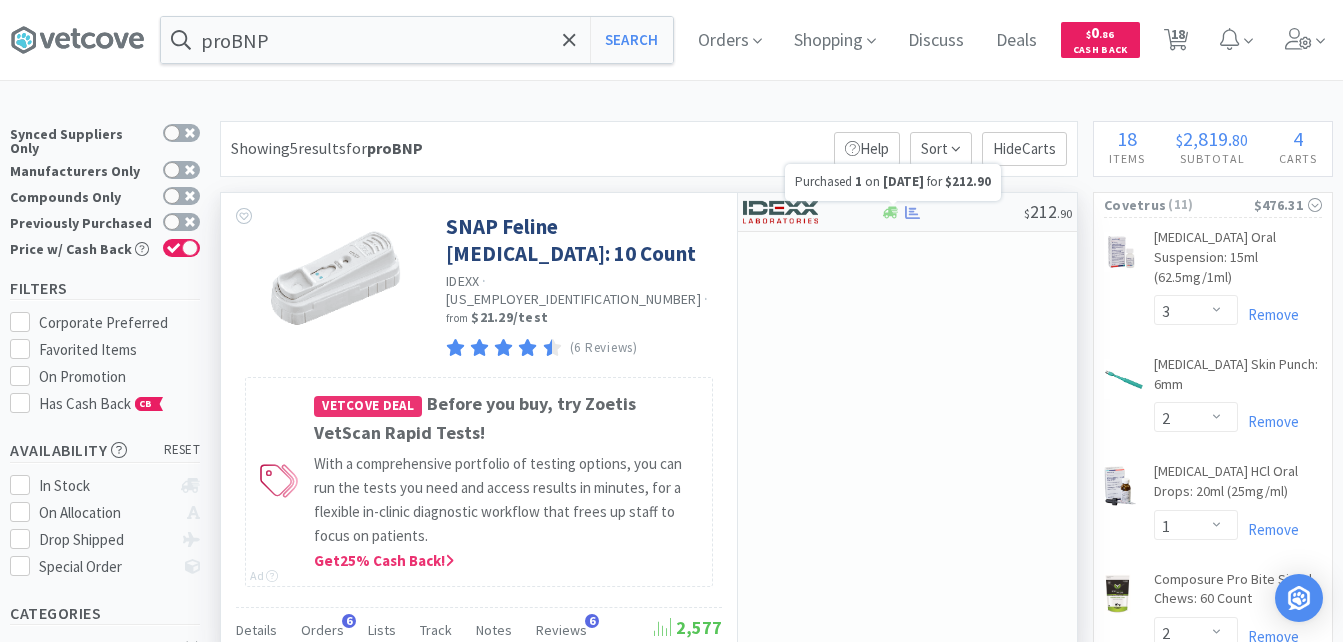 click 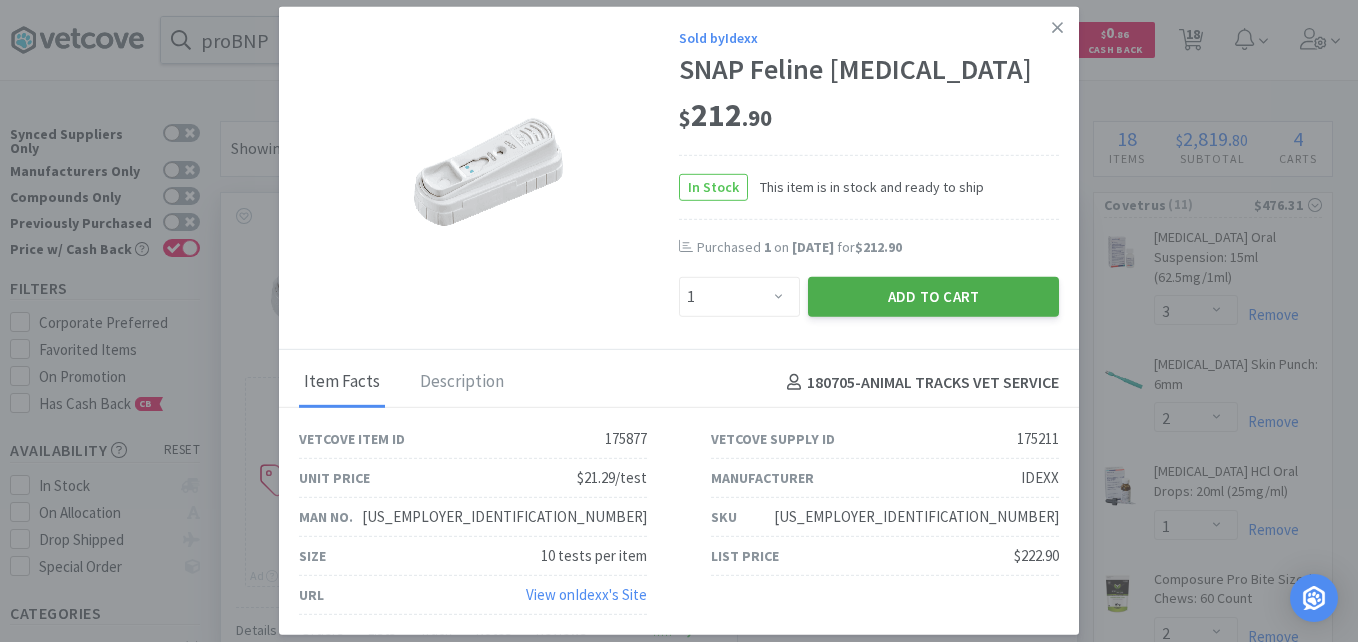 click on "Add to Cart" at bounding box center [933, 297] 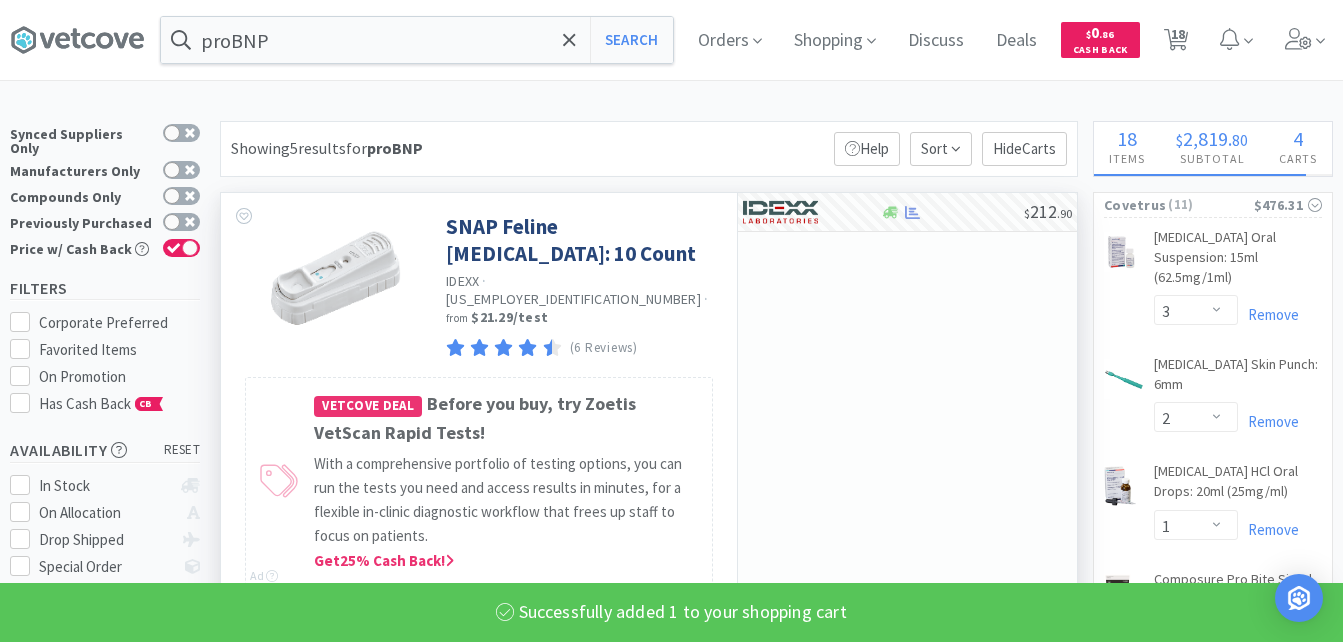 select on "1" 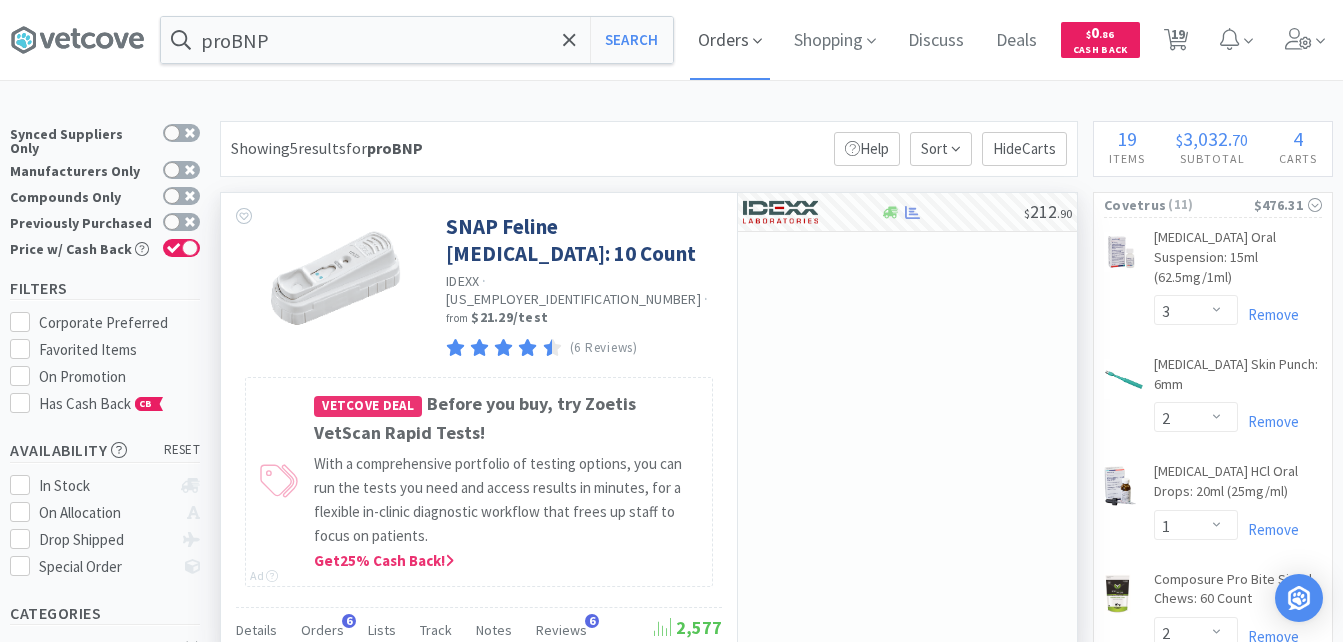 click on "Orders" at bounding box center (730, 40) 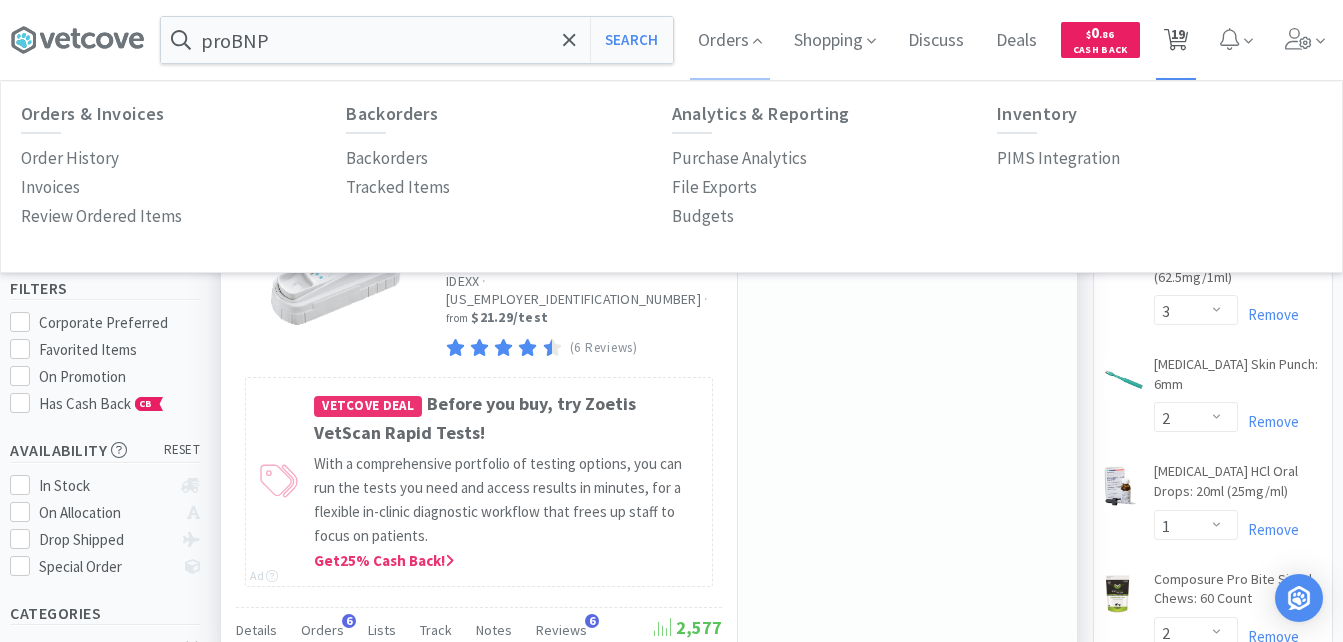click on "19" at bounding box center (1178, 34) 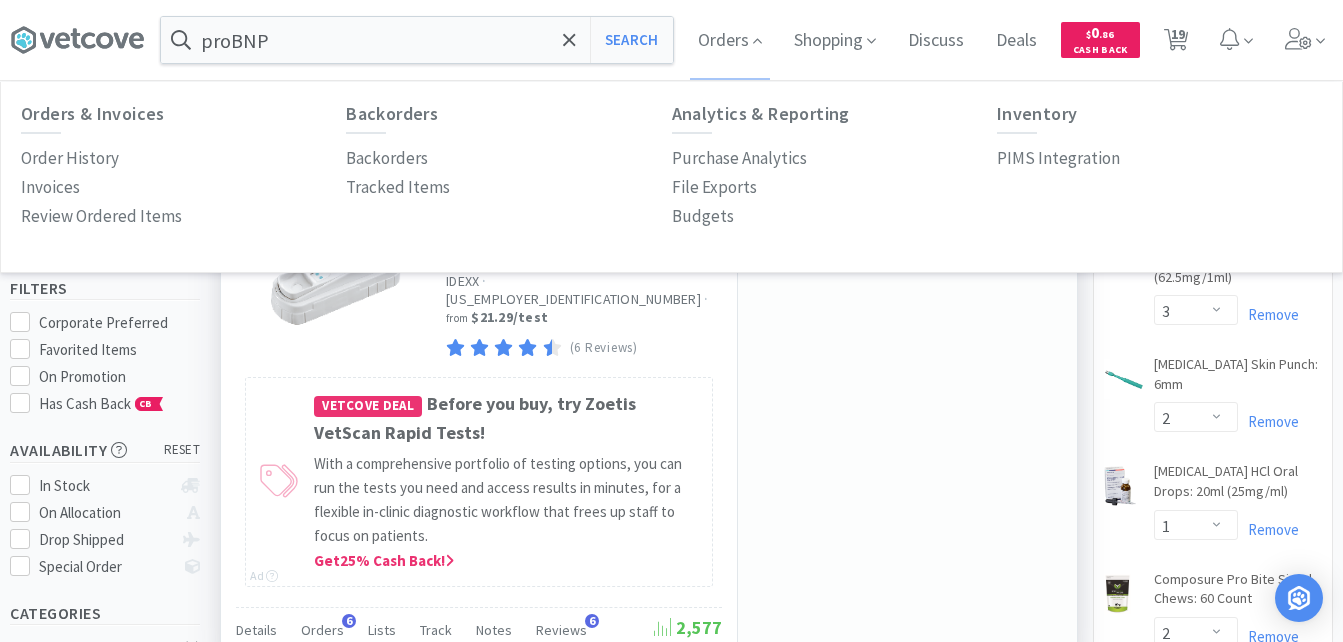 select on "2" 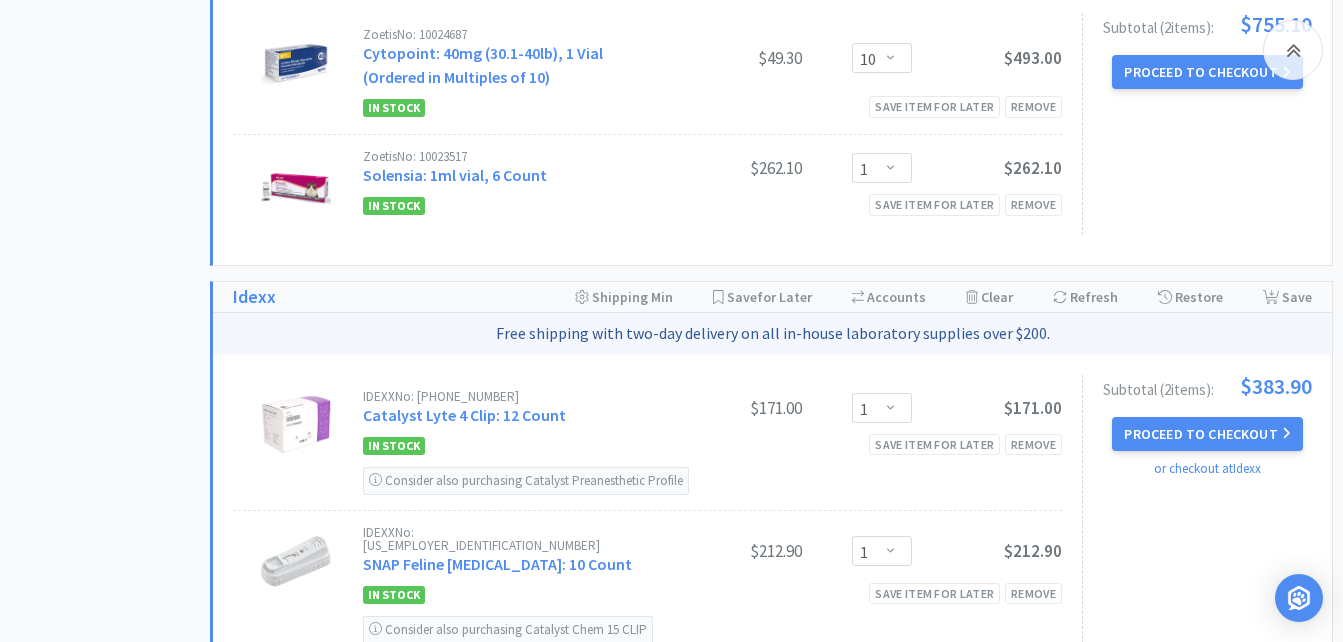 scroll, scrollTop: 800, scrollLeft: 0, axis: vertical 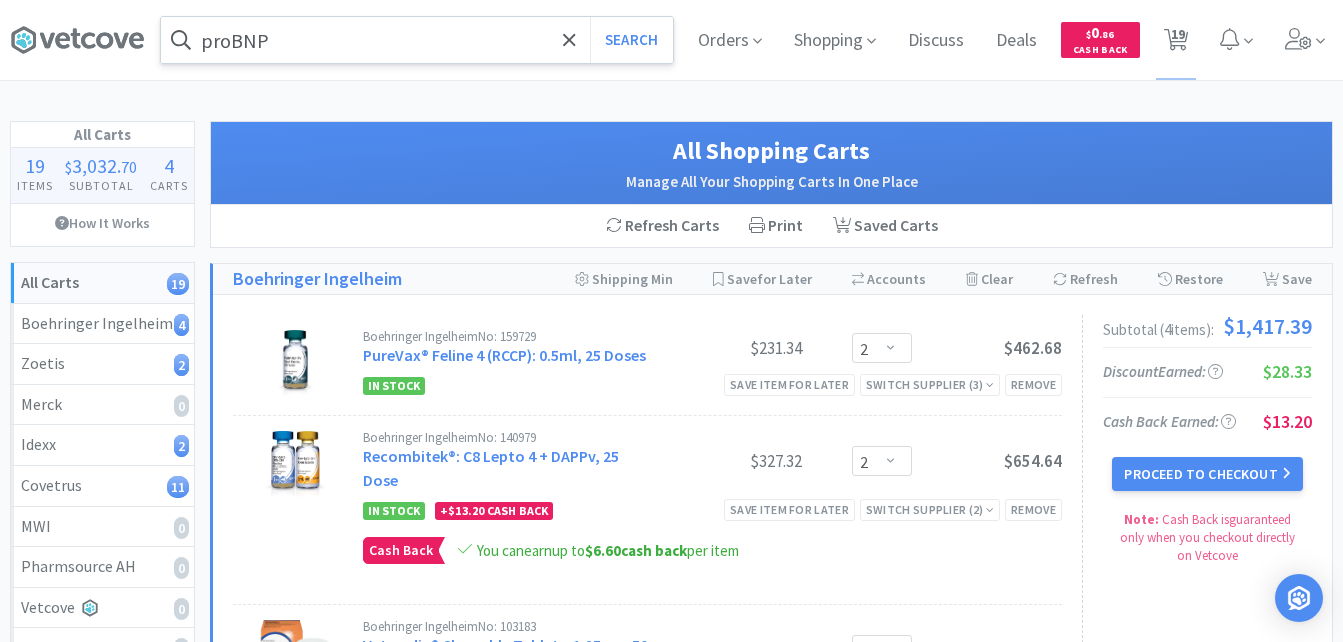 click on "proBNP" at bounding box center (417, 40) 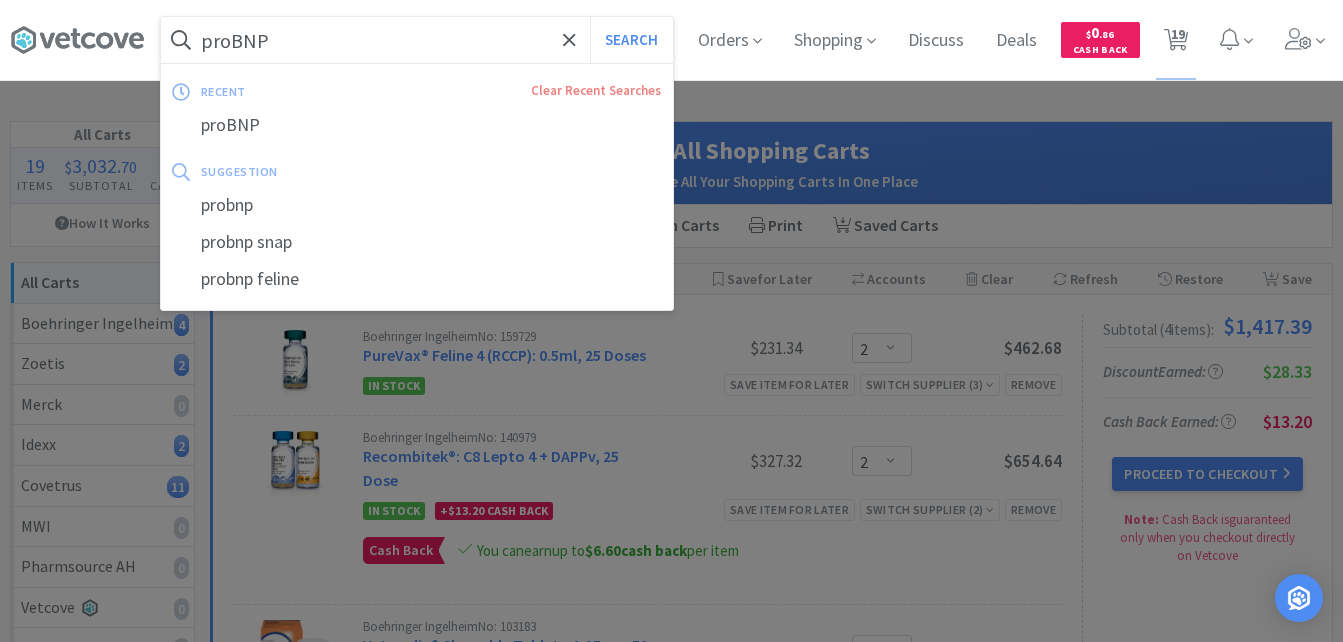 paste on "Surolan" 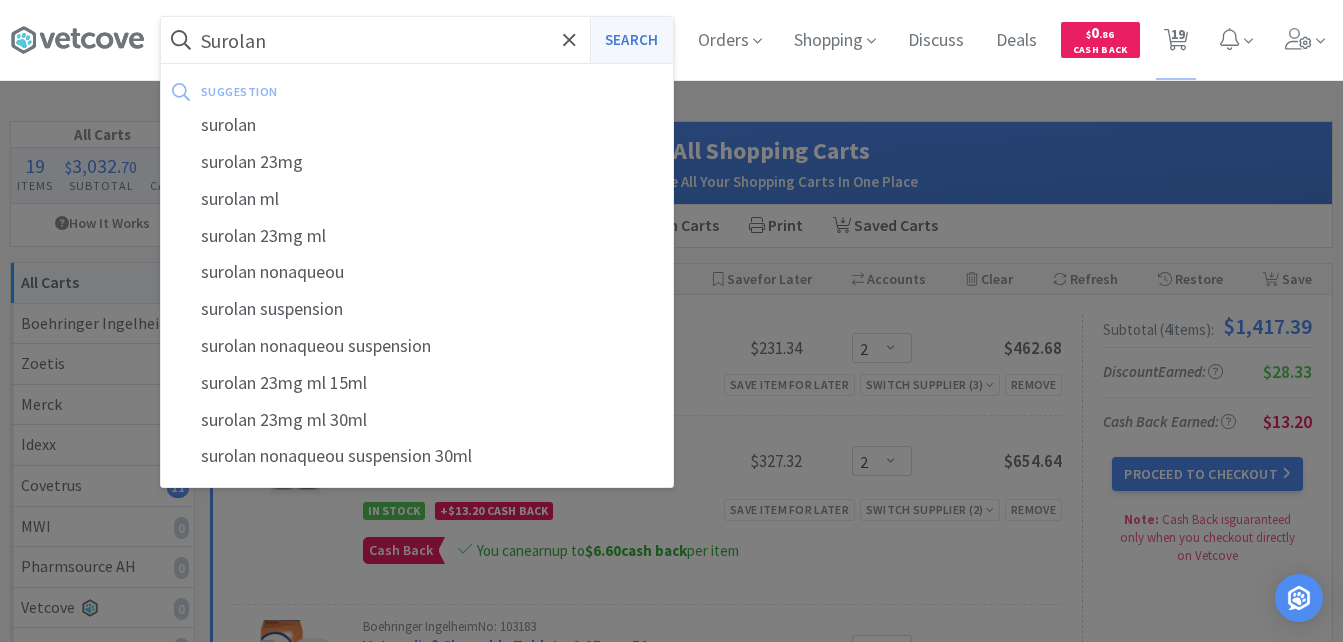 type on "Surolan" 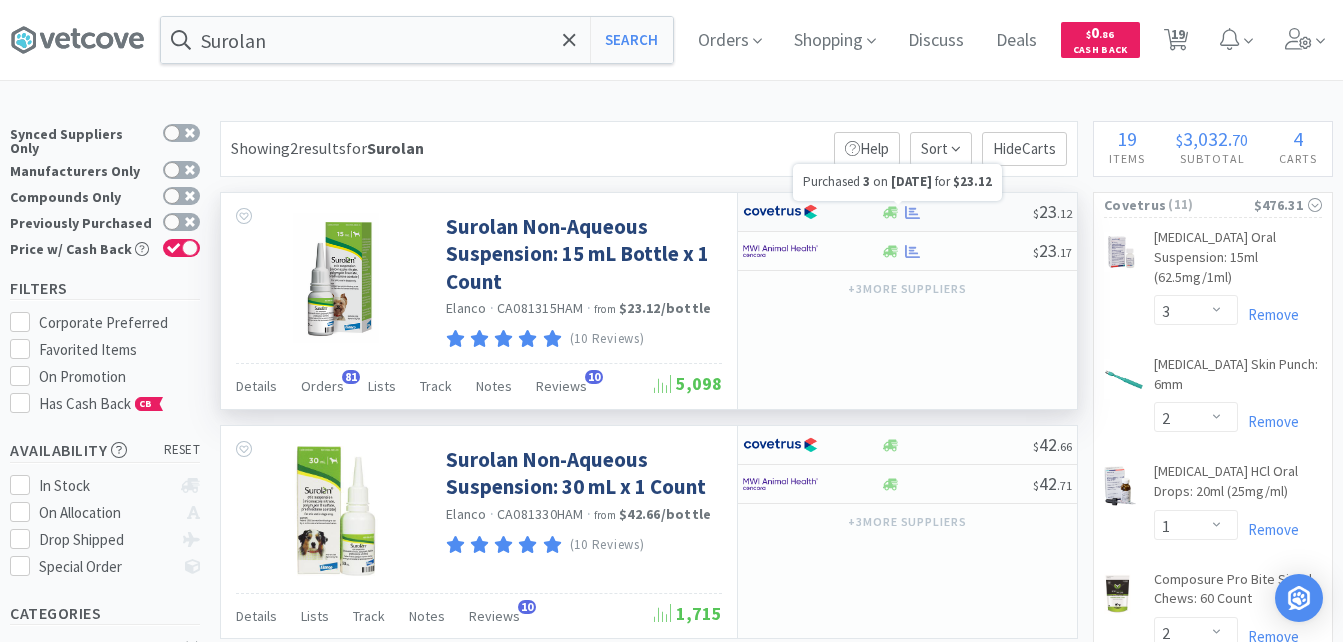 click 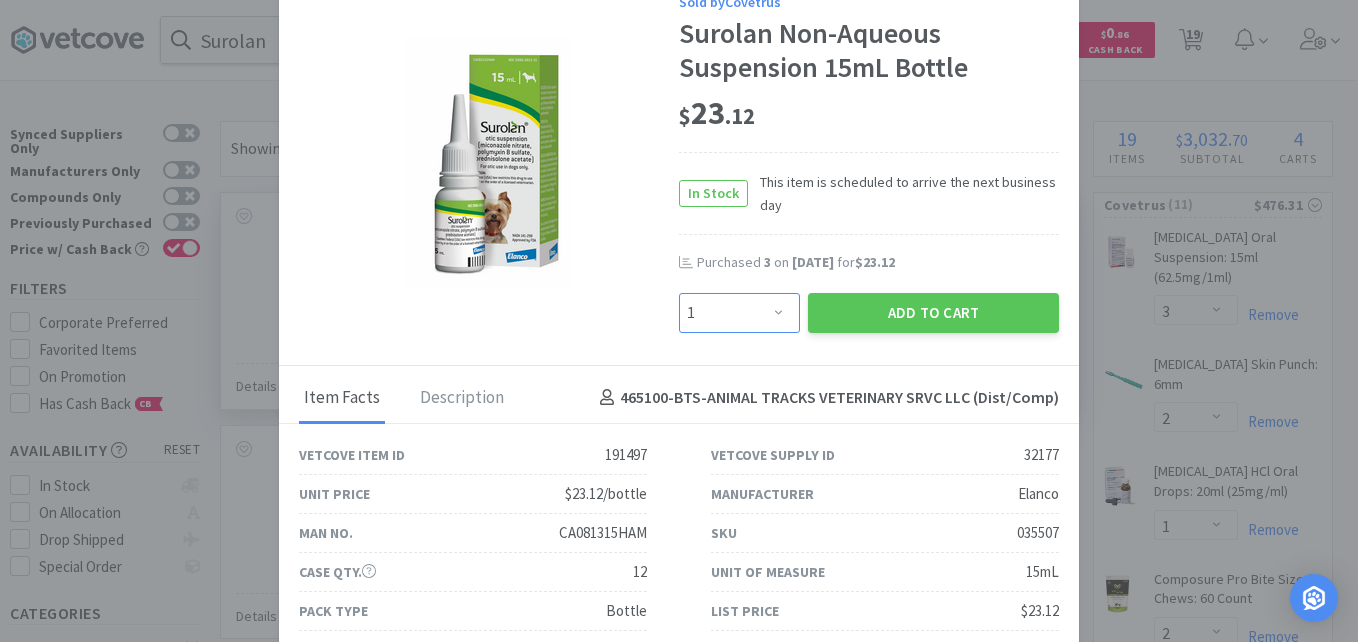 drag, startPoint x: 711, startPoint y: 316, endPoint x: 699, endPoint y: 291, distance: 27.730848 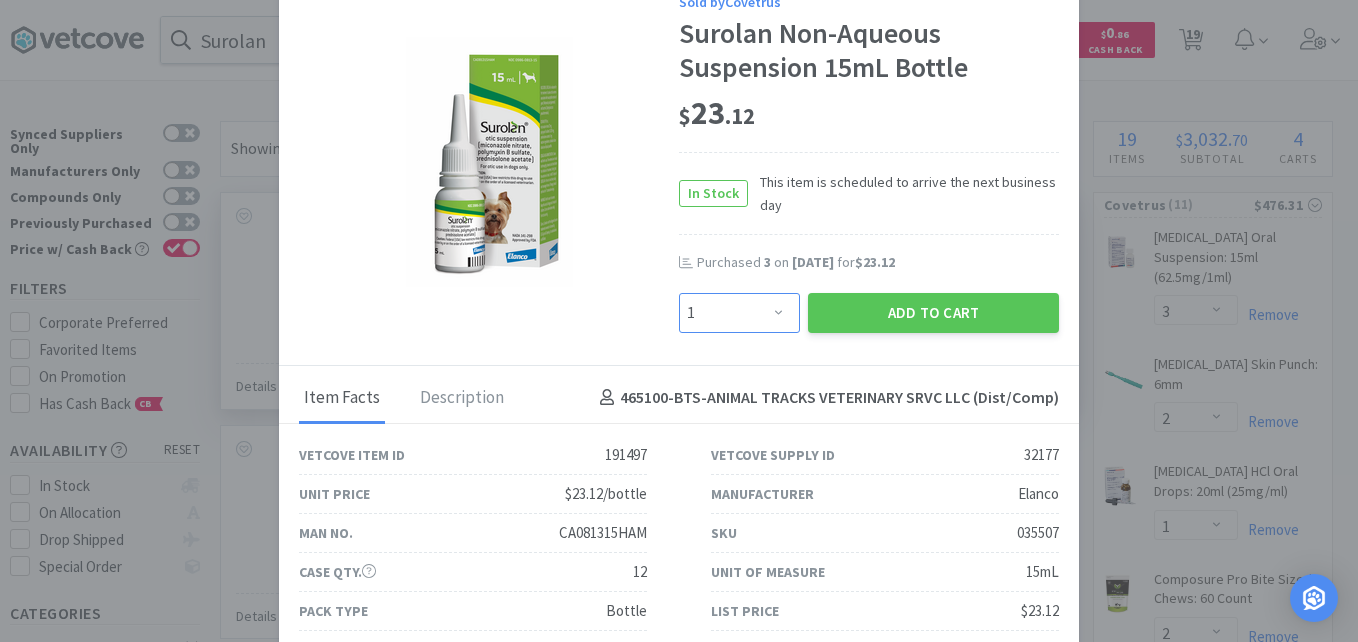 select on "4" 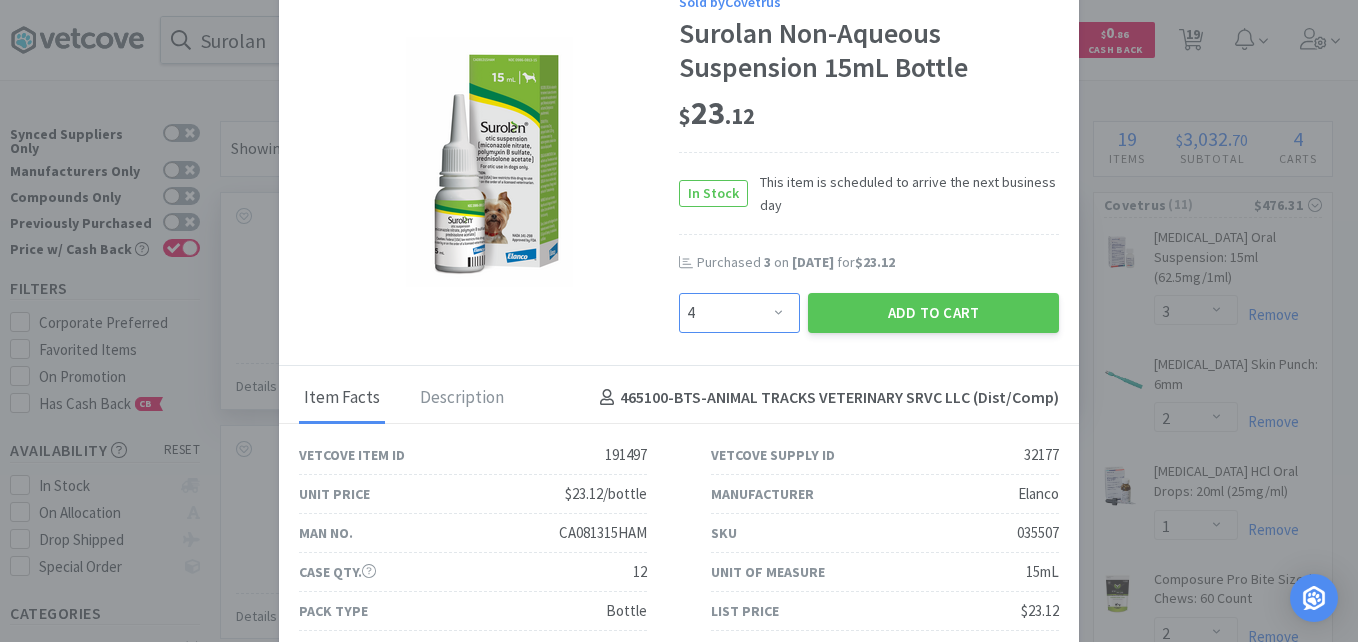 click on "Enter Quantity 1 2 3 4 5 6 7 8 9 10 11 12 13 14 15 16 17 18 19 20 Enter Quantity" at bounding box center (739, 313) 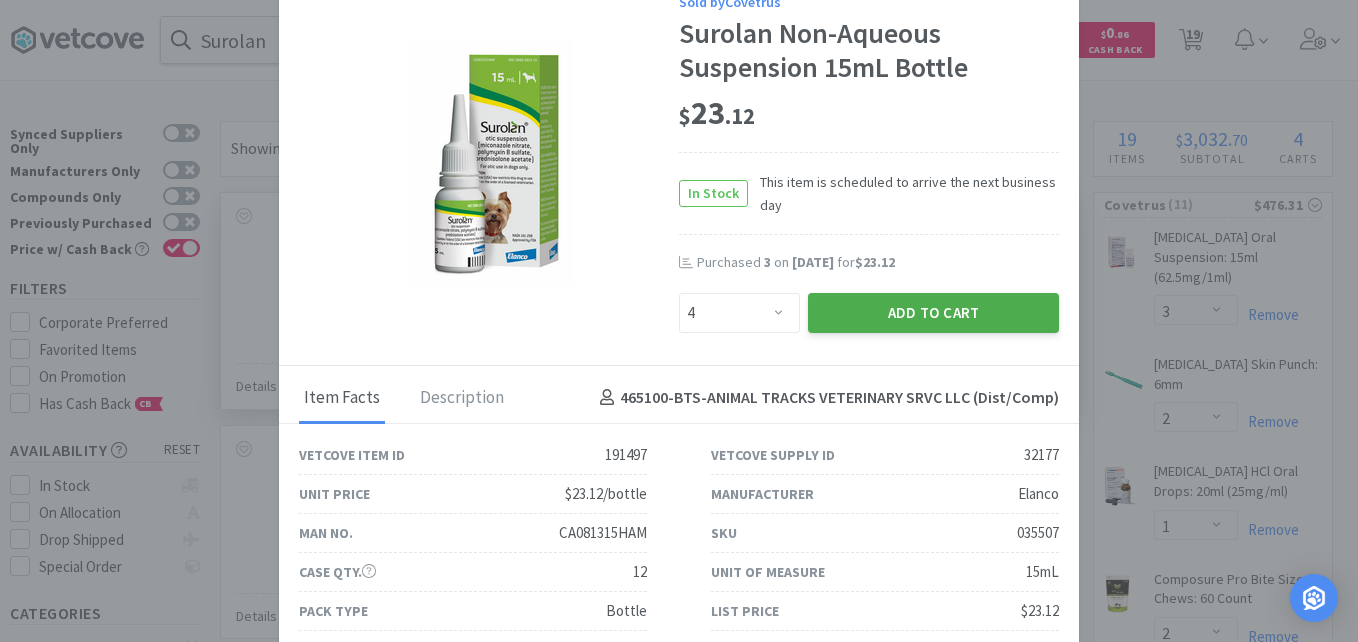 click on "Add to Cart" at bounding box center (933, 313) 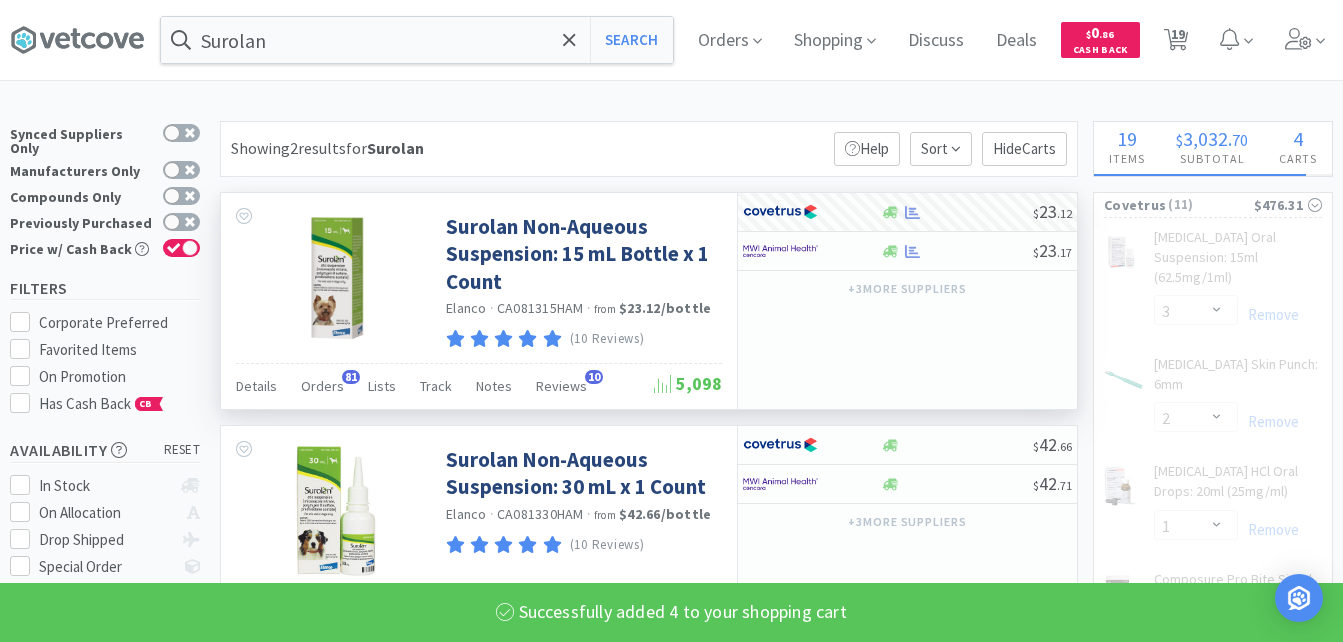 select on "4" 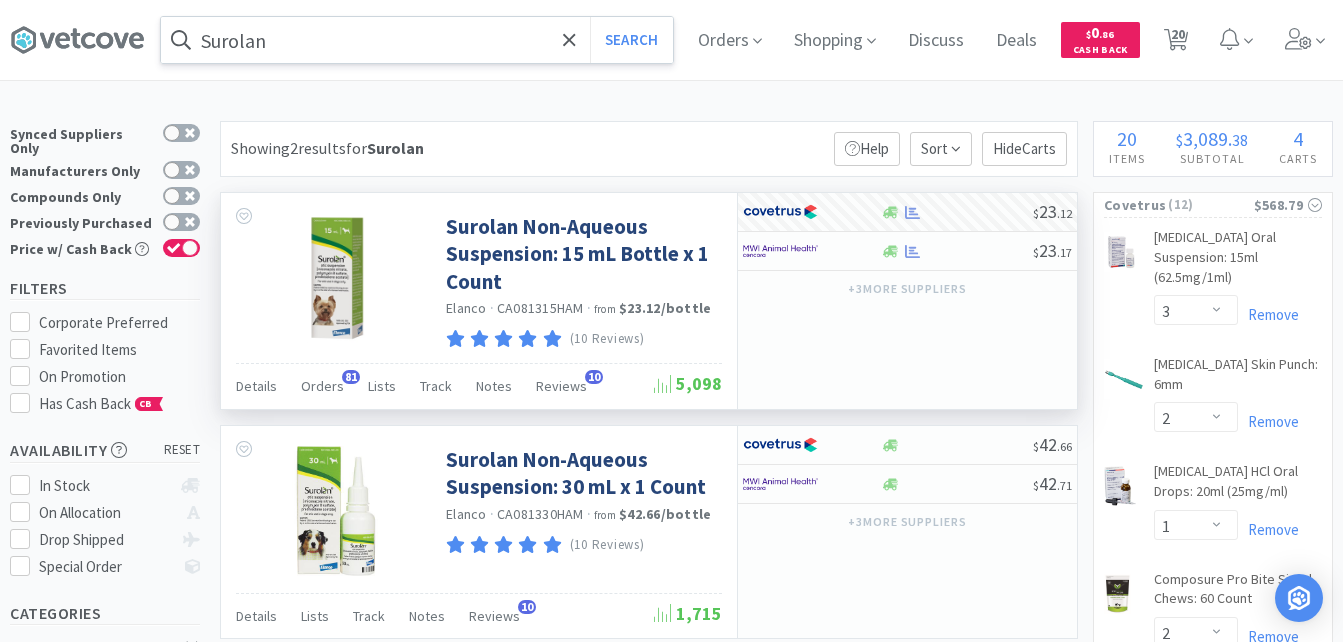 click on "Surolan" at bounding box center (417, 40) 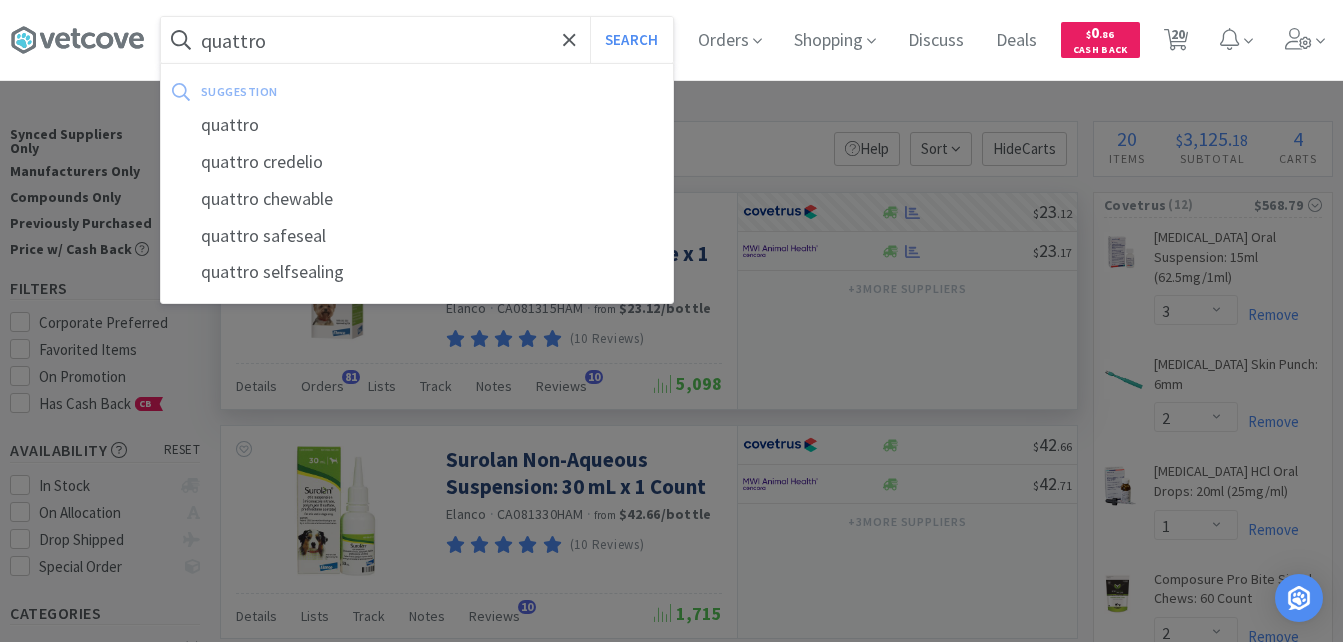 type on "quattro" 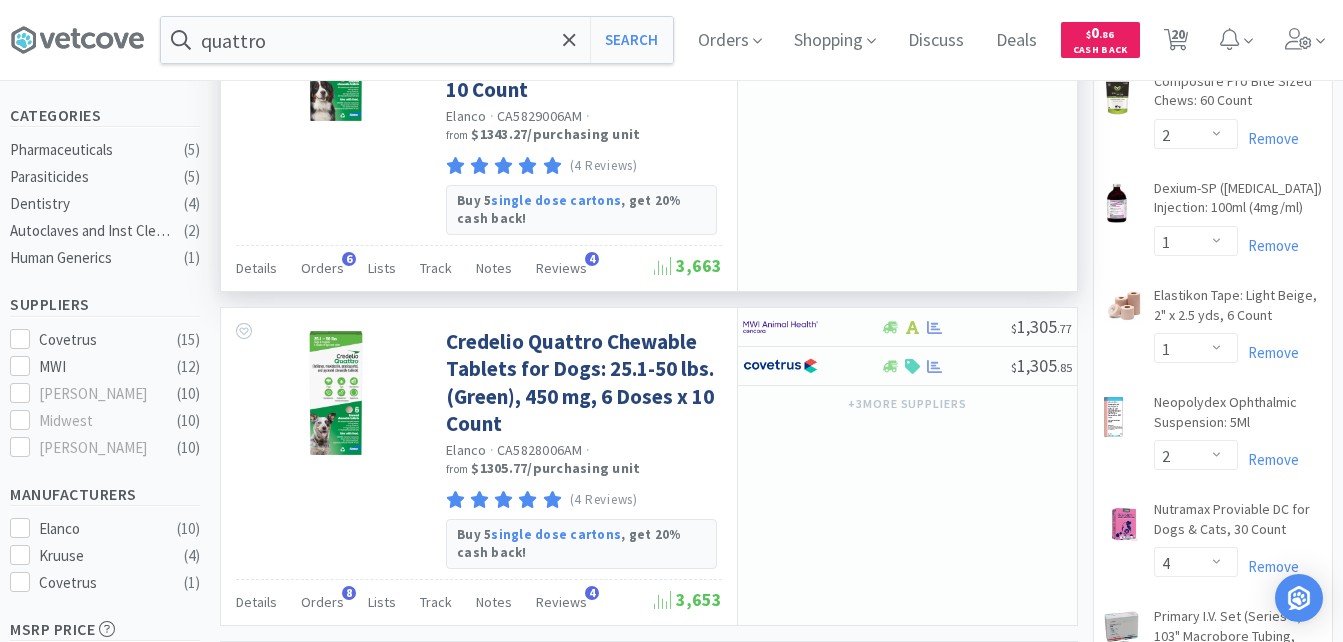 scroll, scrollTop: 500, scrollLeft: 0, axis: vertical 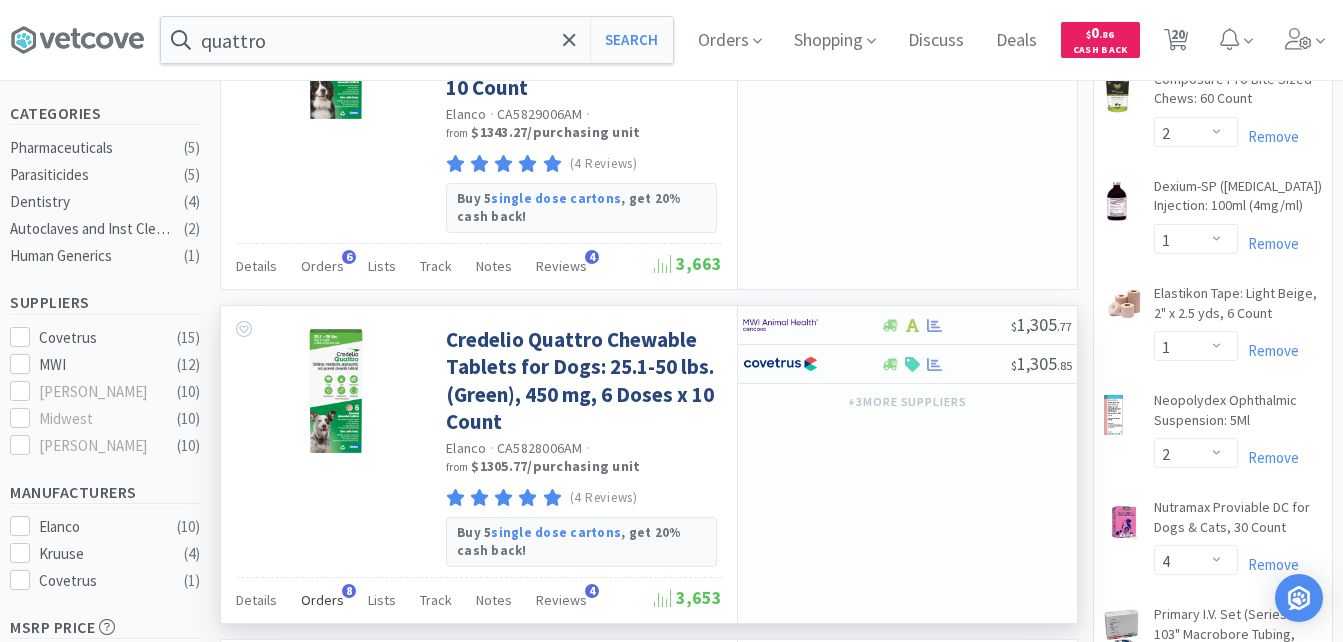 click on "Orders" at bounding box center (322, 600) 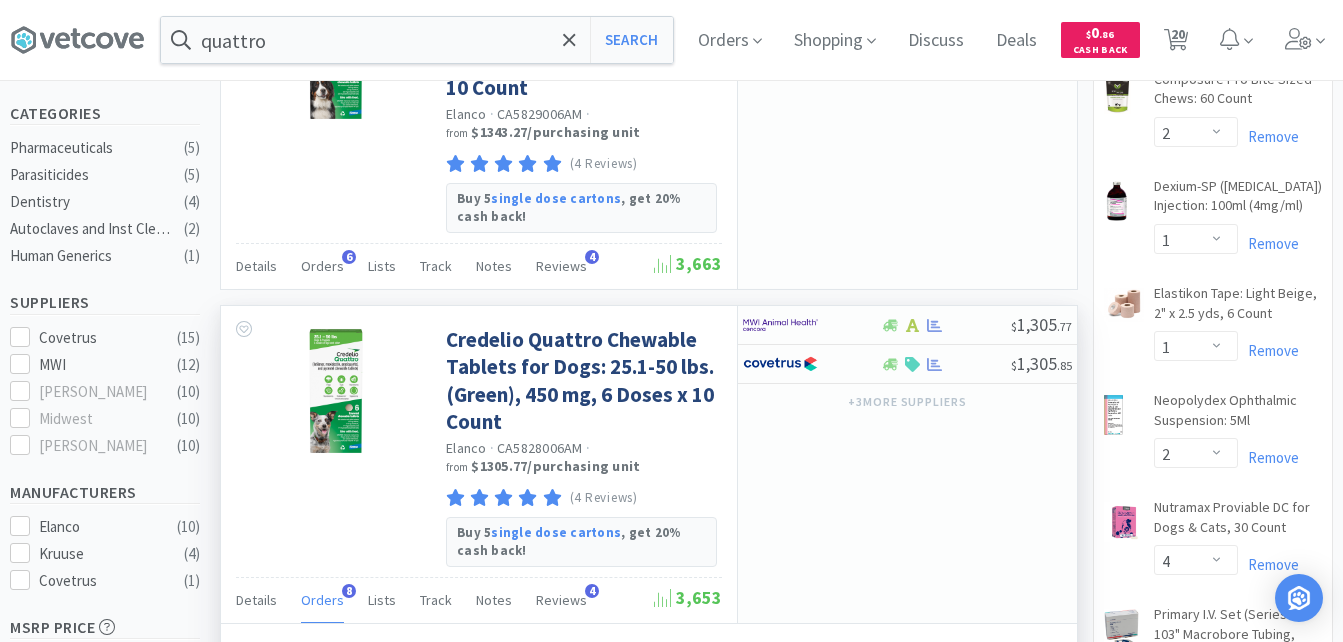 scroll, scrollTop: 999465, scrollLeft: 999144, axis: both 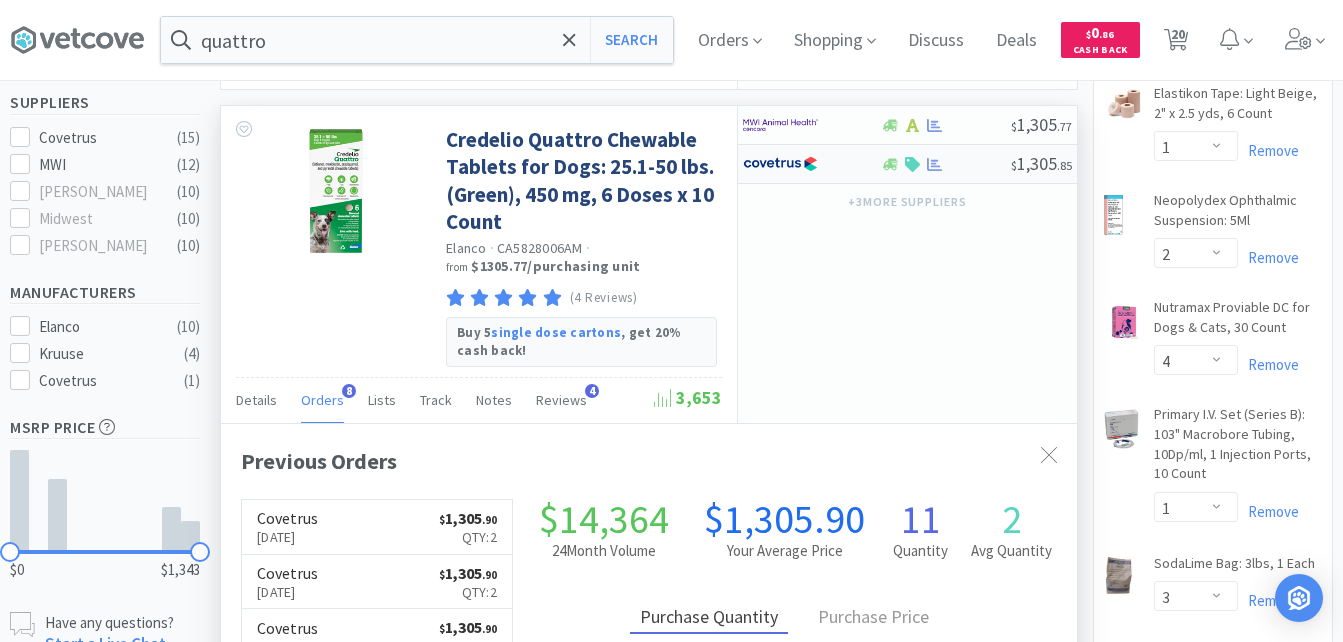 click on "$ 1,305 . 85" at bounding box center (907, 164) 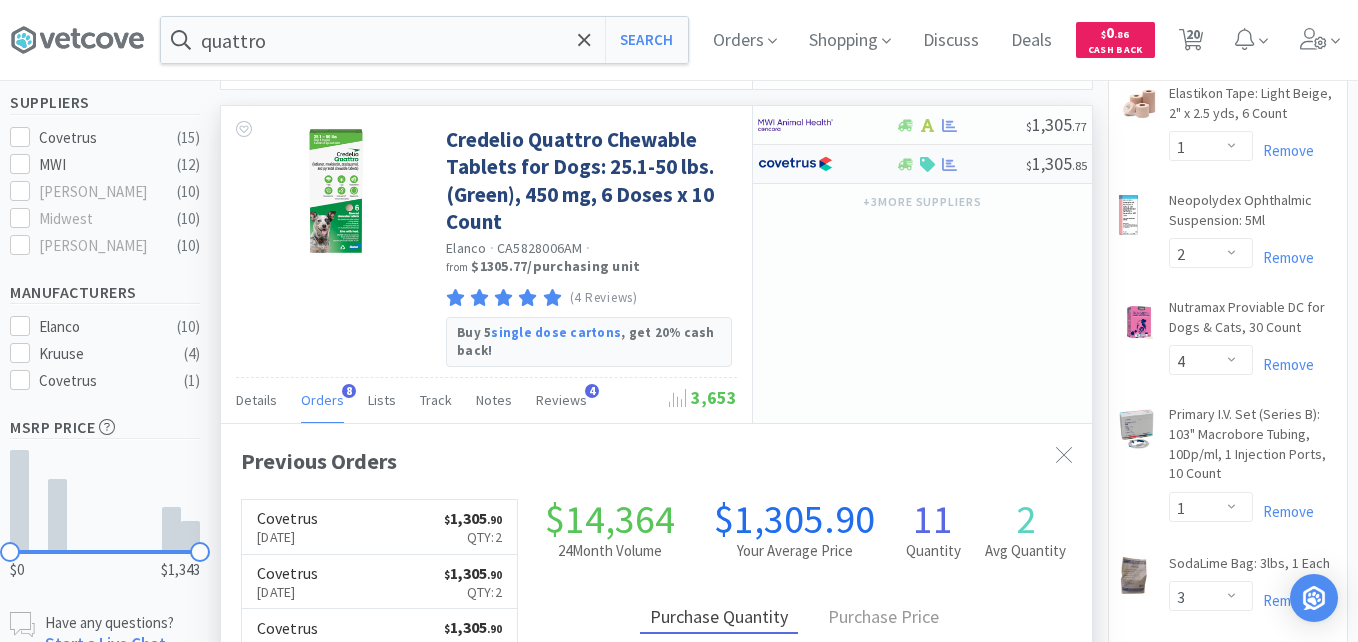 select on "1" 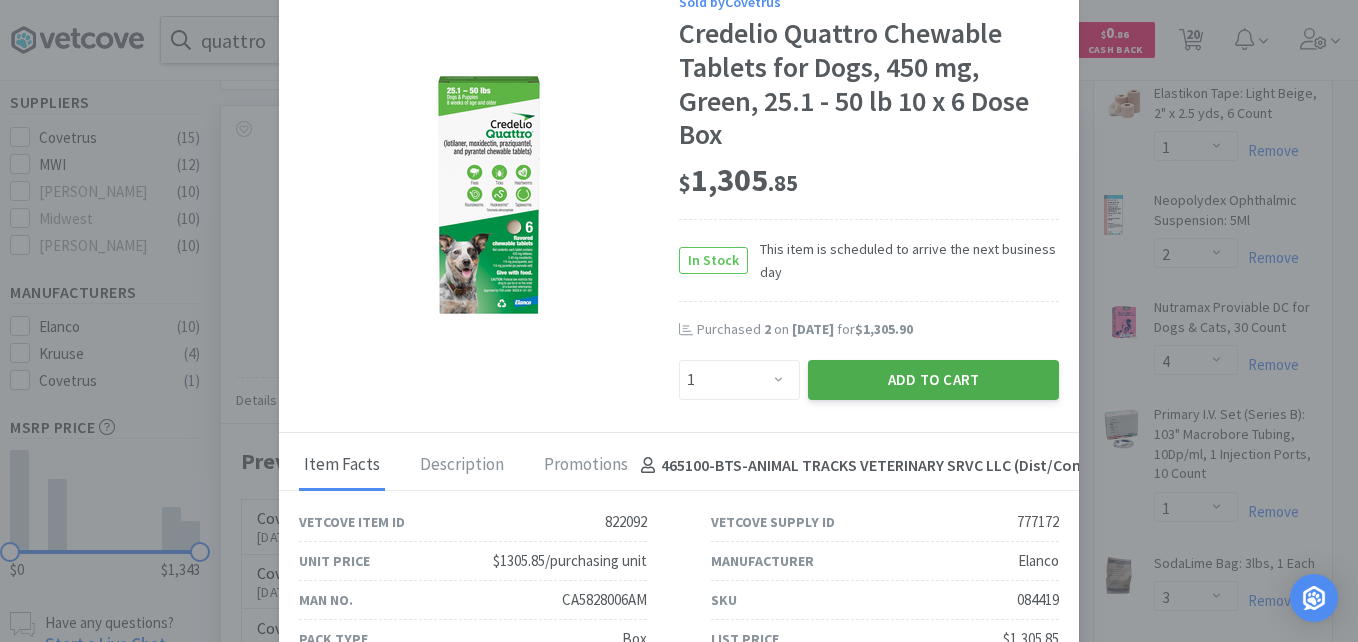 click on "Add to Cart" at bounding box center (933, 380) 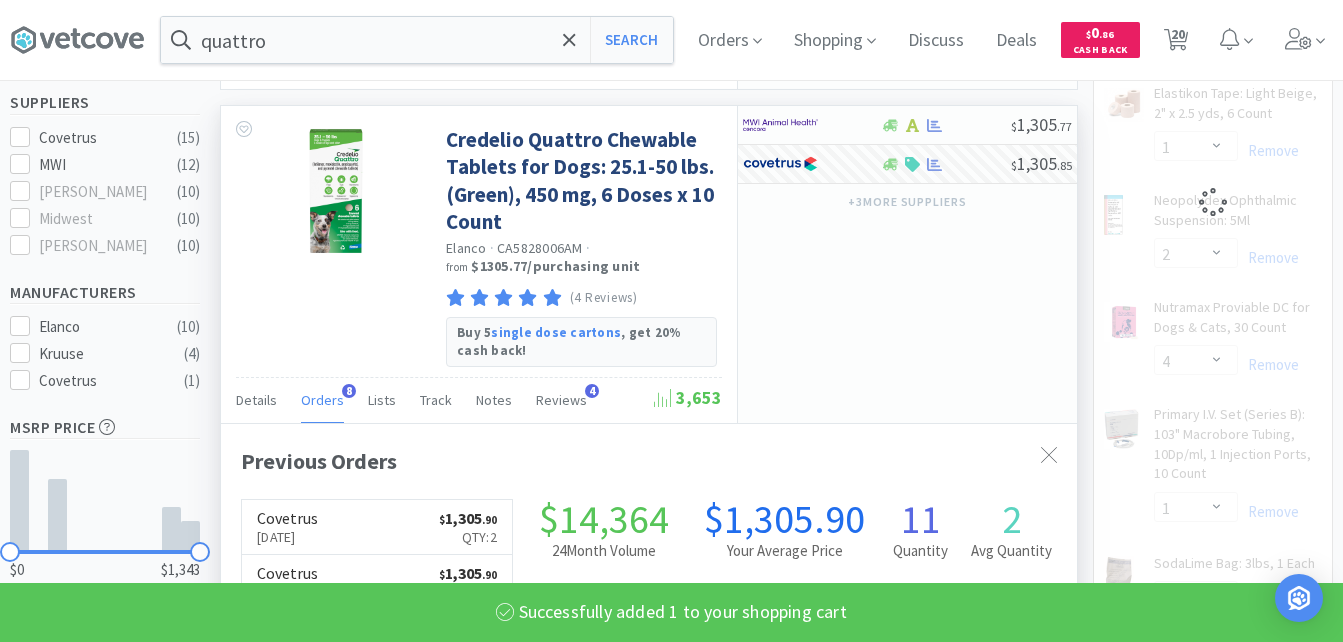 scroll, scrollTop: 999465, scrollLeft: 999144, axis: both 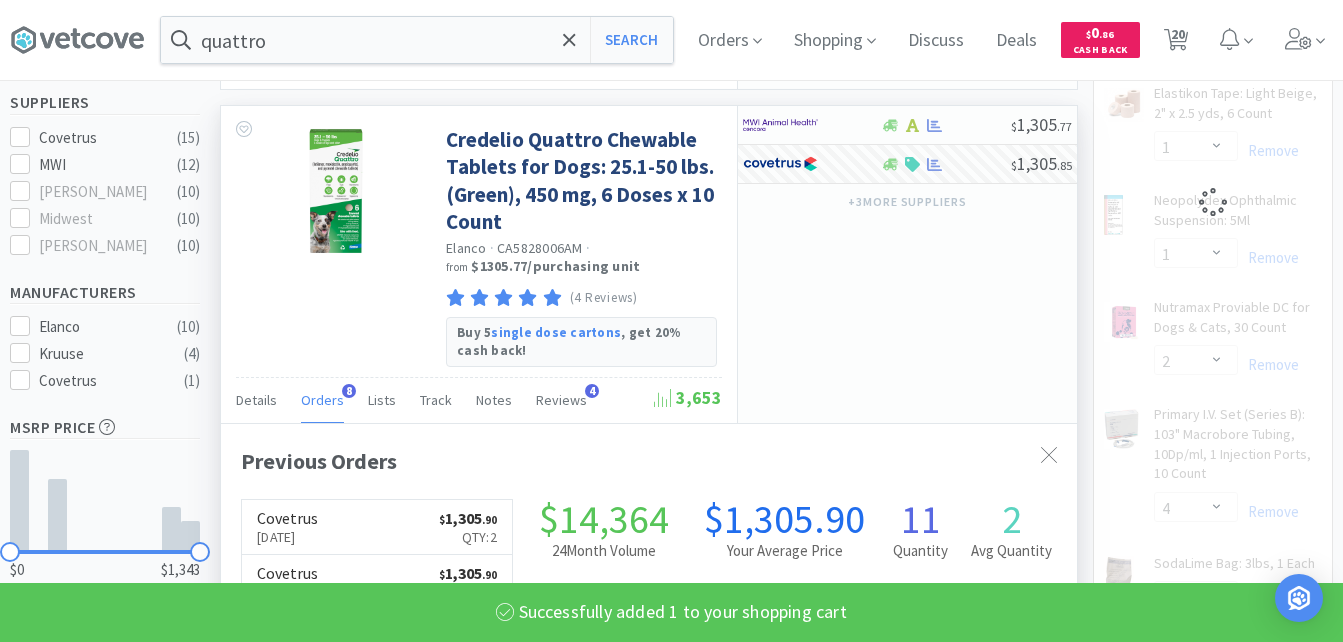select on "1" 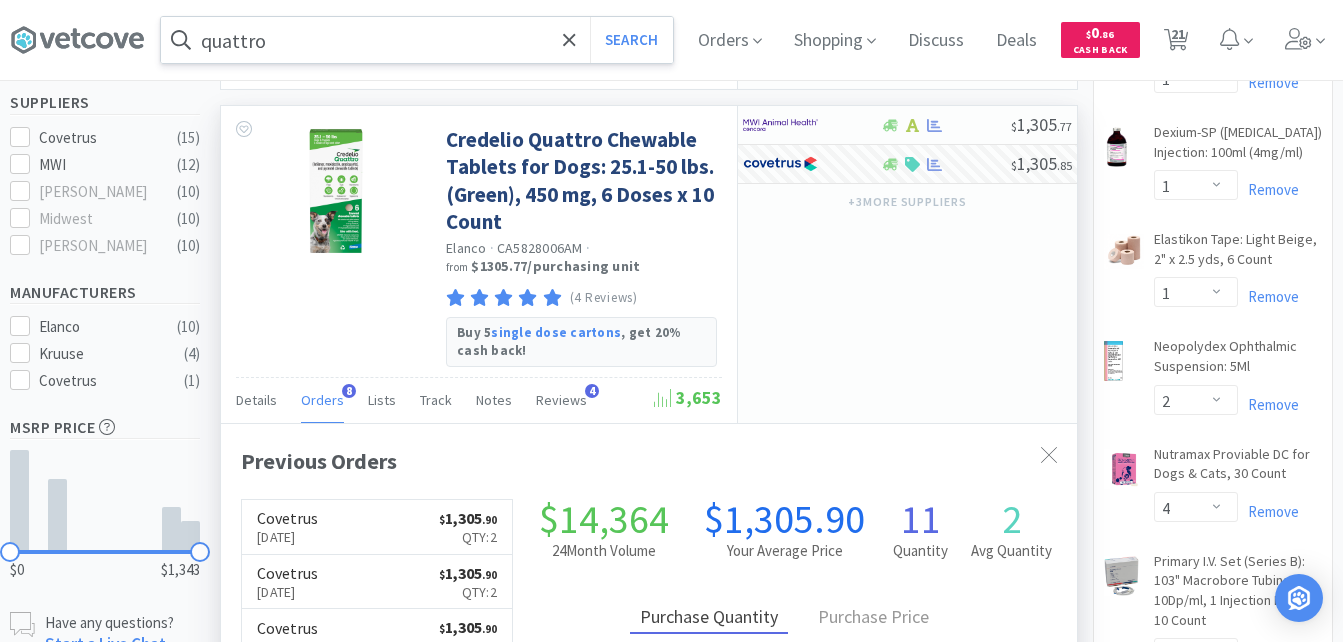 click on "quattro" at bounding box center [417, 40] 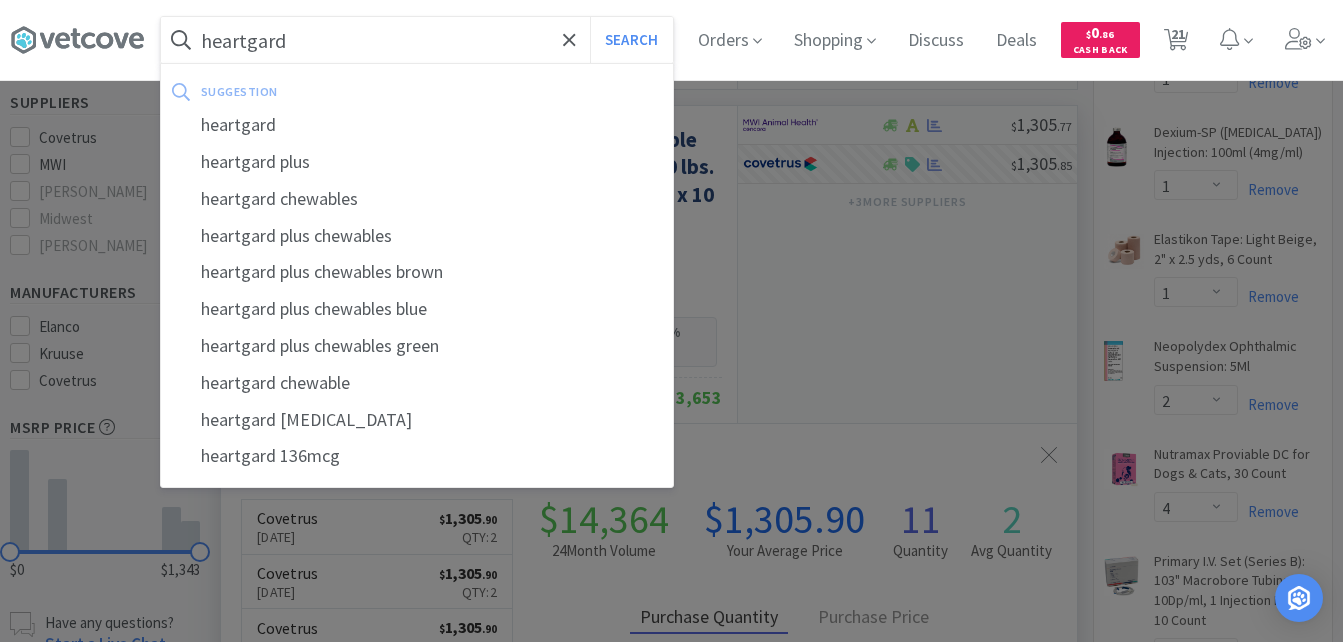 type on "heartgard" 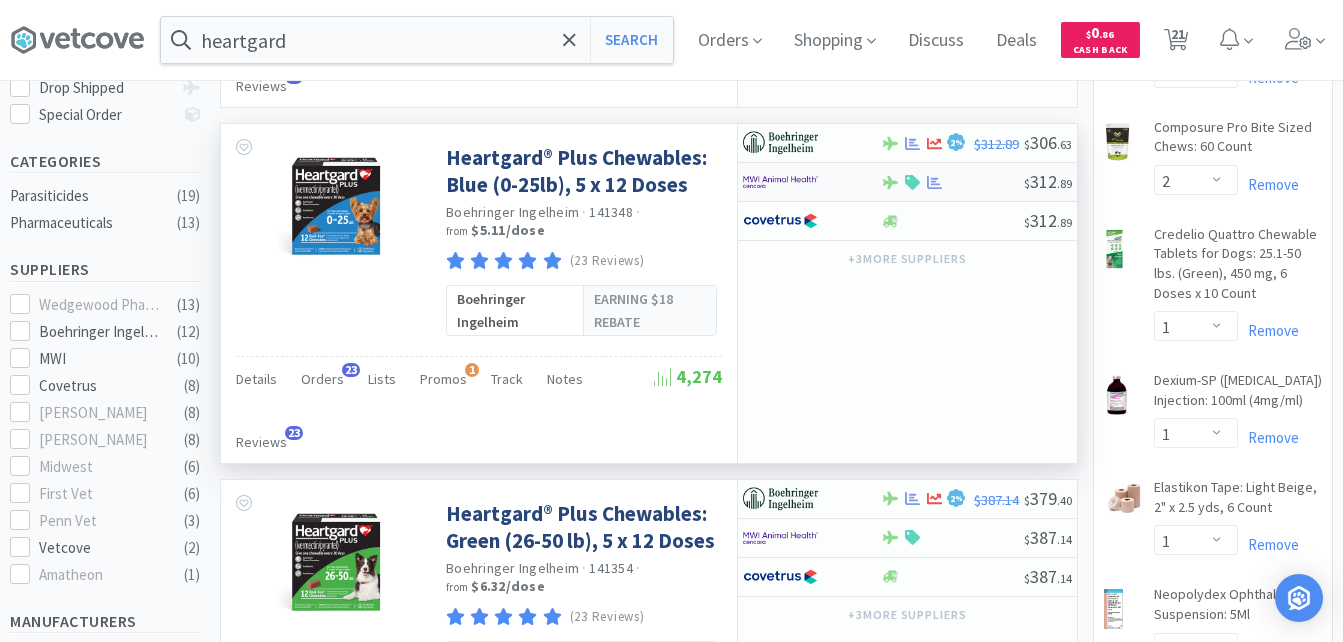 scroll, scrollTop: 500, scrollLeft: 0, axis: vertical 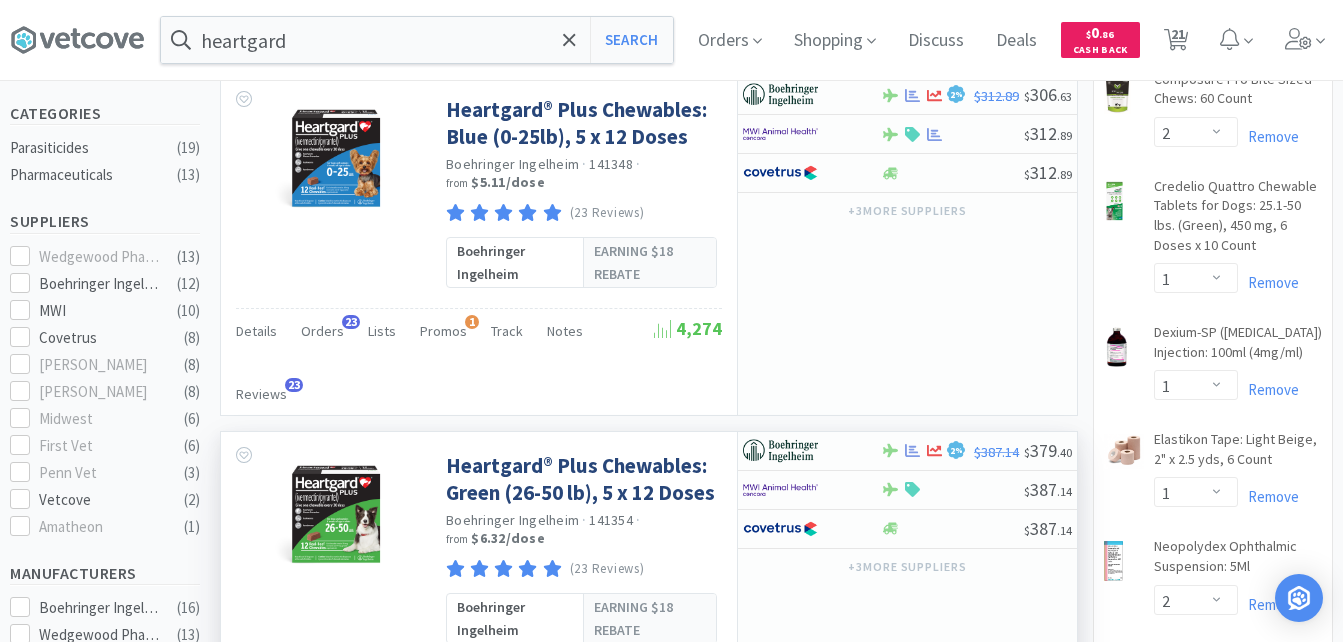 click on "Orders" at bounding box center [322, 687] 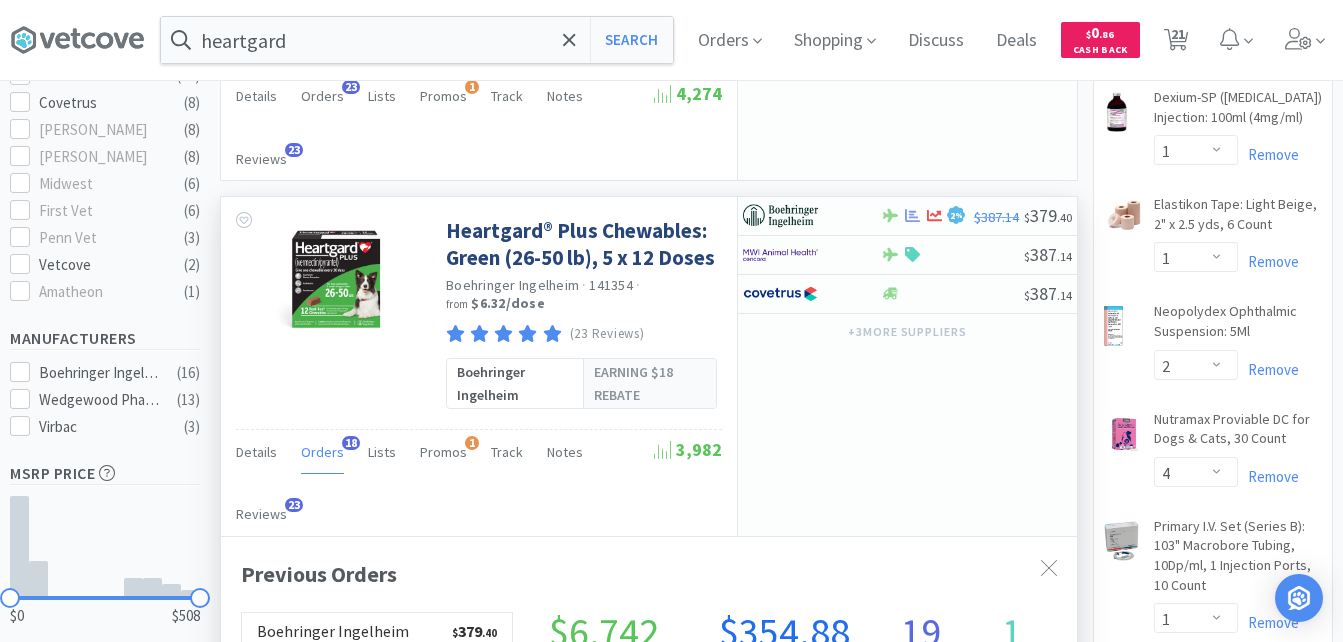 scroll, scrollTop: 700, scrollLeft: 0, axis: vertical 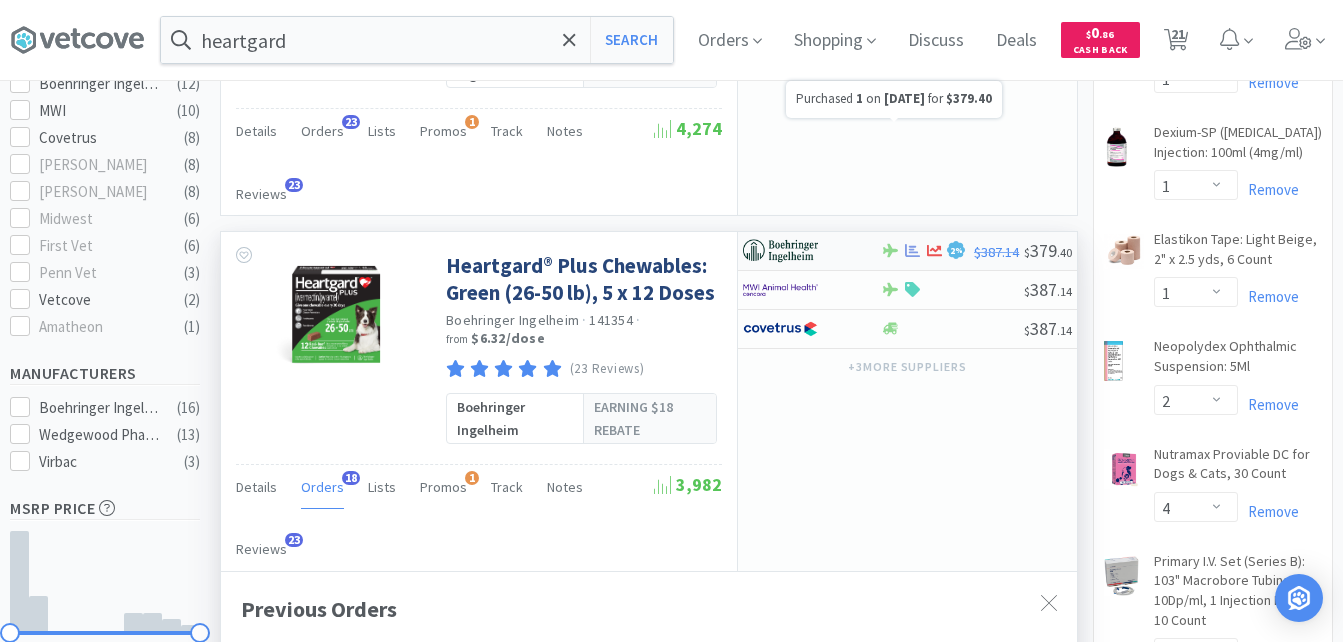 click 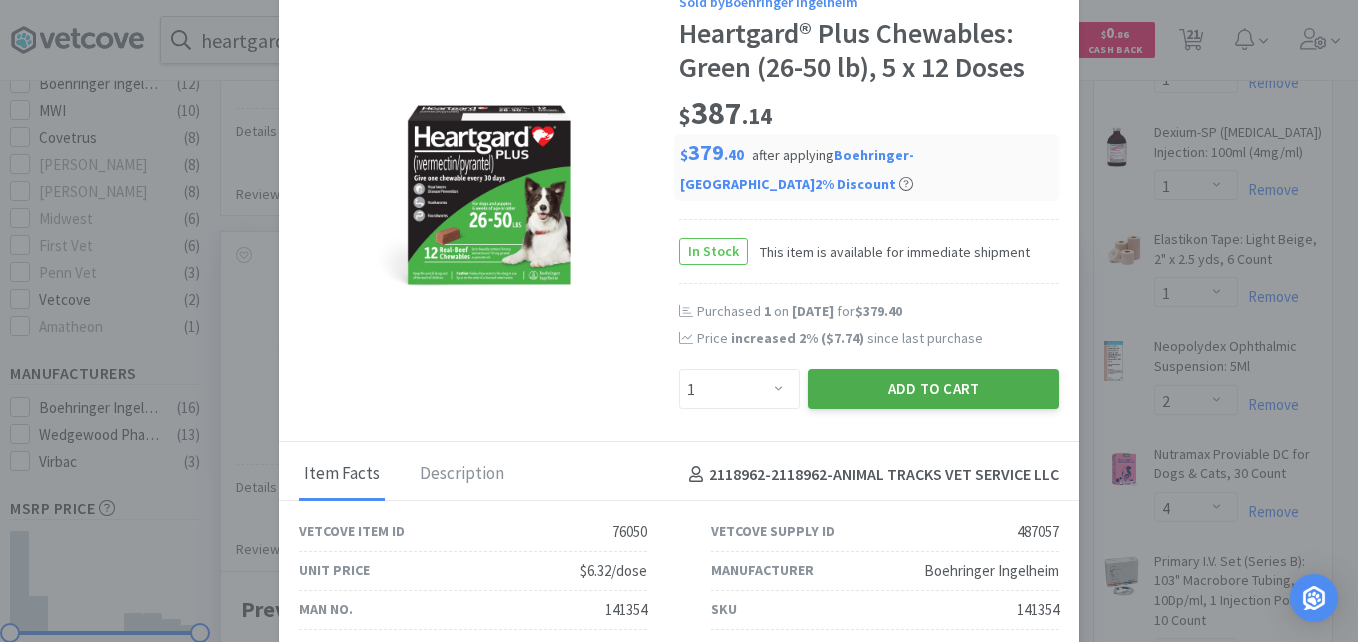 click on "Add to Cart" at bounding box center [933, 389] 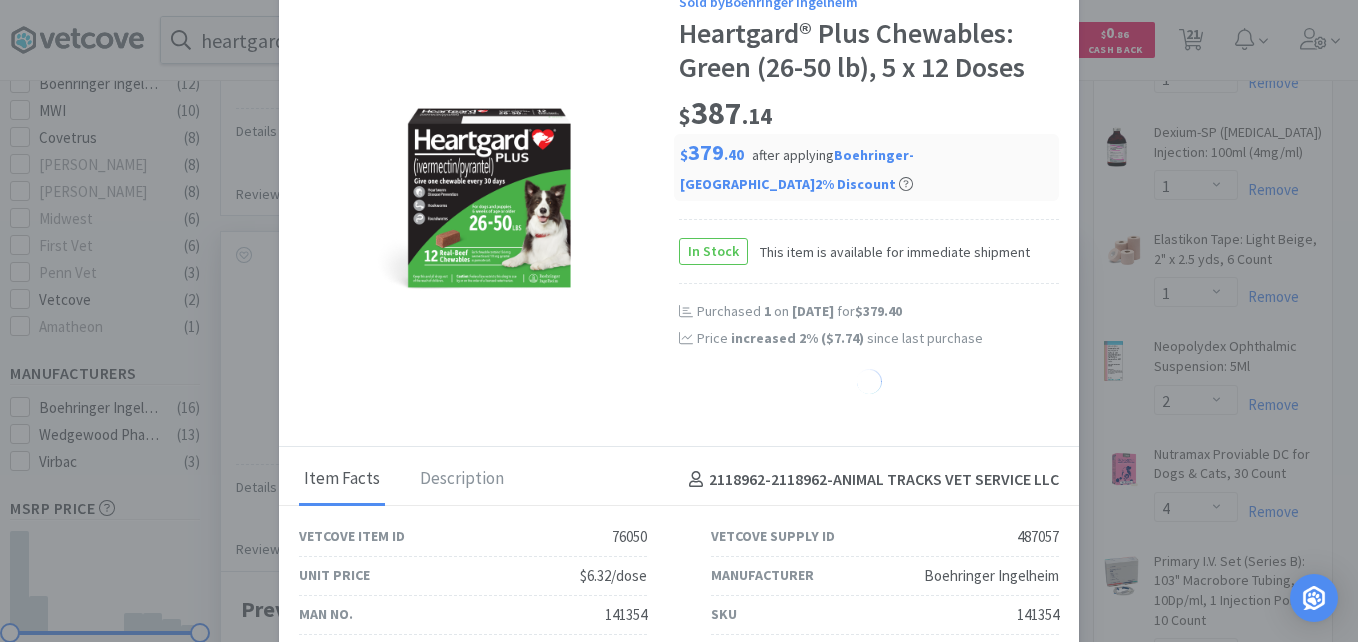 select on "1" 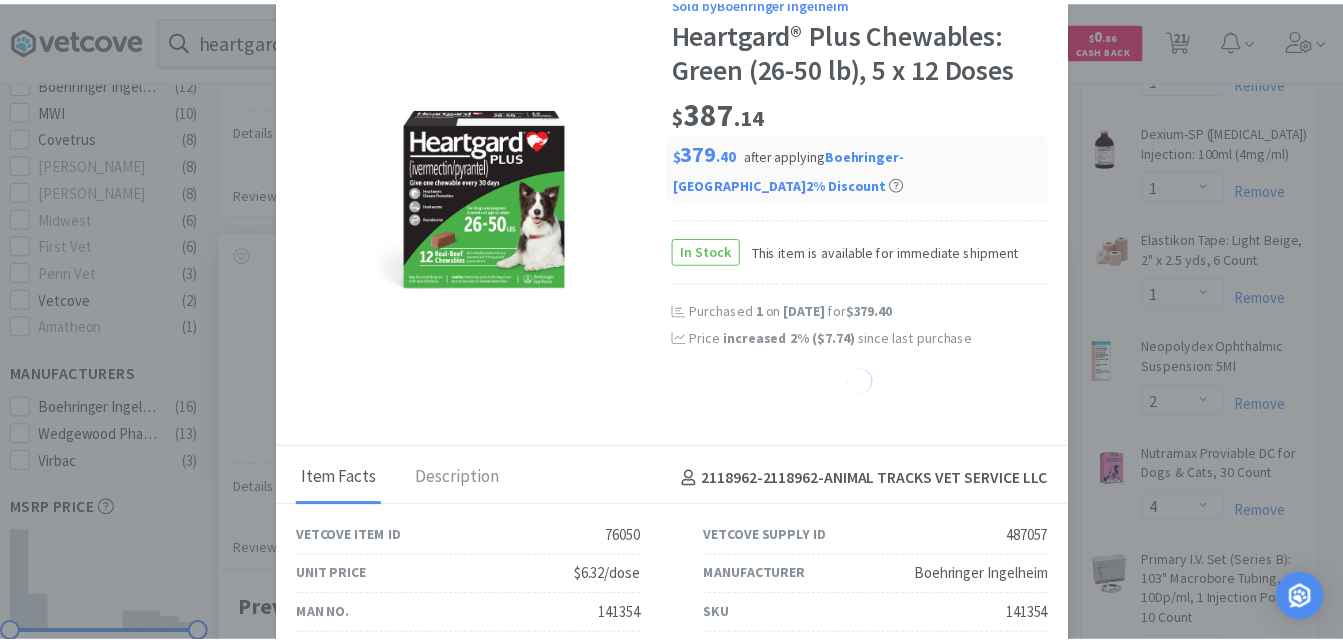 scroll, scrollTop: 999464, scrollLeft: 999144, axis: both 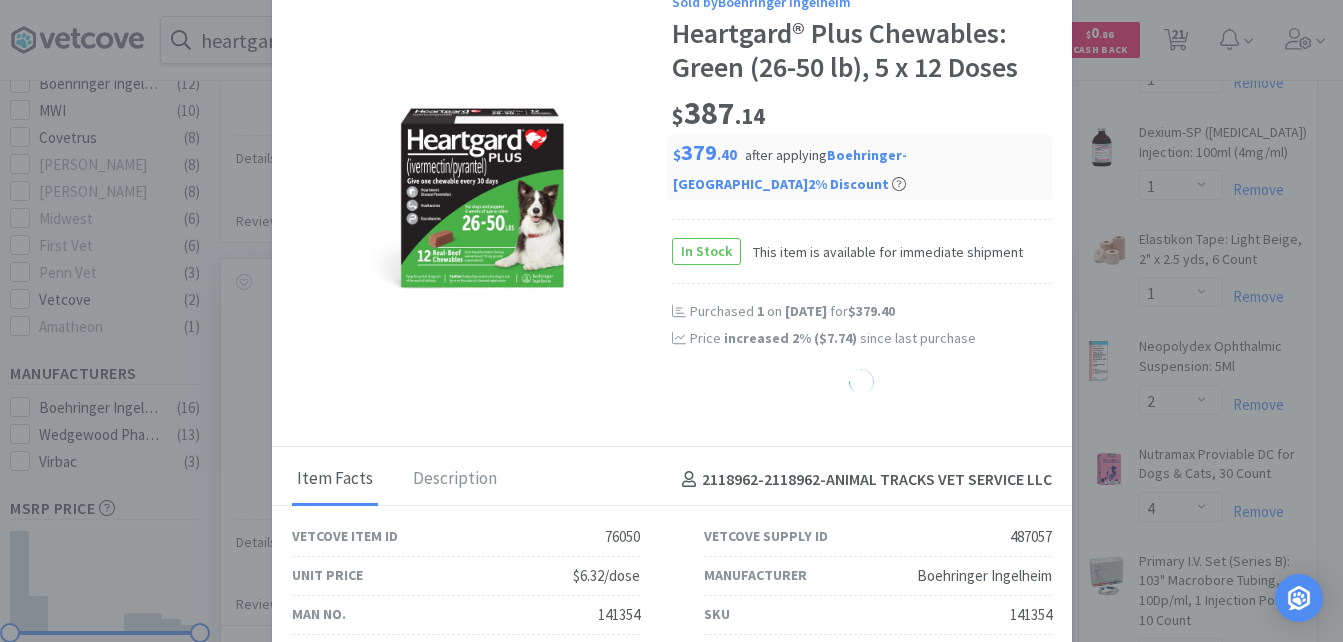 select on "3" 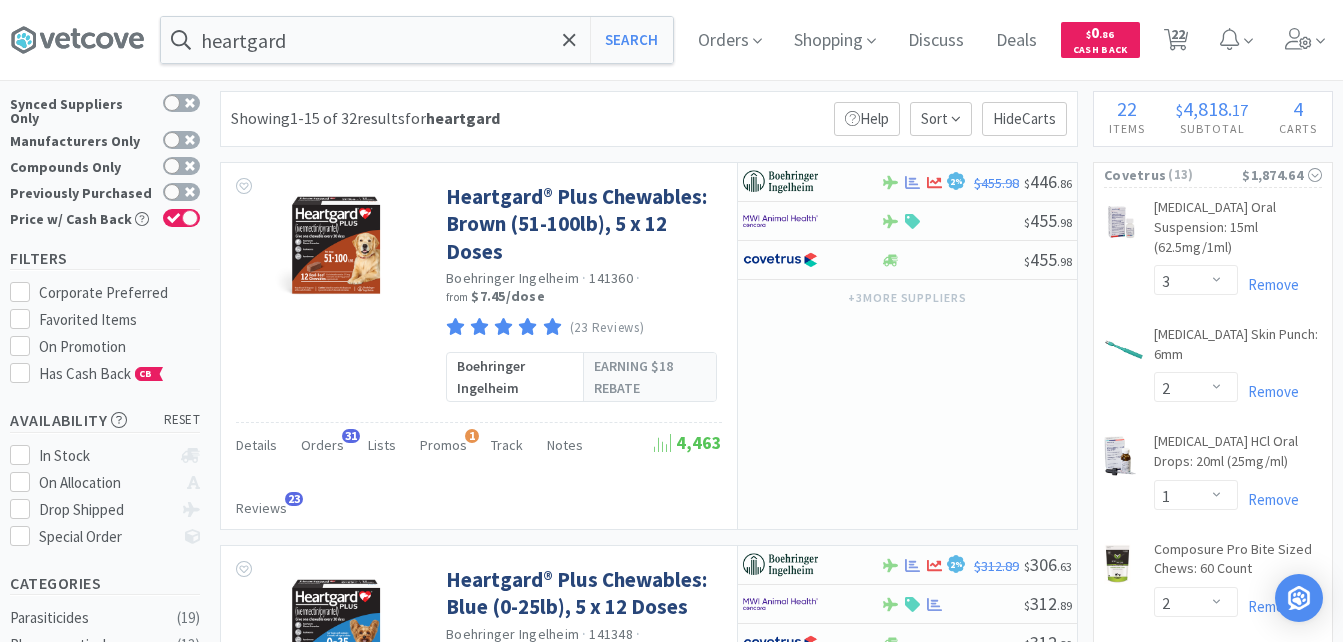 scroll, scrollTop: 0, scrollLeft: 0, axis: both 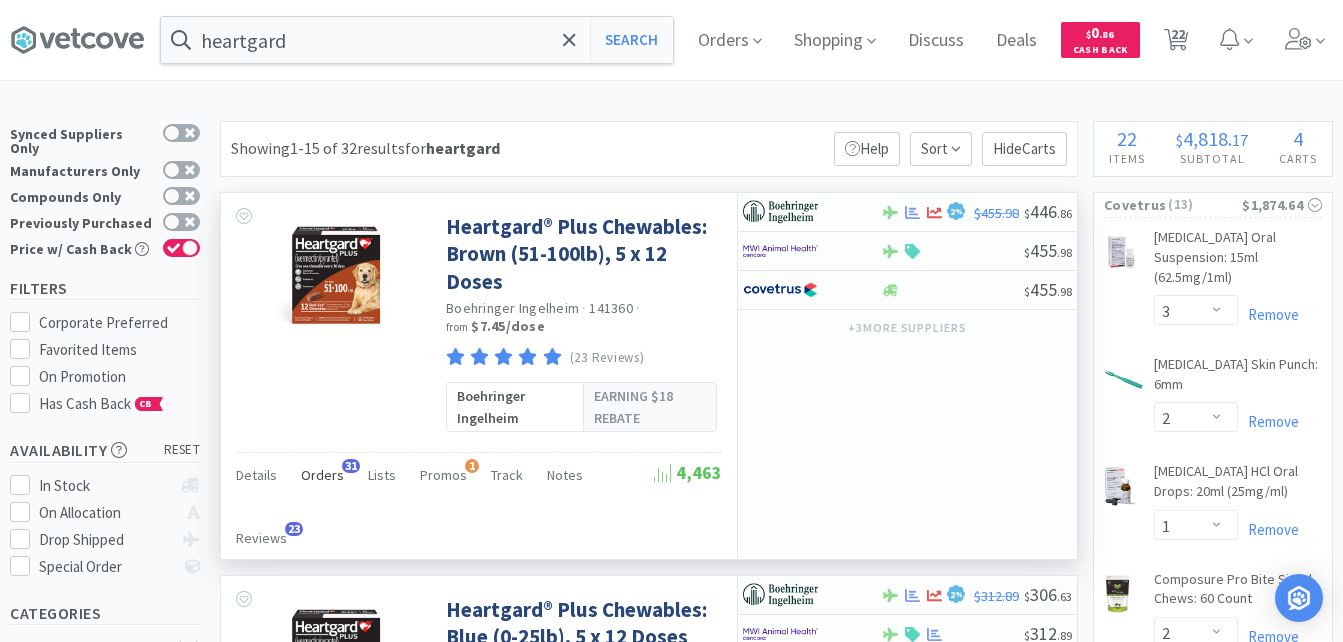 click on "Orders" at bounding box center (322, 475) 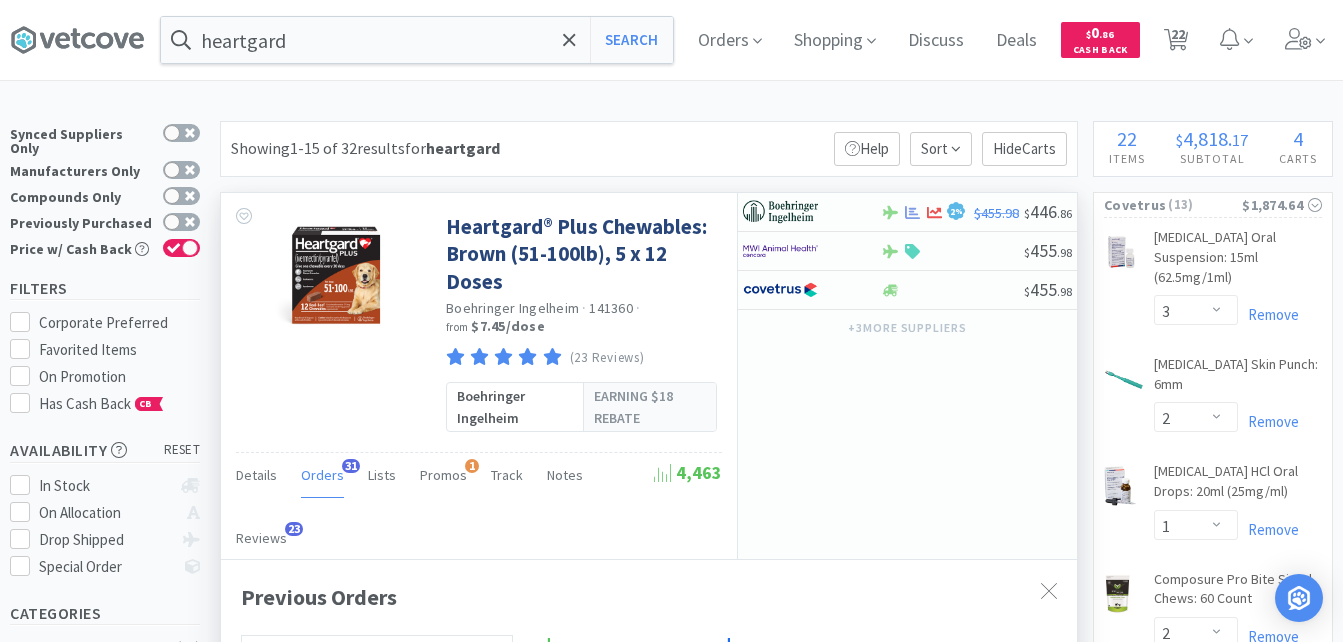 scroll, scrollTop: 999464, scrollLeft: 999144, axis: both 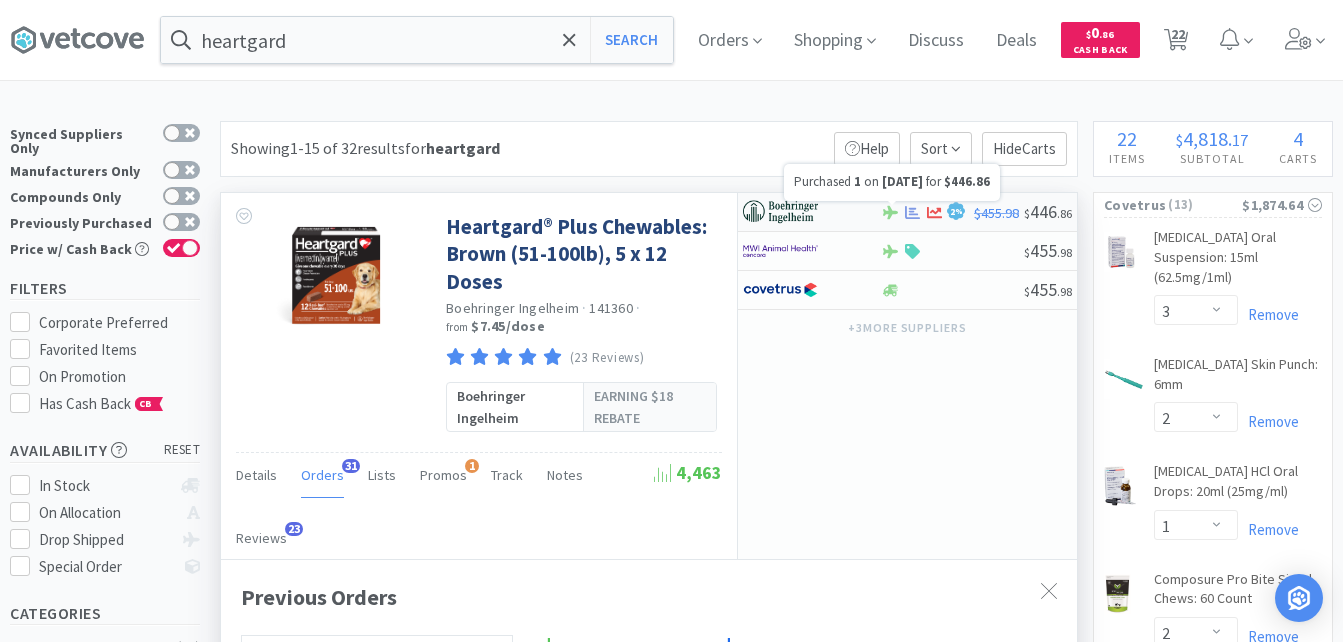click 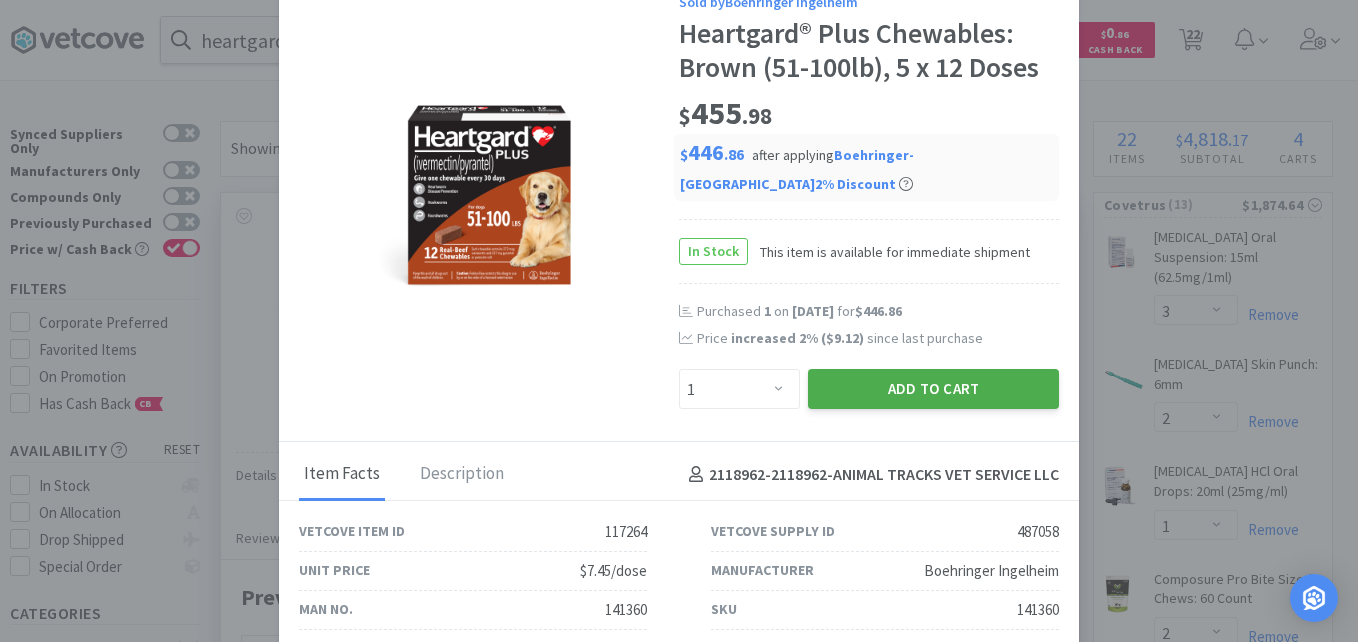 click on "Add to Cart" at bounding box center [933, 389] 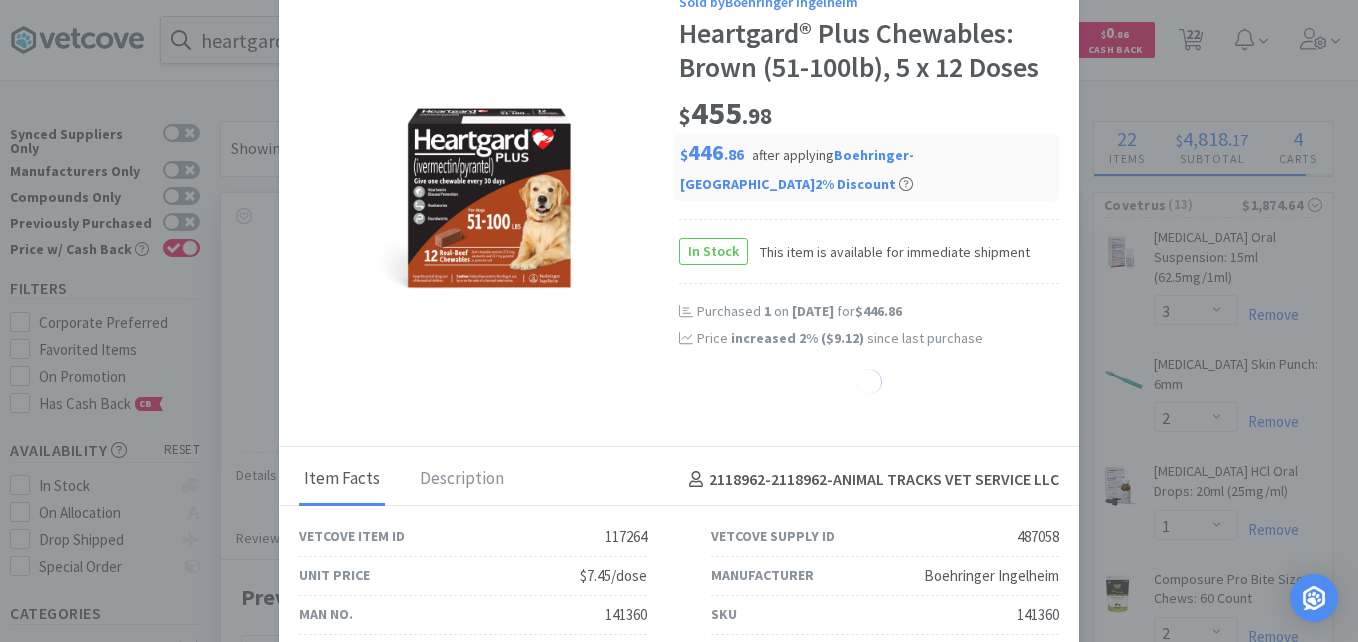 select on "1" 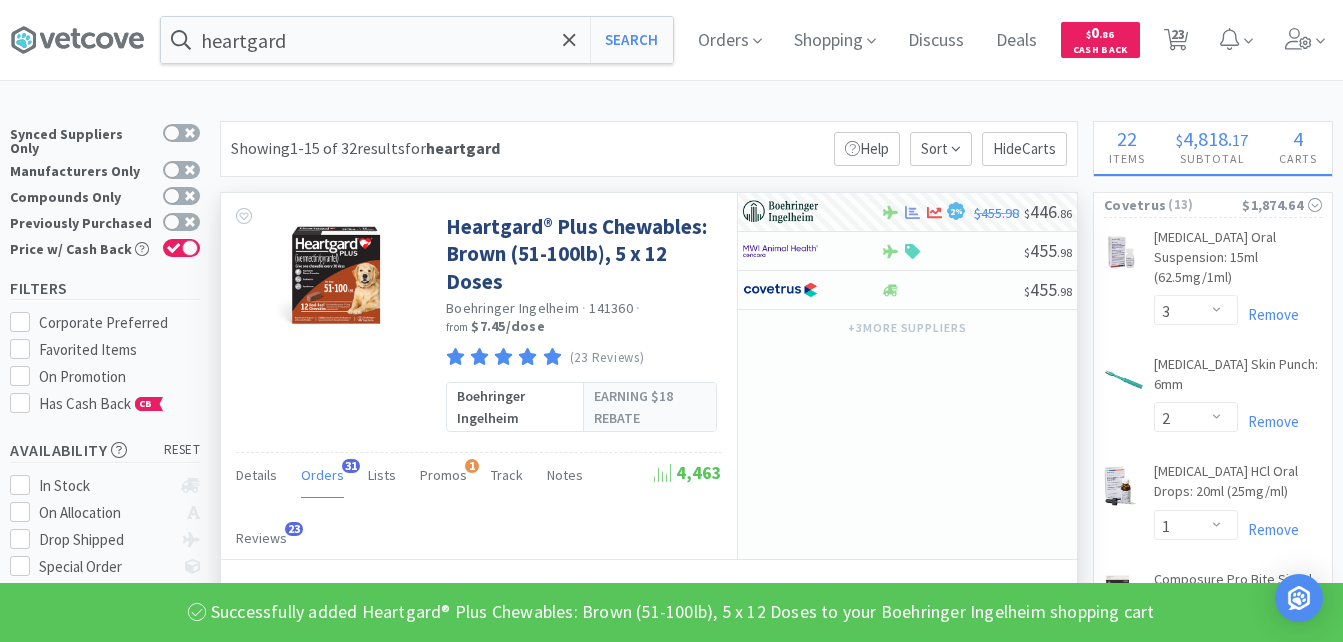 scroll, scrollTop: 999464, scrollLeft: 999144, axis: both 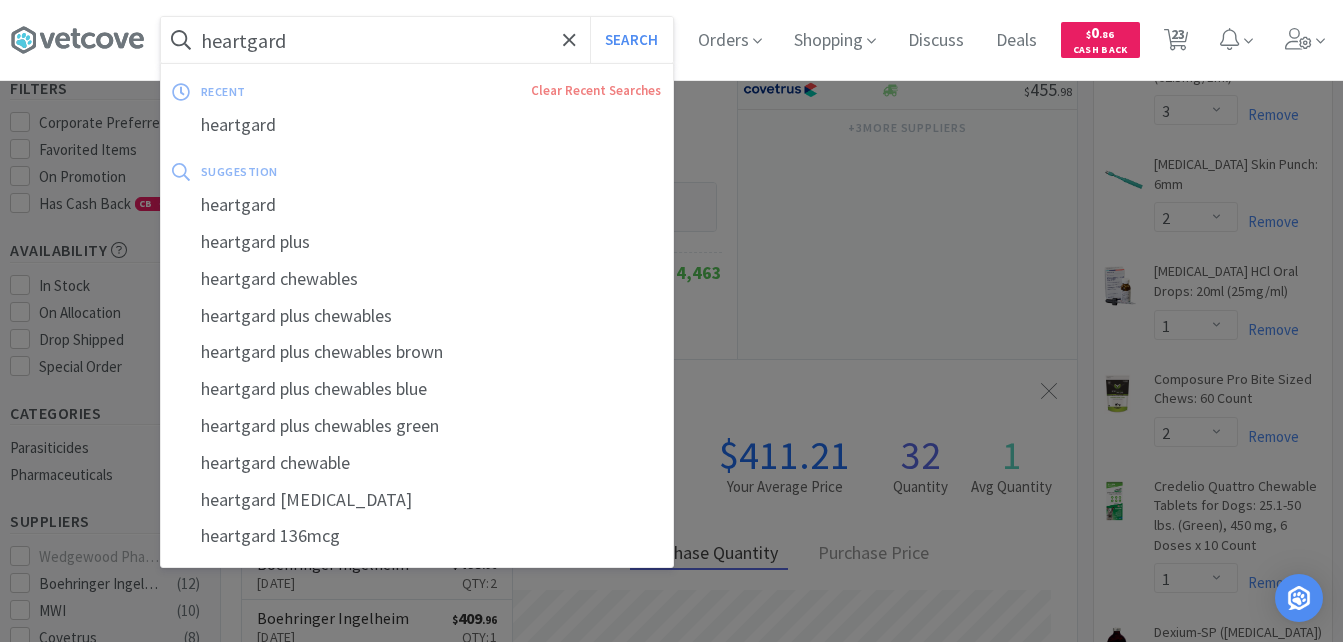click on "heartgard" at bounding box center (417, 40) 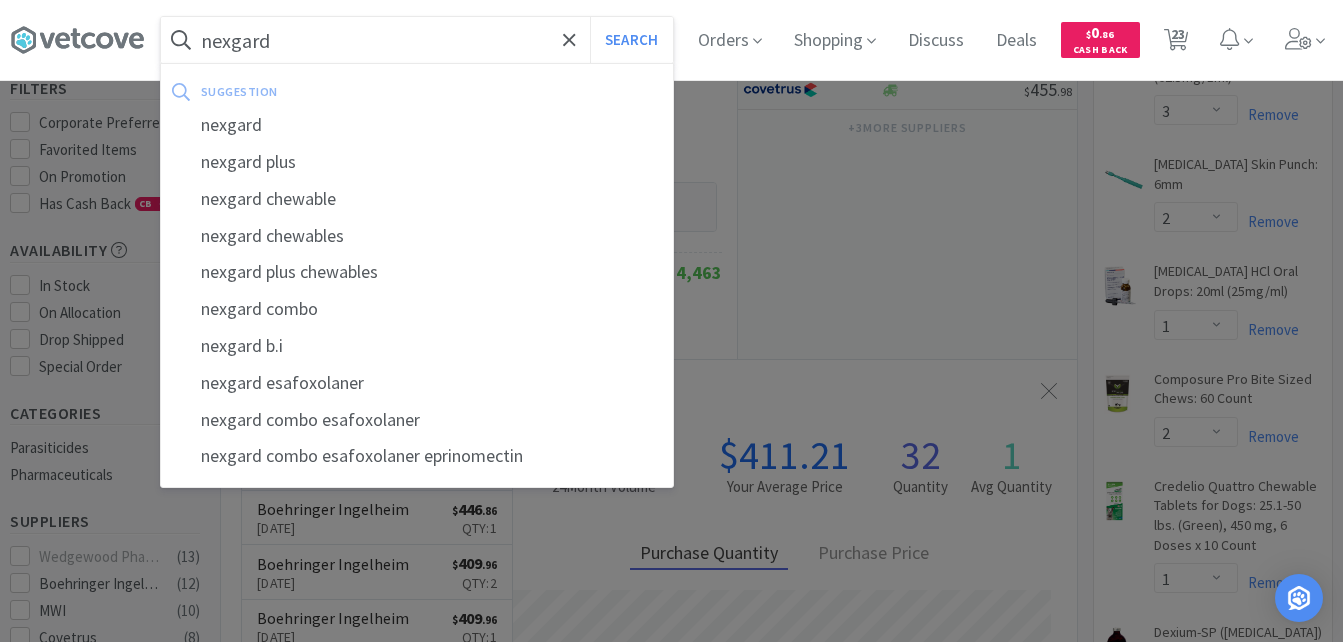 type on "nexgard" 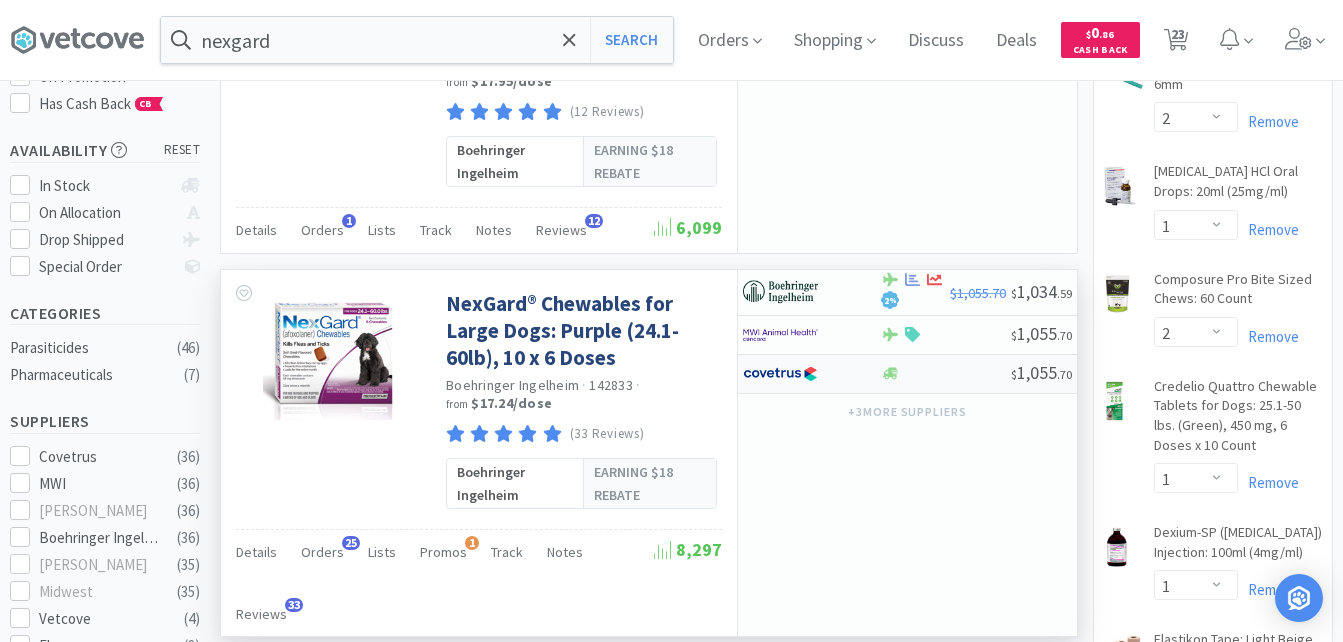 scroll, scrollTop: 400, scrollLeft: 0, axis: vertical 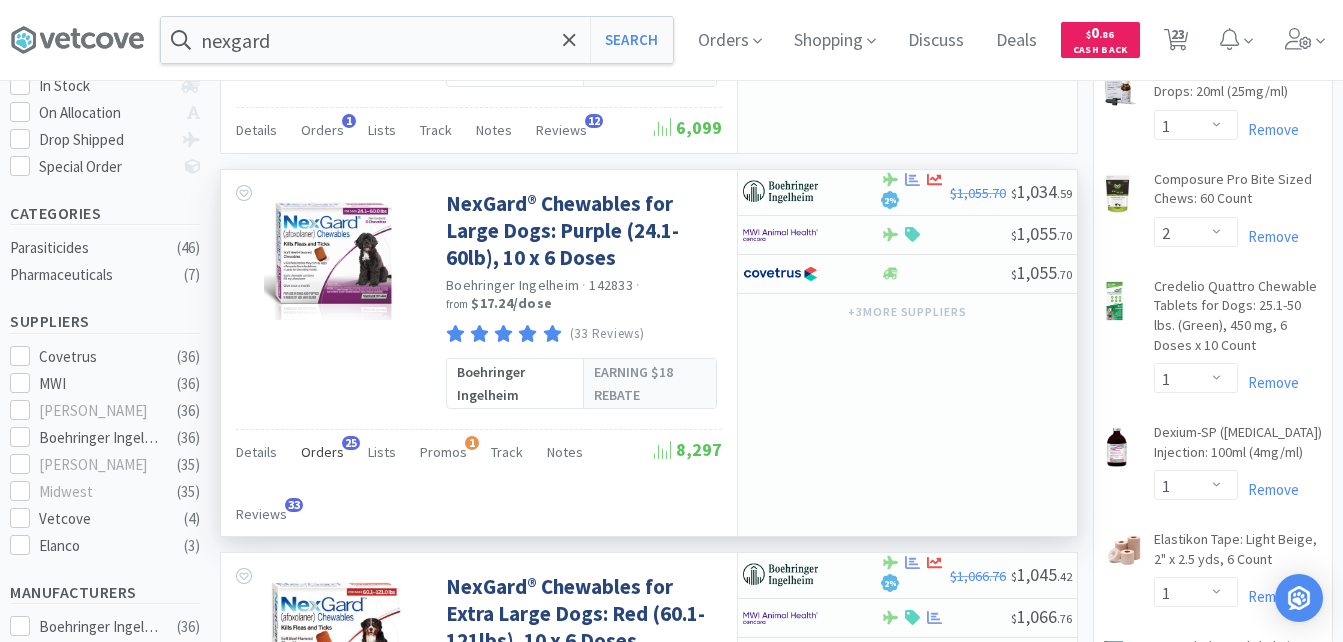 click on "Orders" at bounding box center [322, 452] 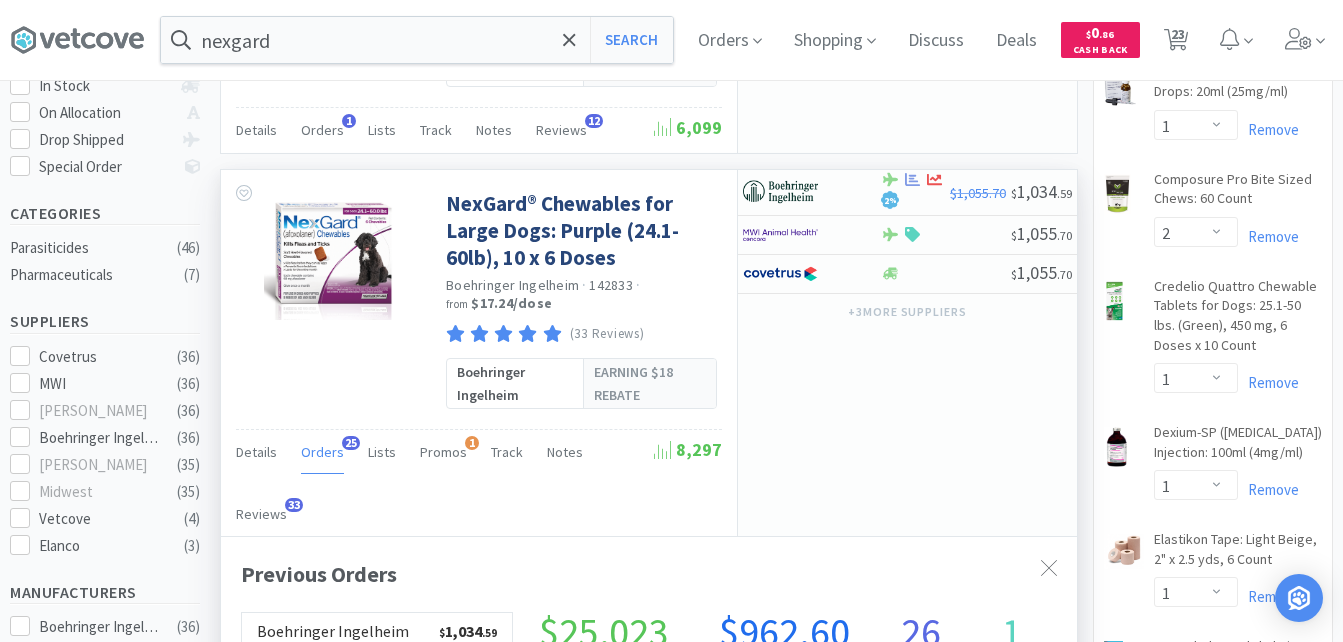 scroll, scrollTop: 999464, scrollLeft: 999144, axis: both 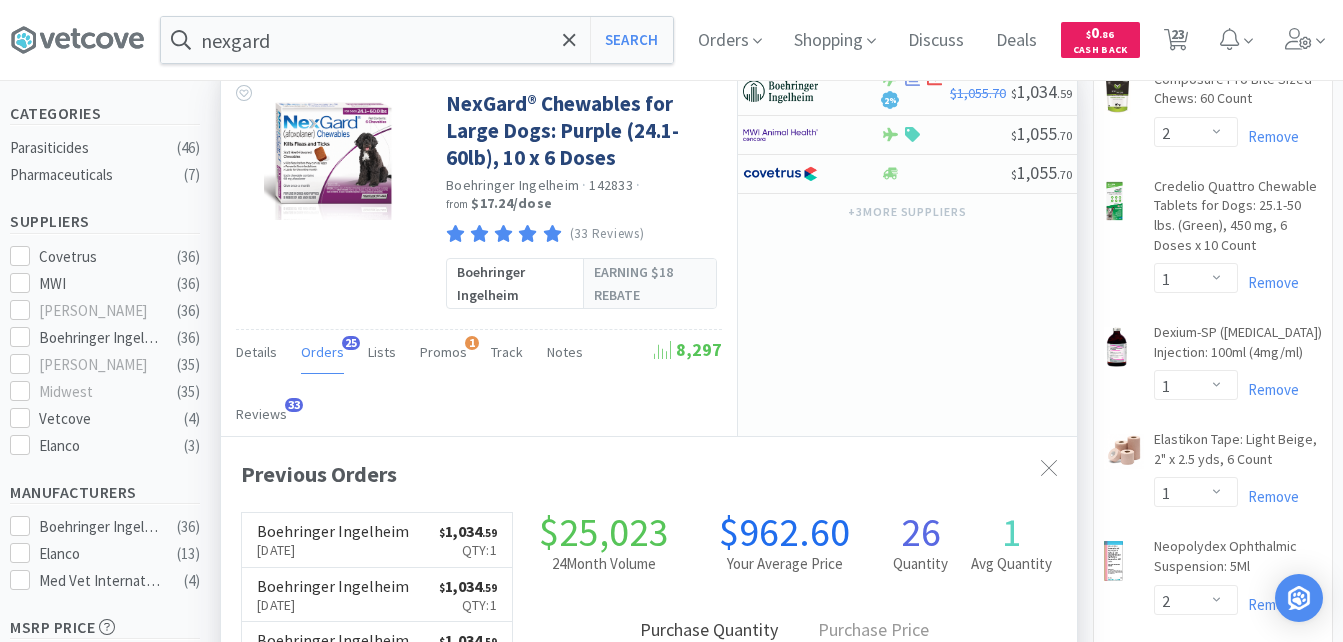 click on "Orders" at bounding box center (322, 352) 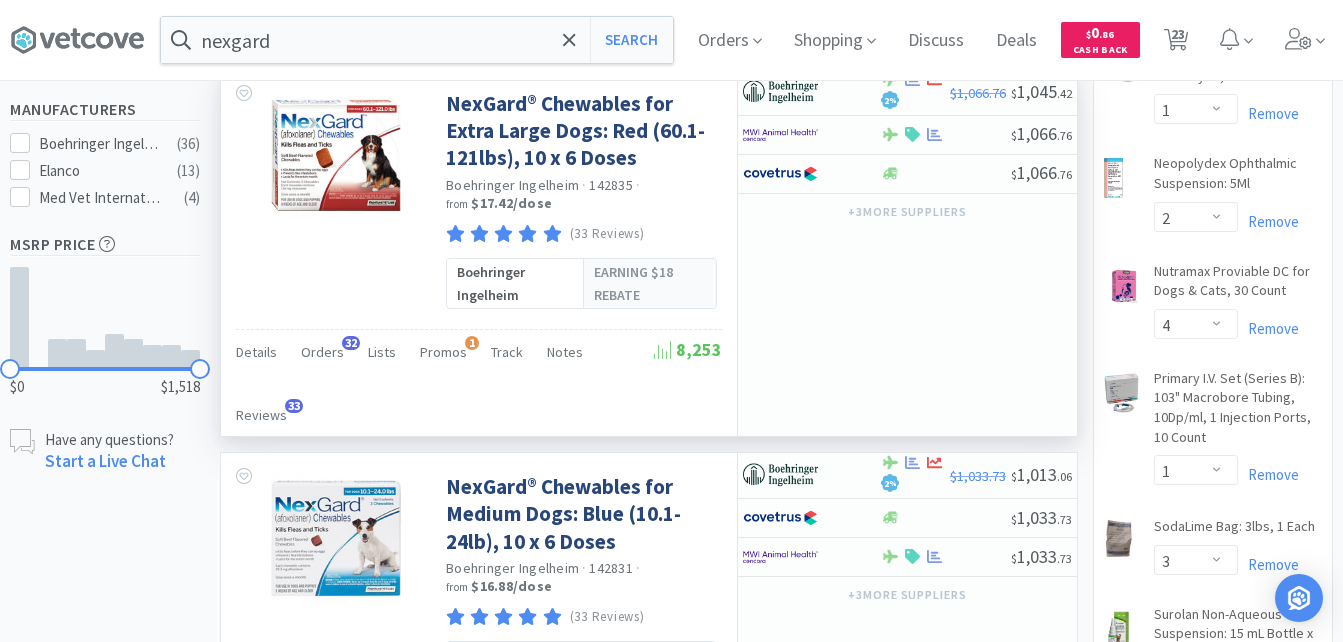 scroll, scrollTop: 900, scrollLeft: 0, axis: vertical 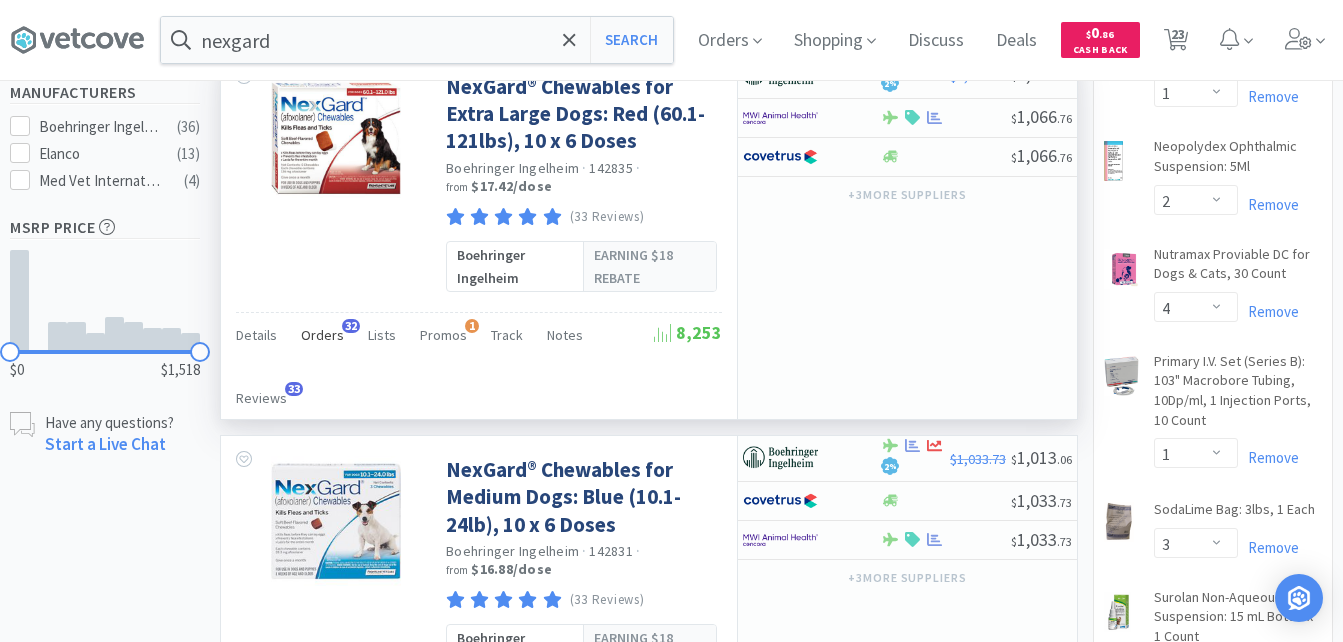 click on "Orders" at bounding box center (322, 335) 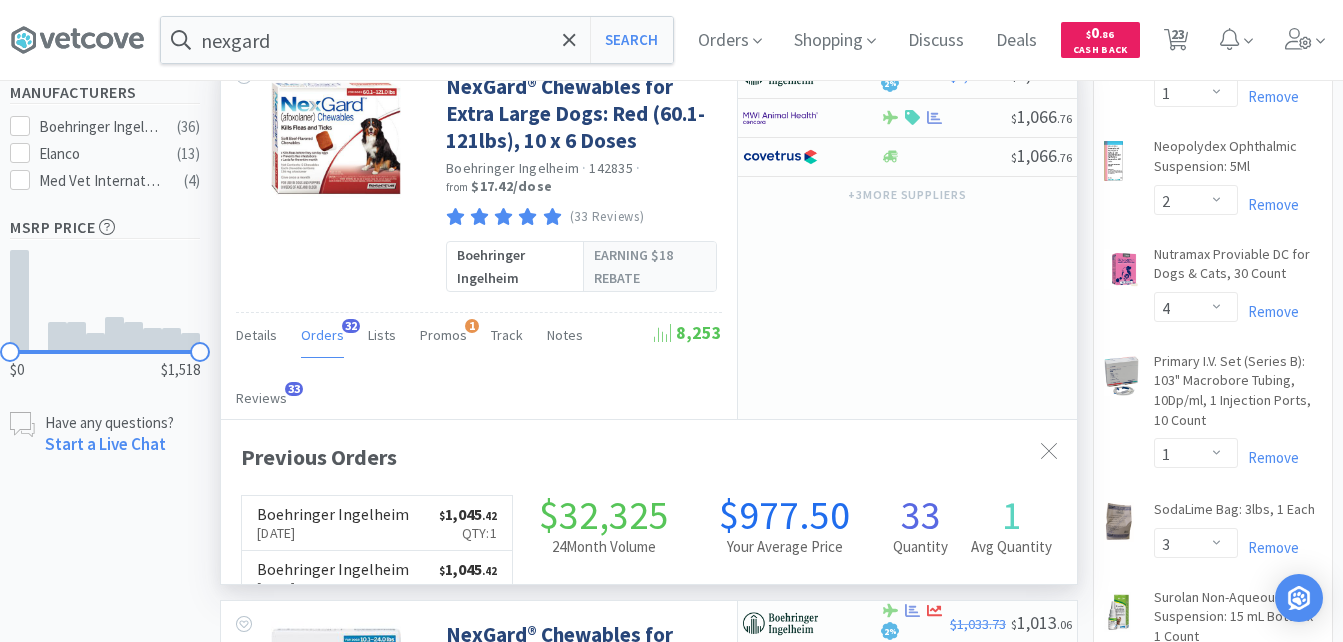 scroll, scrollTop: 999464, scrollLeft: 999144, axis: both 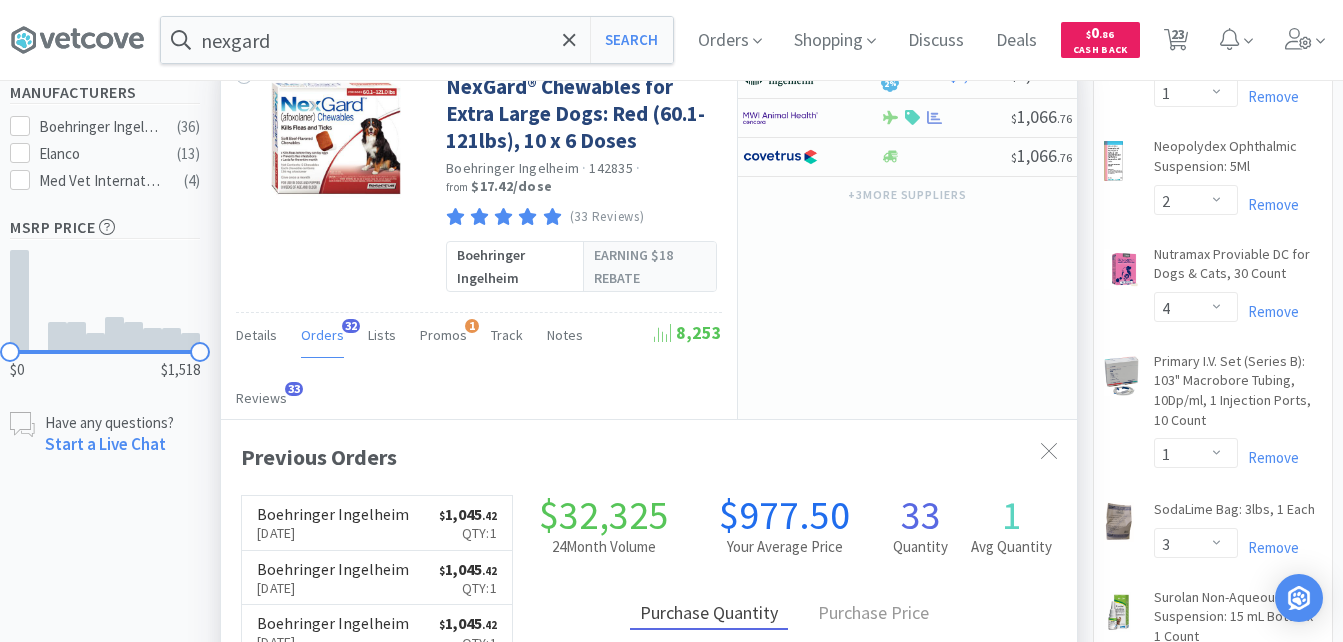 click on "Orders" at bounding box center (322, 335) 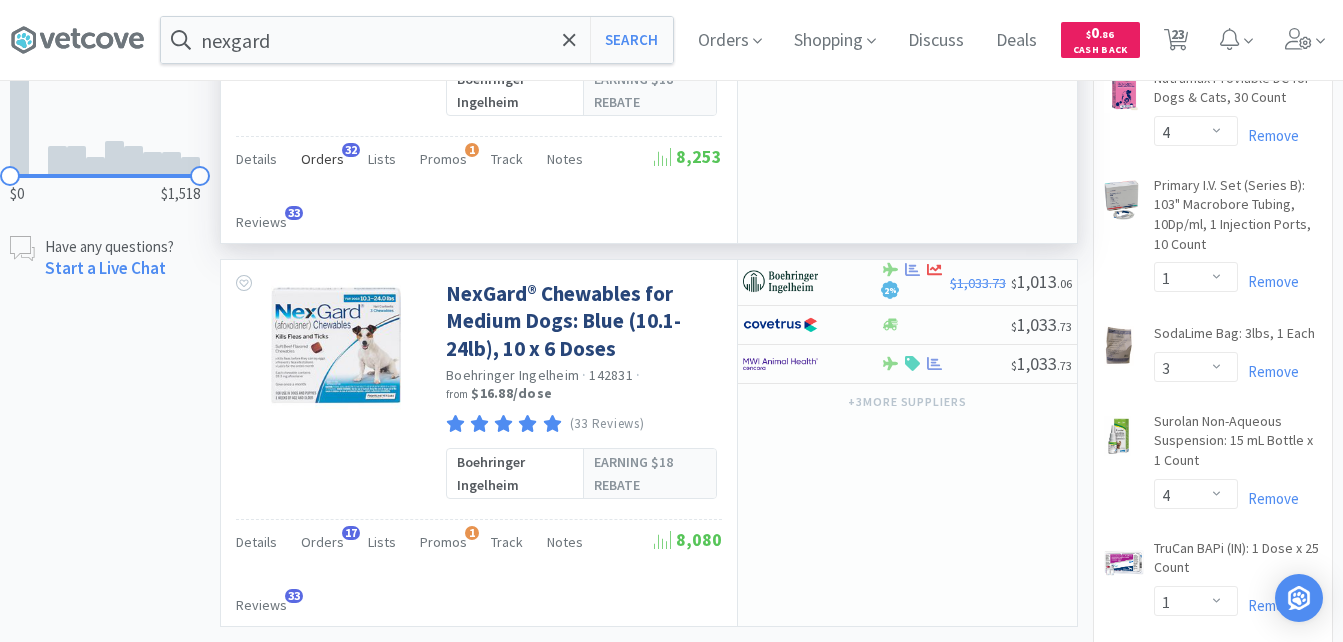 scroll, scrollTop: 1200, scrollLeft: 0, axis: vertical 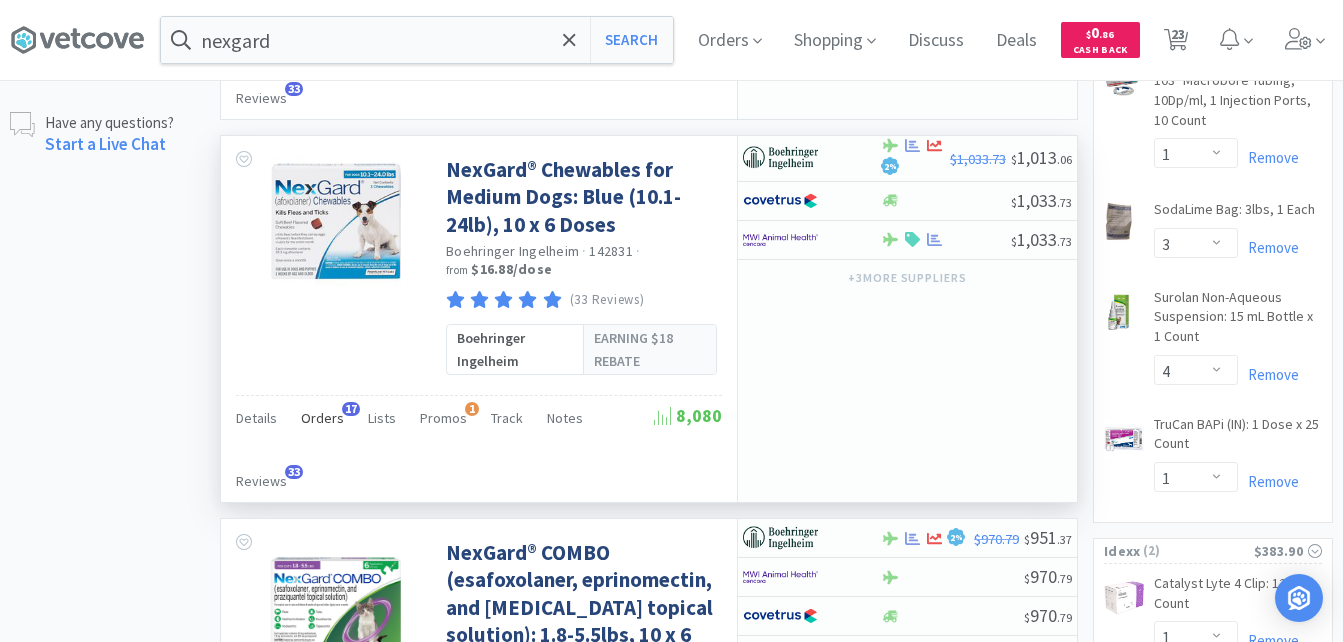 click on "Orders" at bounding box center [322, 418] 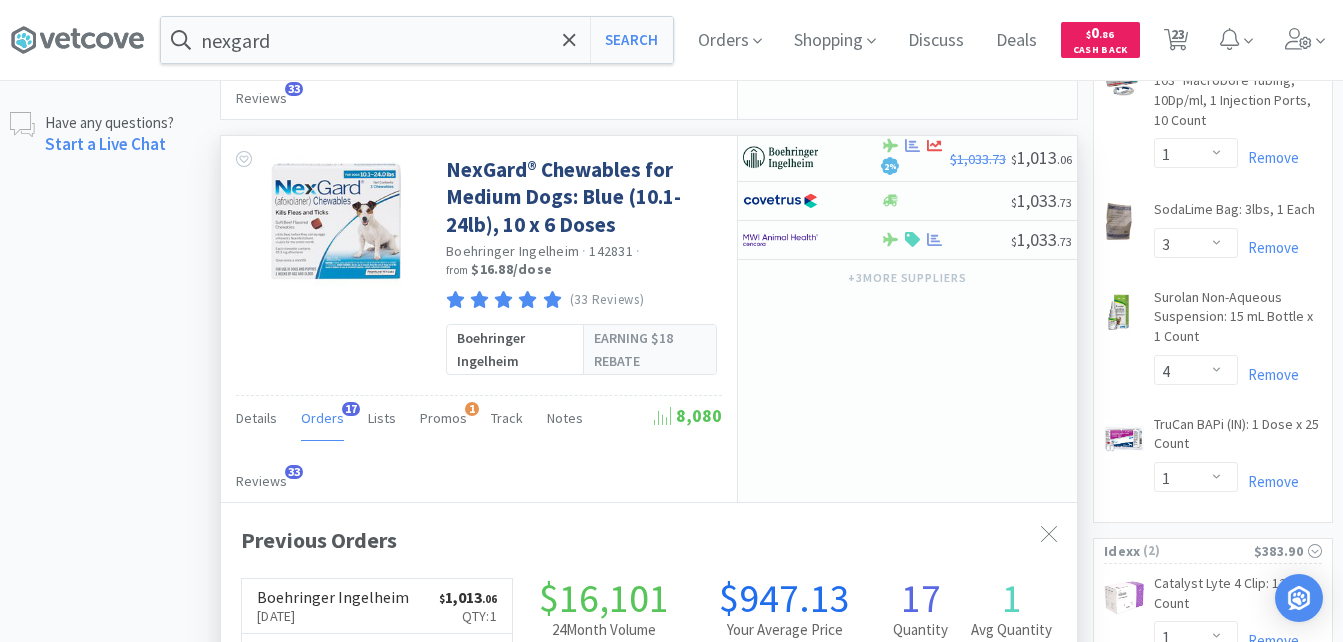scroll, scrollTop: 999464, scrollLeft: 999144, axis: both 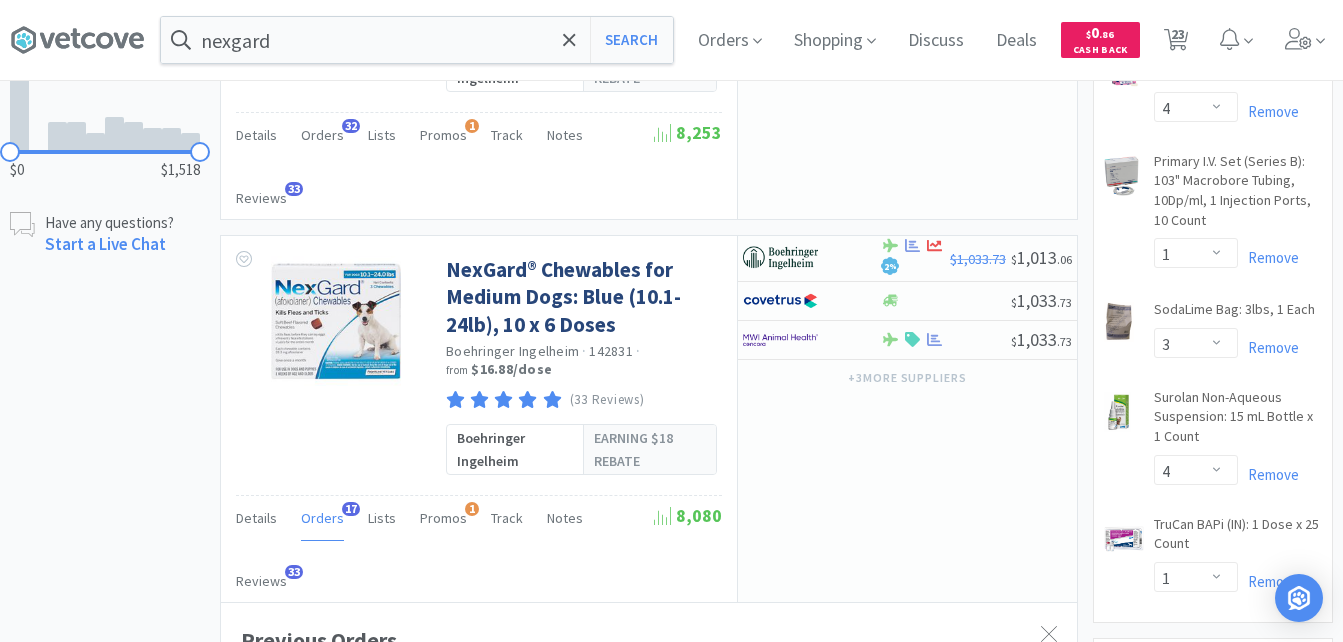 click on "23" at bounding box center [1178, 34] 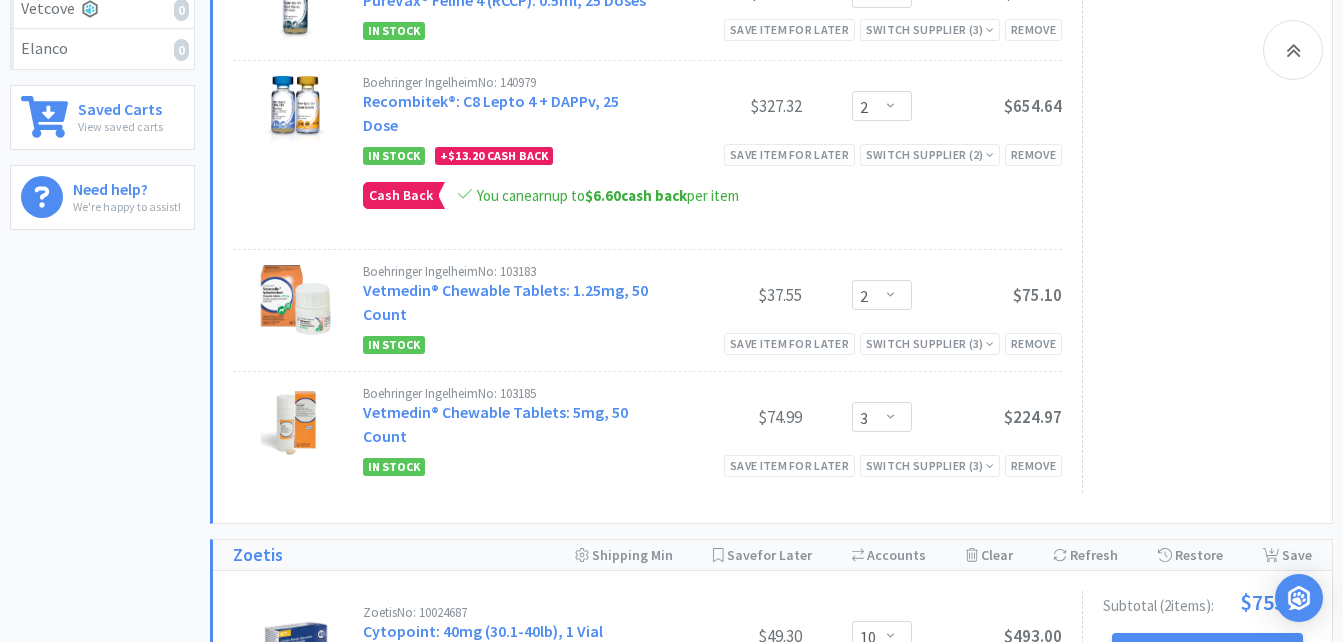 scroll, scrollTop: 600, scrollLeft: 0, axis: vertical 